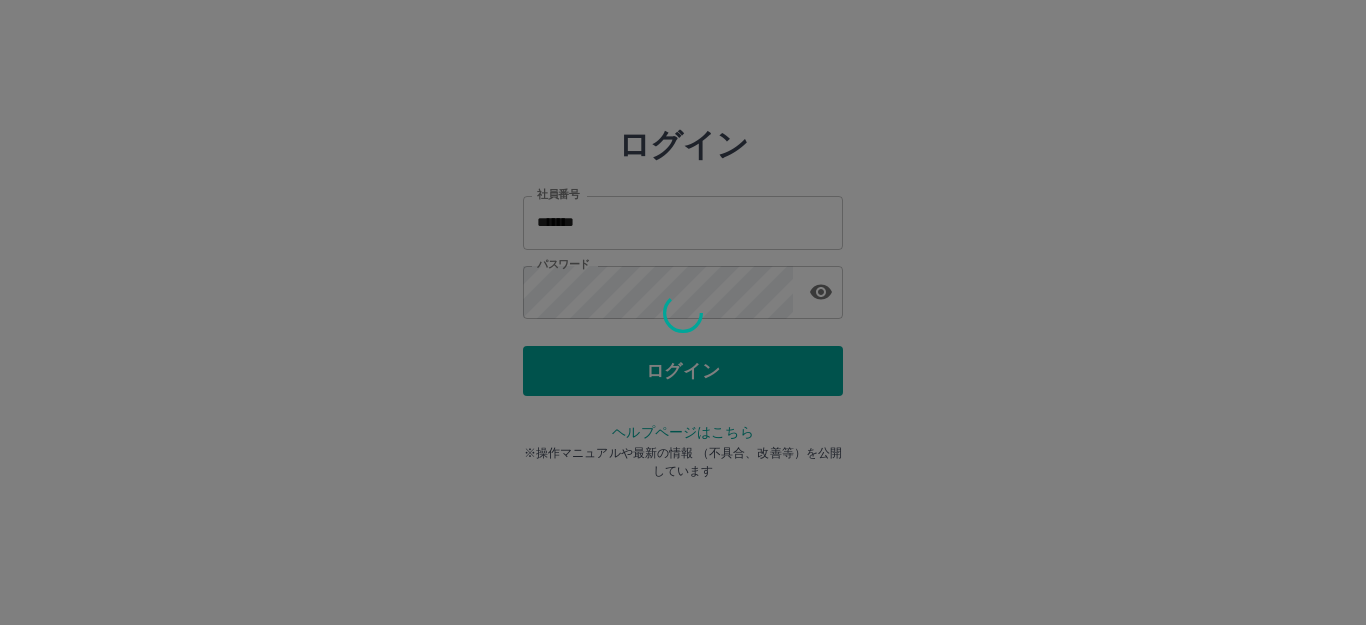 scroll, scrollTop: 0, scrollLeft: 0, axis: both 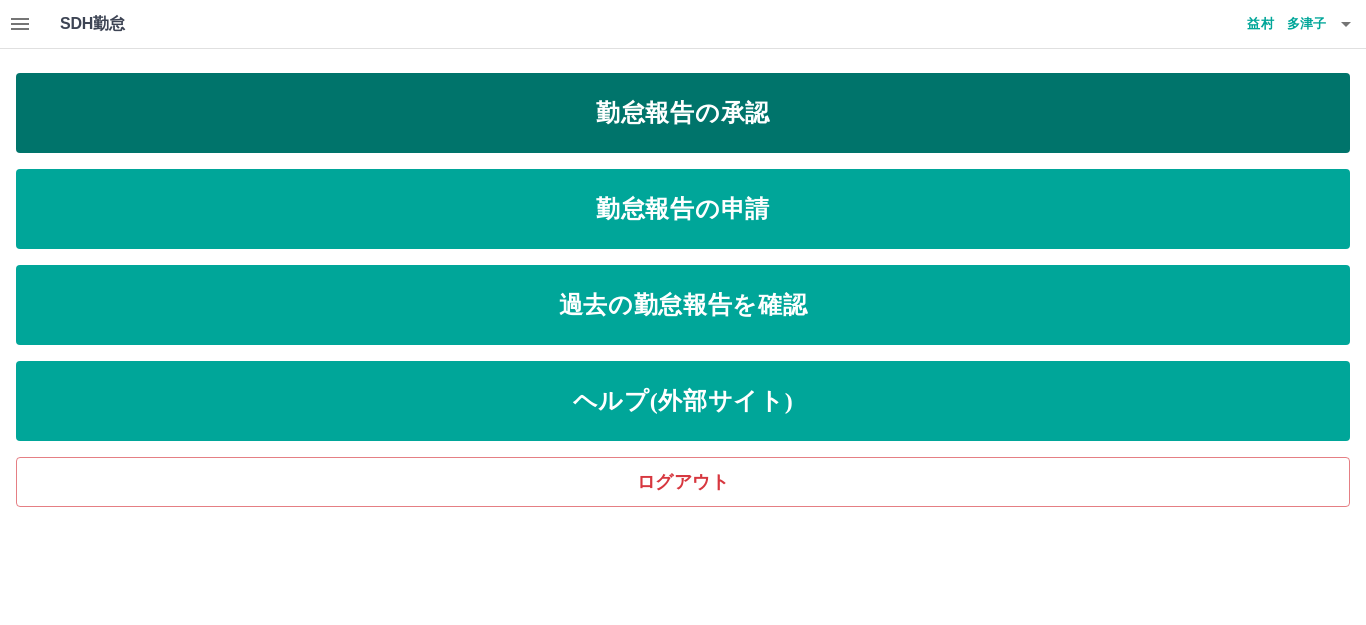 click on "勤怠報告の承認" at bounding box center (683, 113) 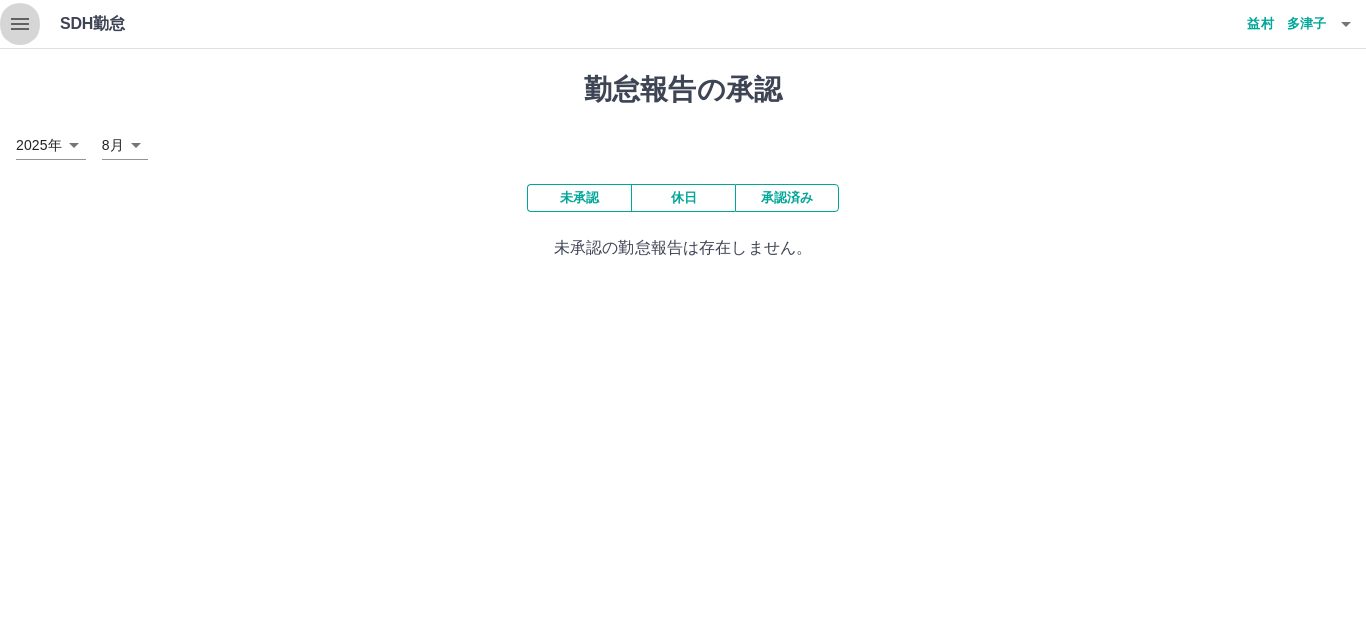 click 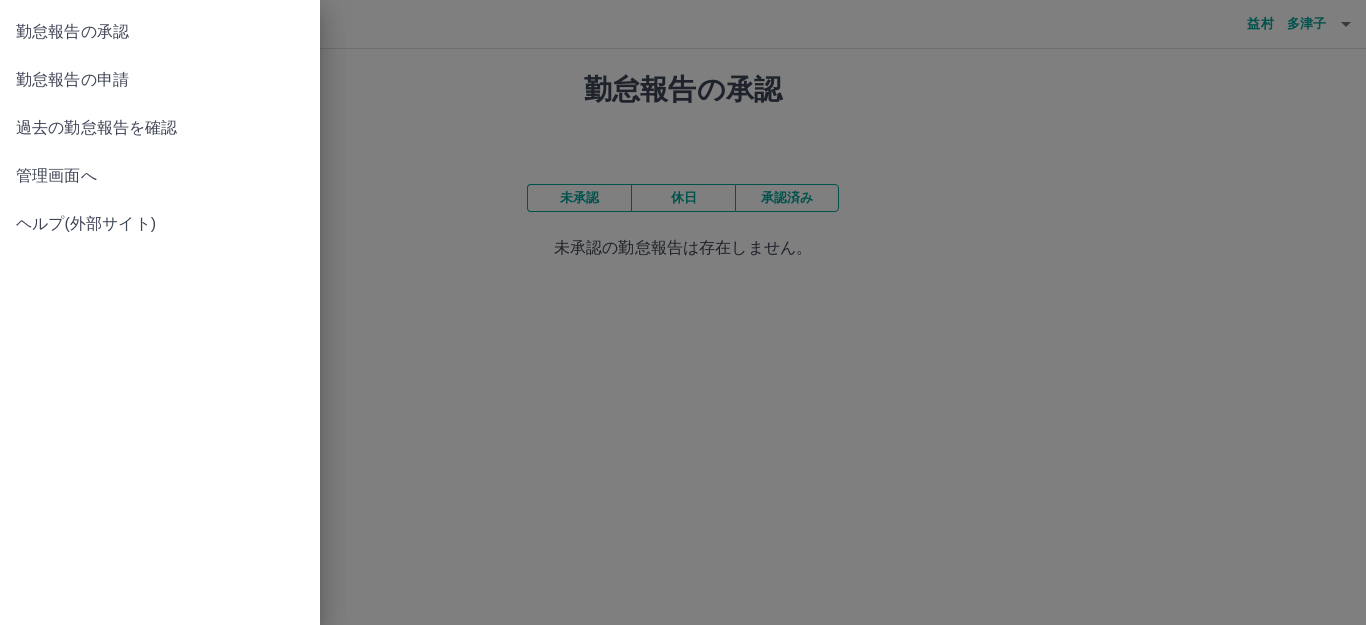 click on "管理画面へ" at bounding box center [160, 176] 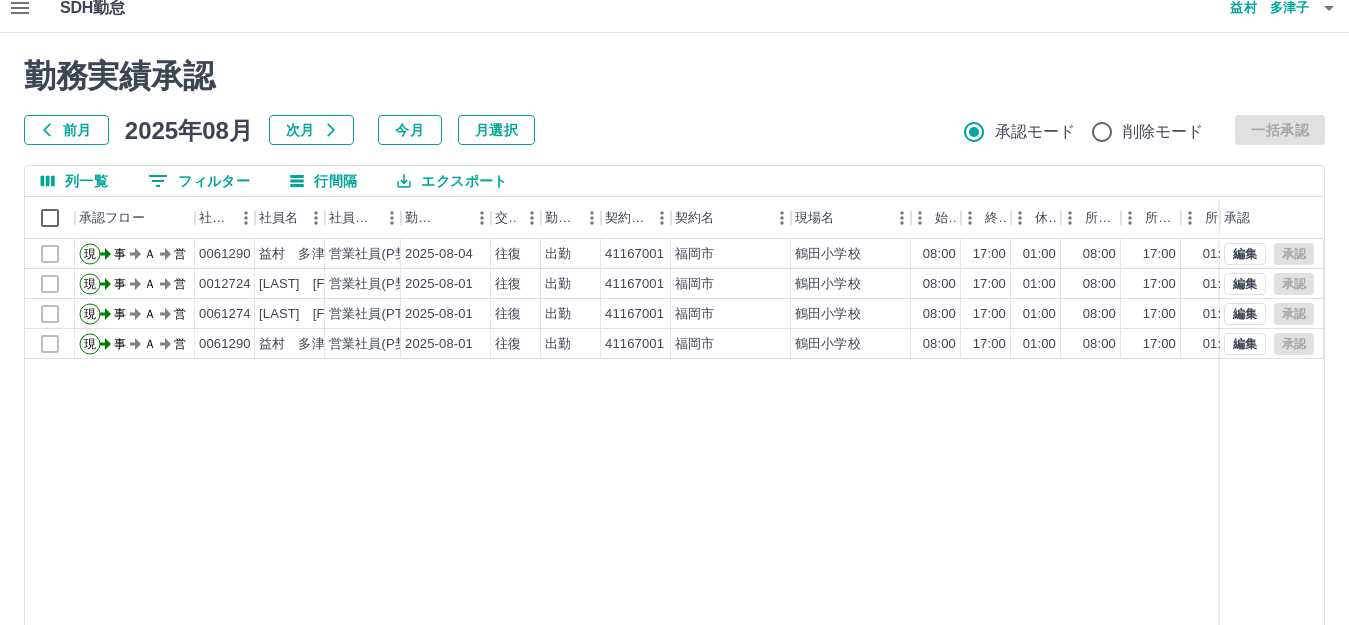 scroll, scrollTop: 0, scrollLeft: 0, axis: both 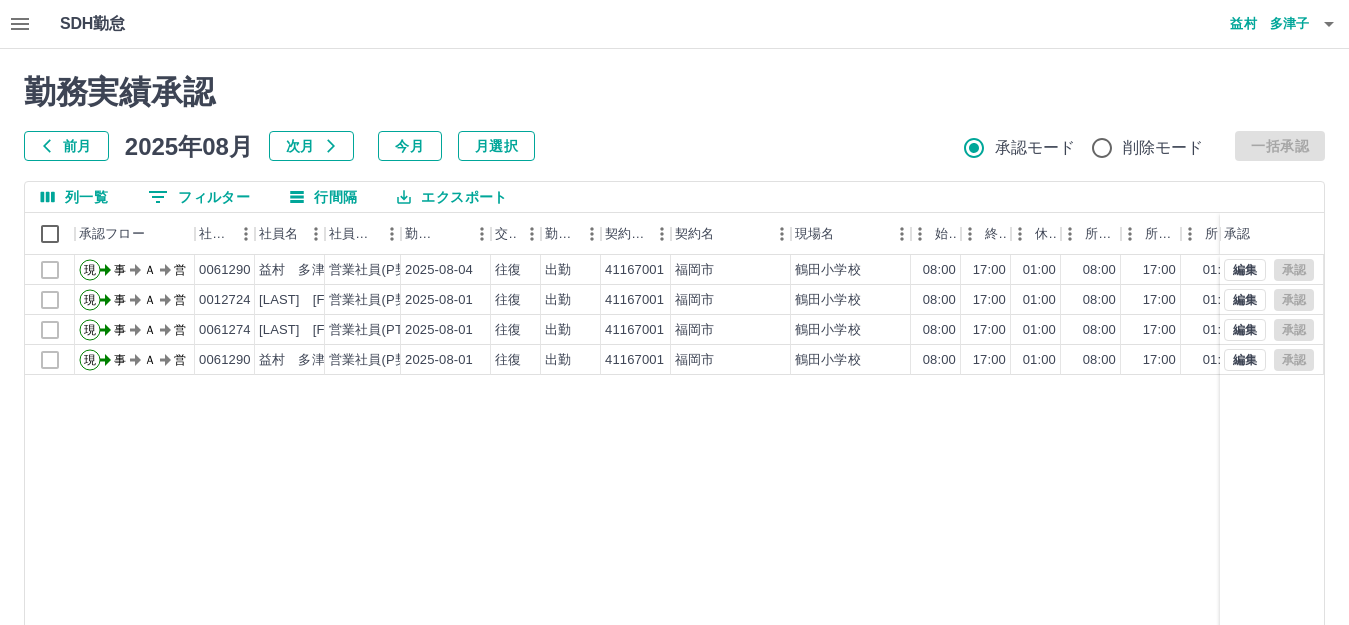 click on "前月" at bounding box center [66, 146] 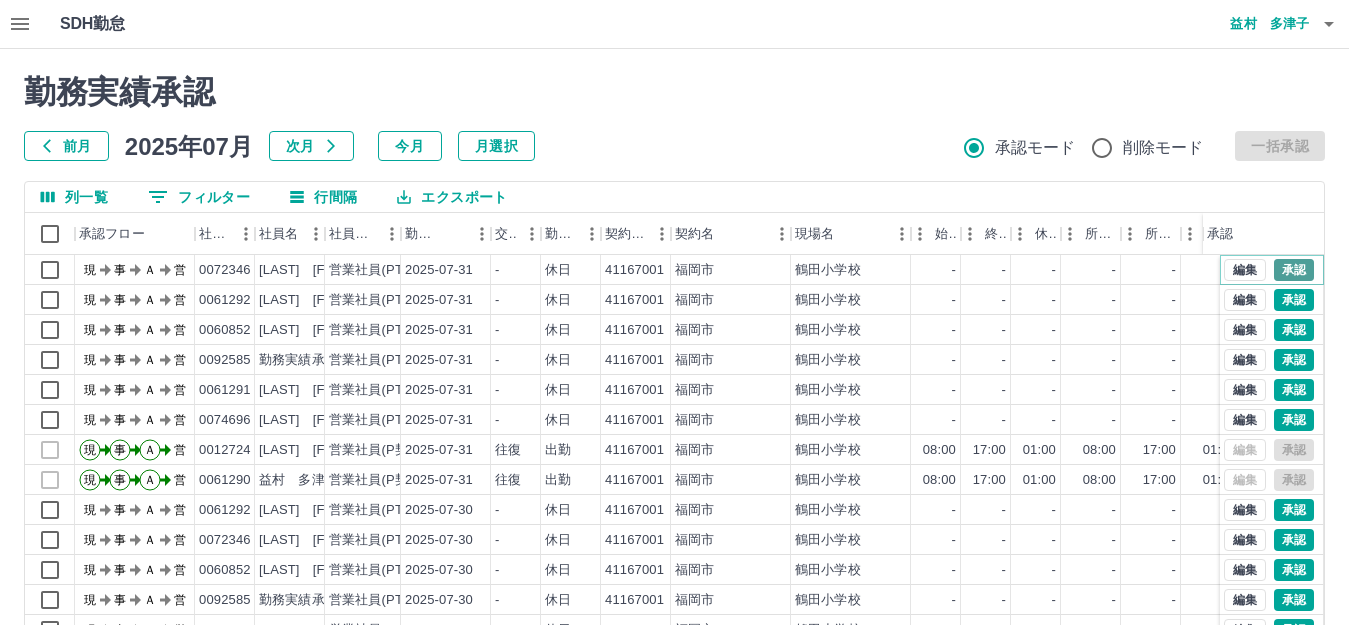 click on "承認" at bounding box center (1294, 270) 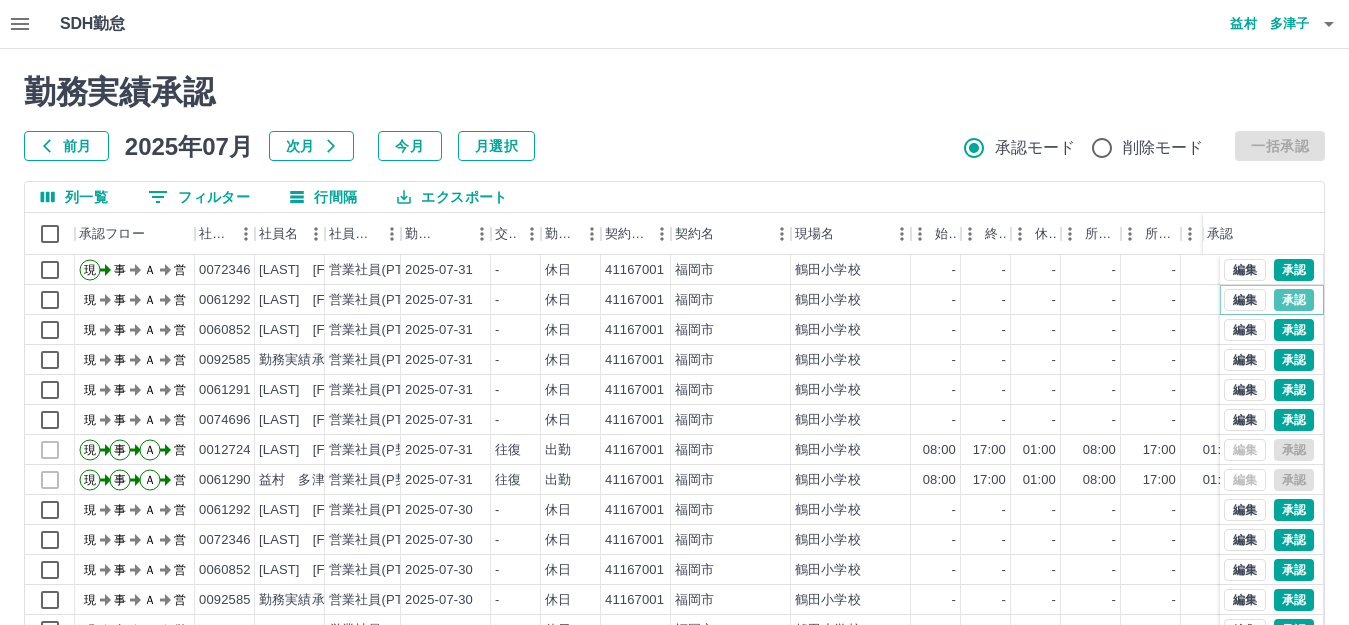 click on "承認" at bounding box center [1294, 300] 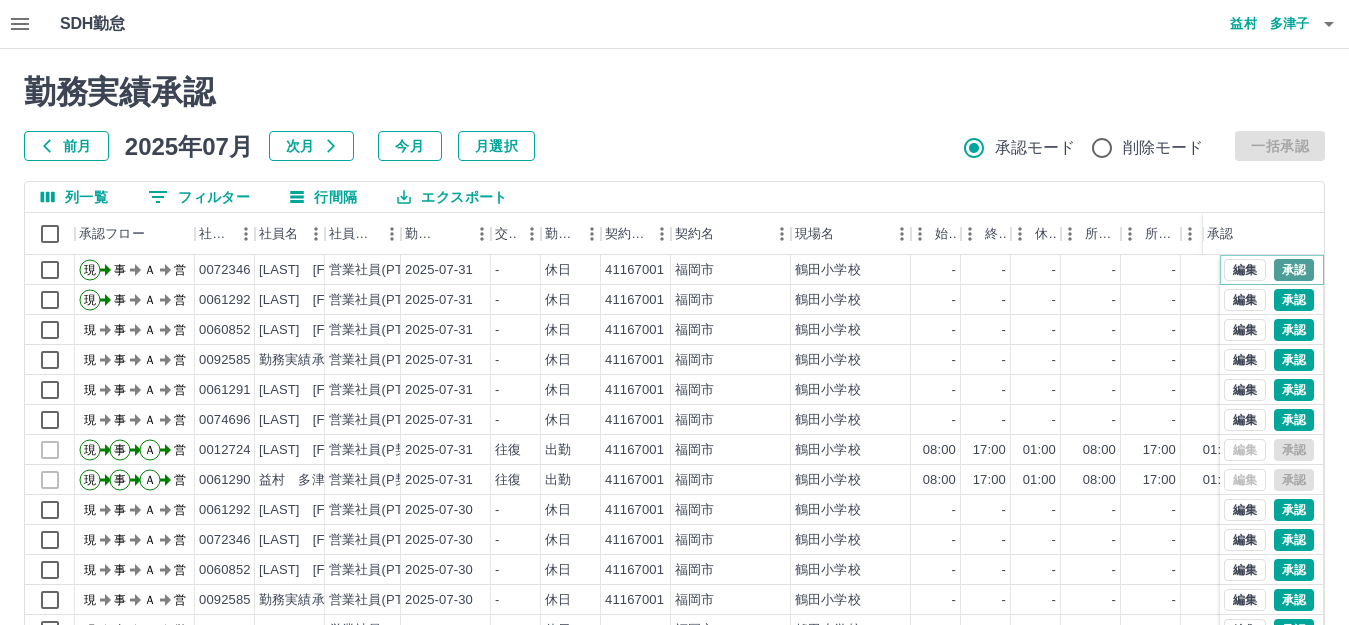click on "承認" at bounding box center [1294, 270] 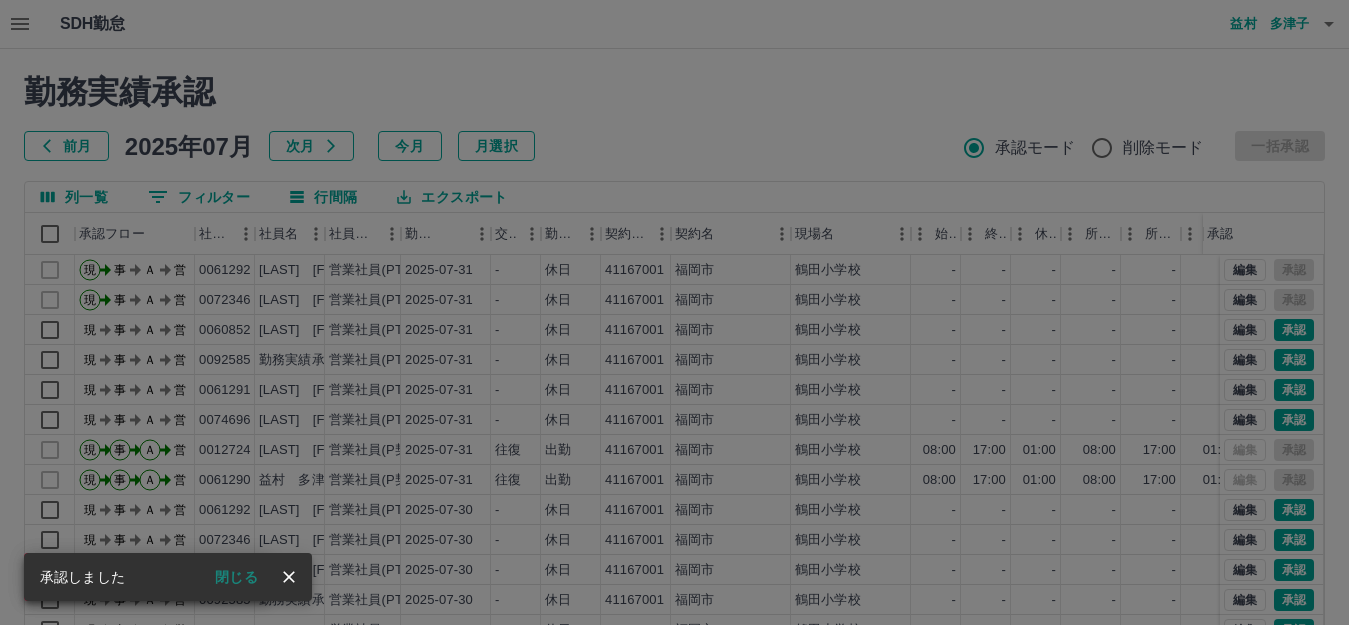 click on "承認権限がありません" at bounding box center (674, 312) 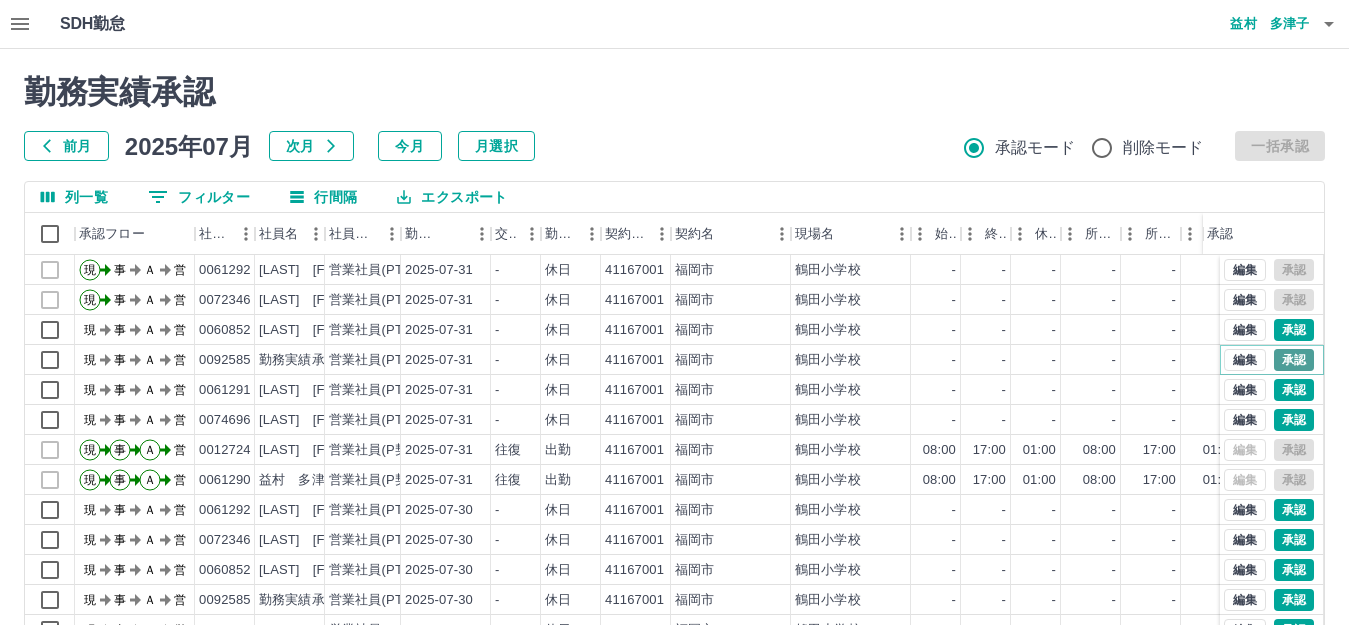 click on "承認" at bounding box center (1294, 360) 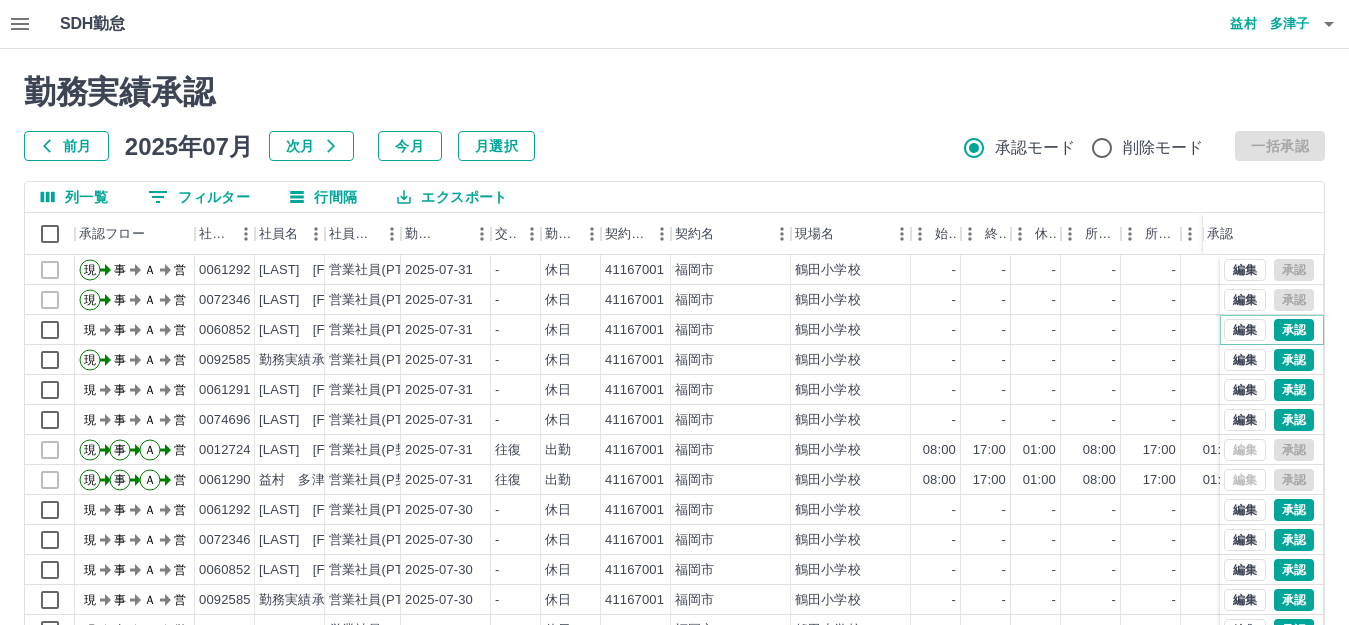 drag, startPoint x: 1282, startPoint y: 330, endPoint x: 1283, endPoint y: 345, distance: 15.033297 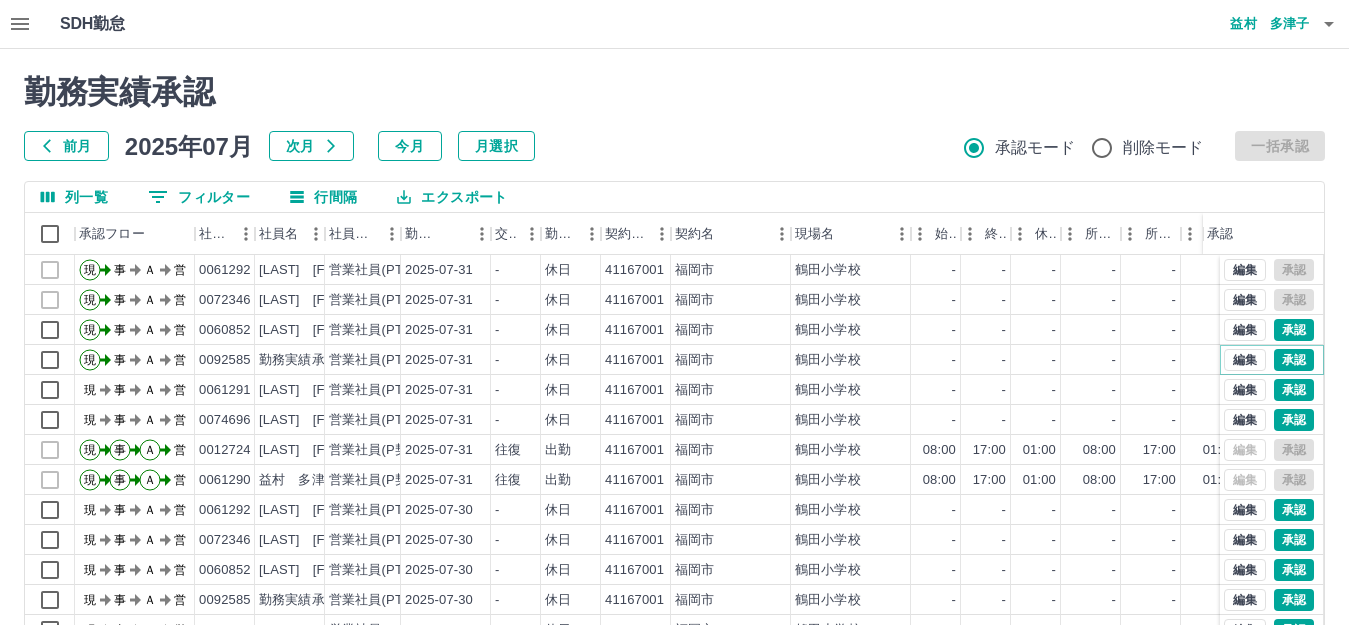 click on "承認" at bounding box center [1294, 360] 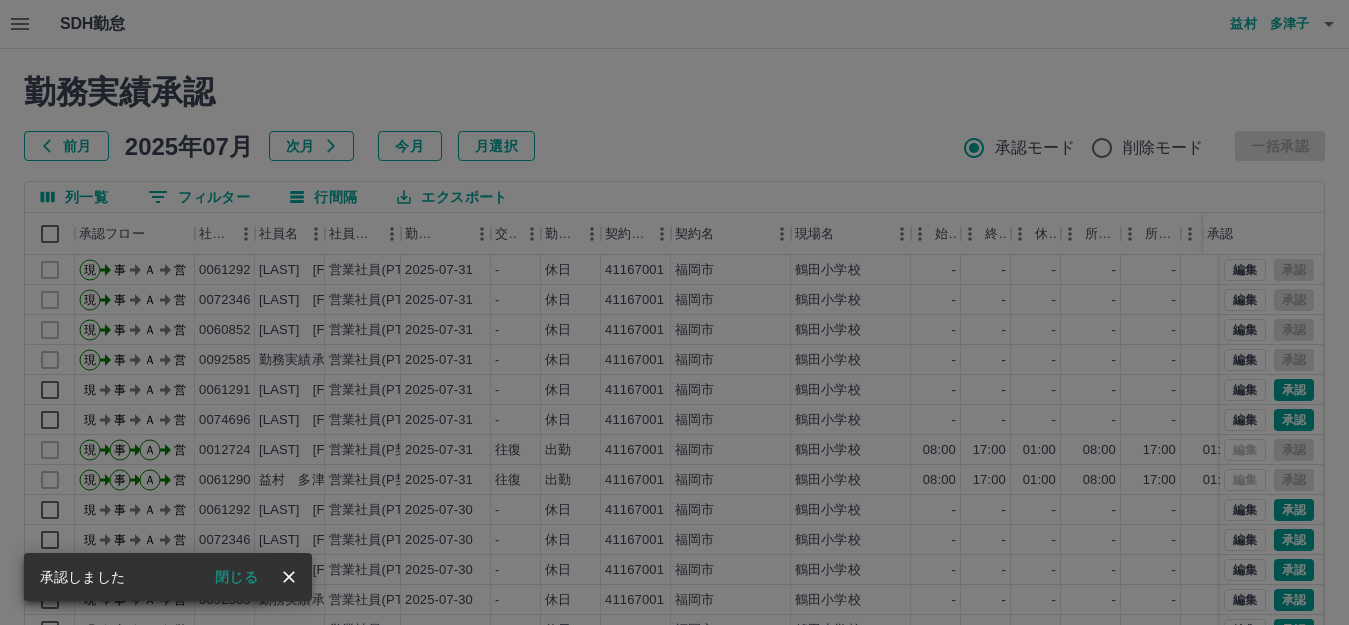 click on "承認権限がありません" at bounding box center [674, 312] 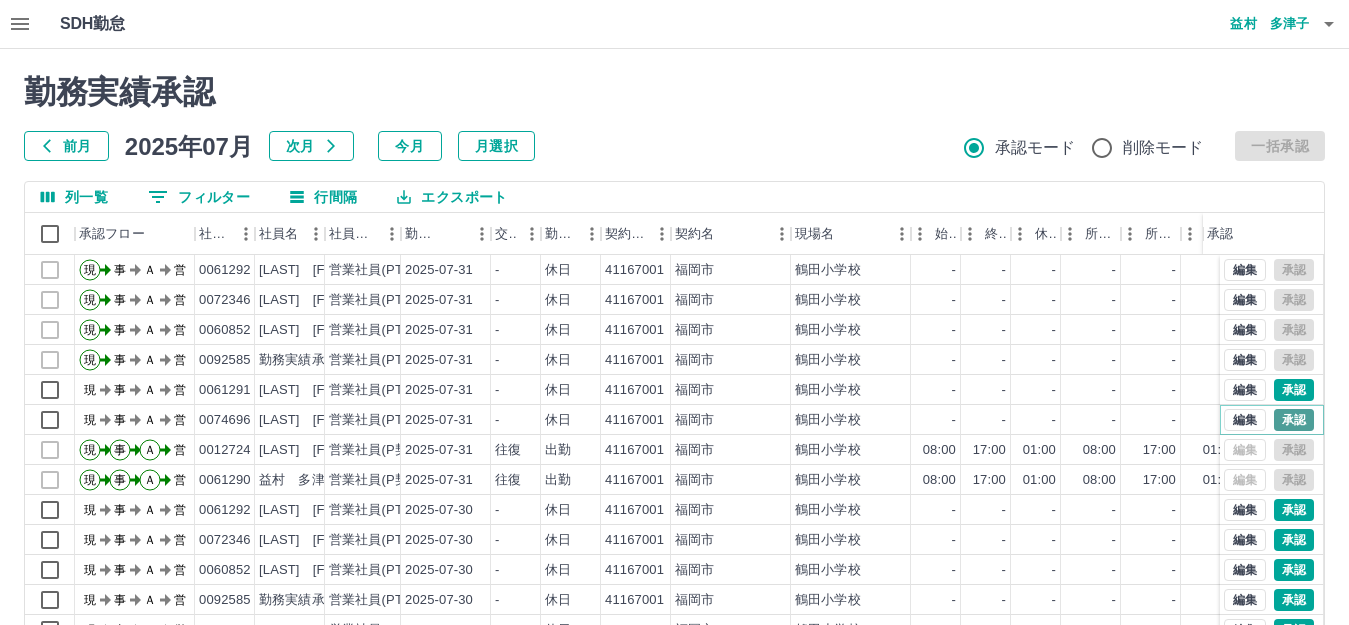 click on "承認" at bounding box center (1294, 420) 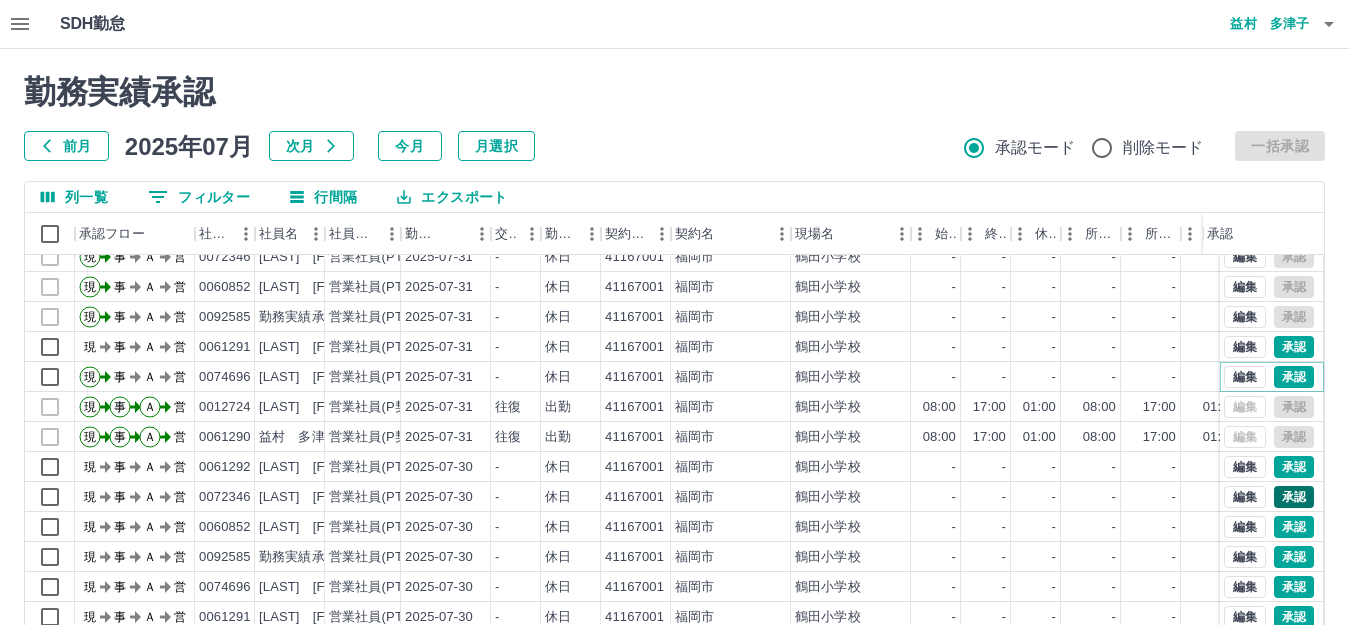 scroll, scrollTop: 100, scrollLeft: 0, axis: vertical 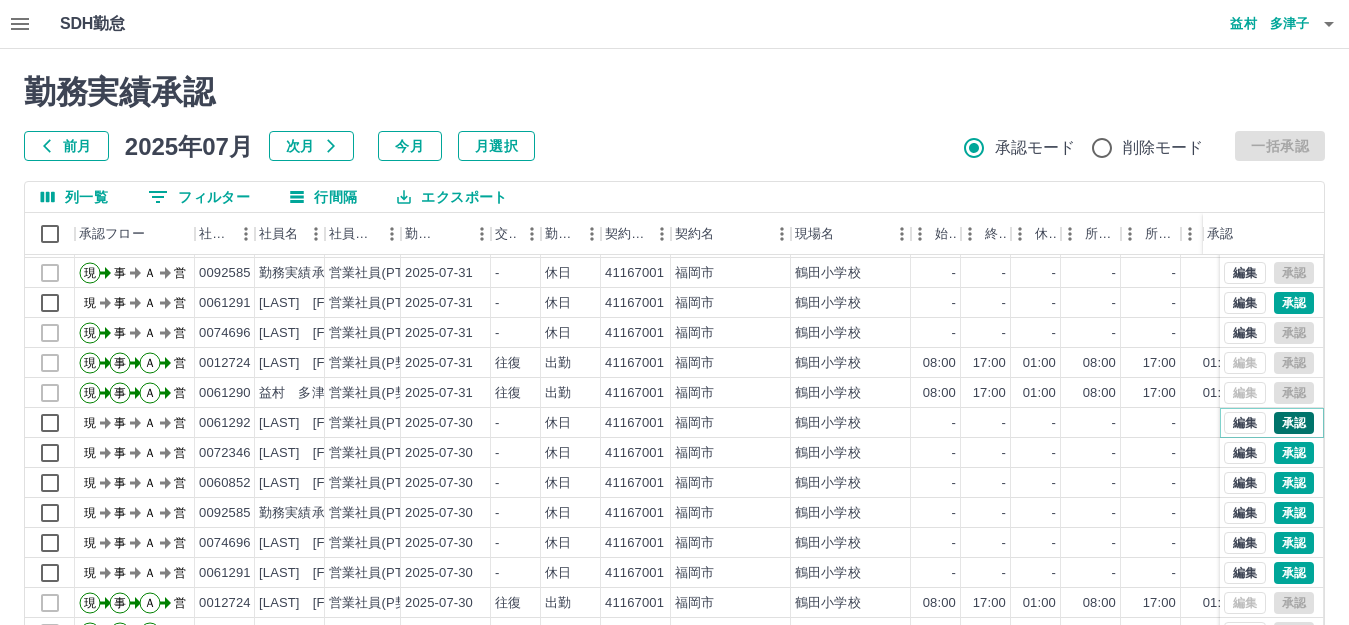 click on "承認" at bounding box center [1294, 423] 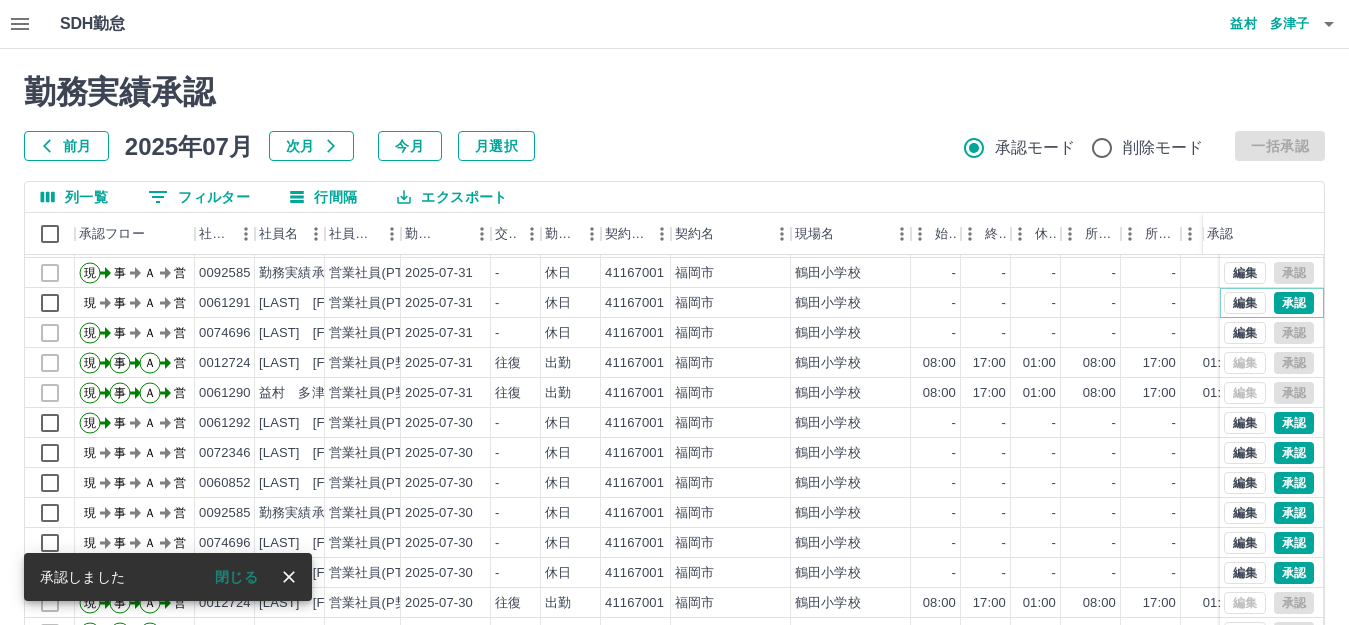 click on "承認" at bounding box center (1294, 303) 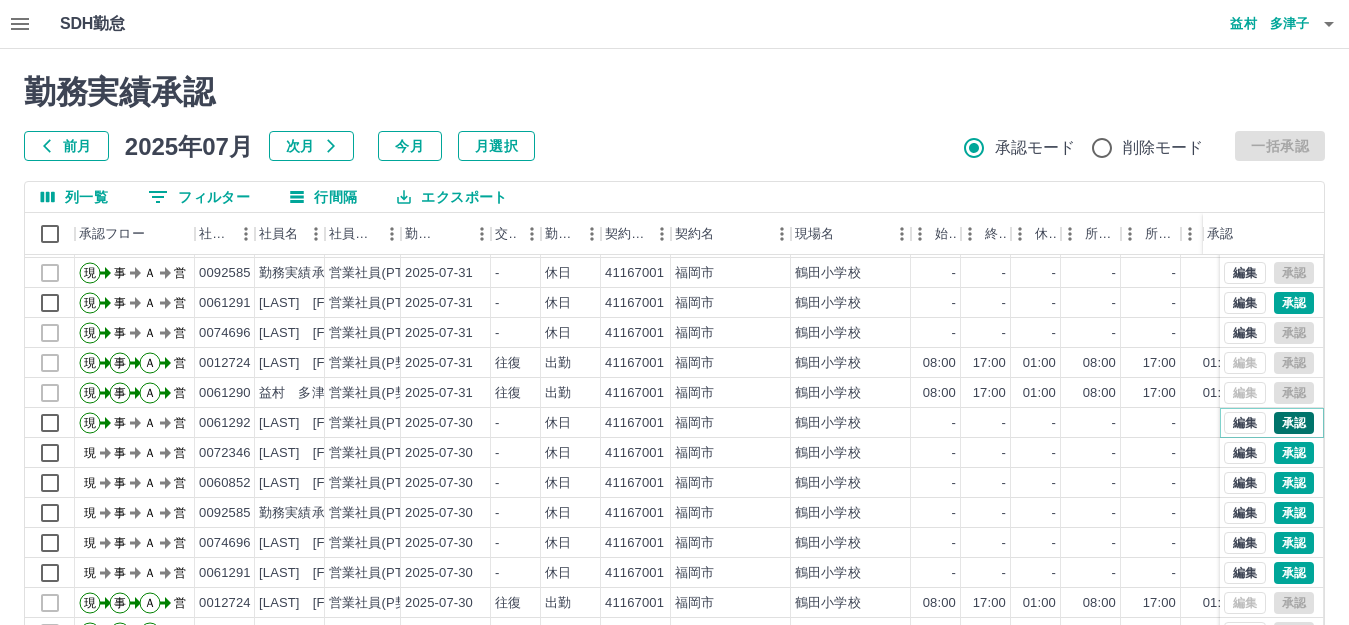click on "承認" at bounding box center [1294, 423] 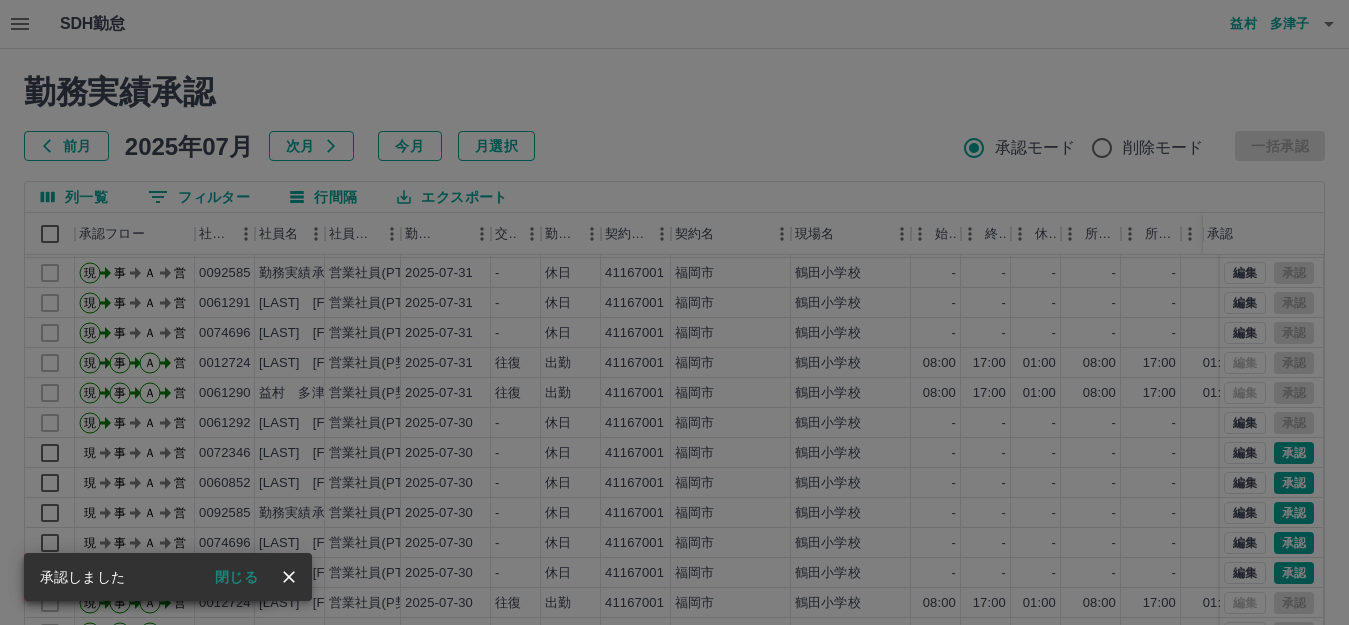 click on "承認権限がありません" at bounding box center [674, 312] 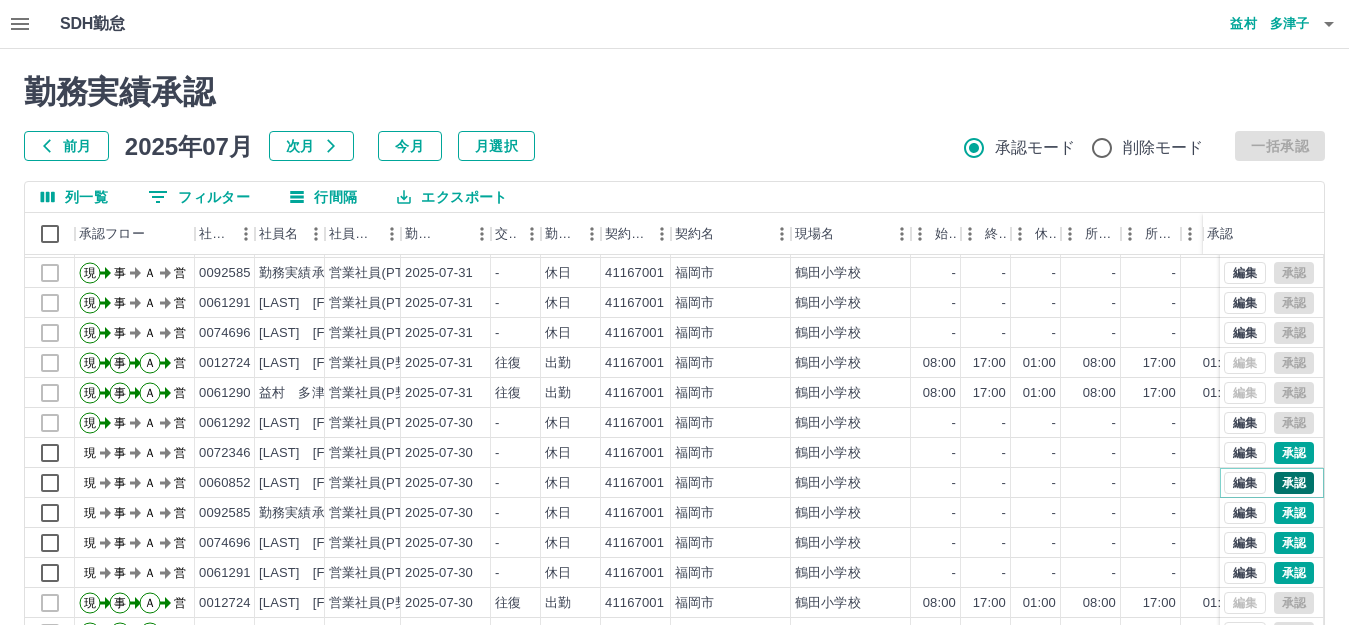click on "承認" at bounding box center [1294, 483] 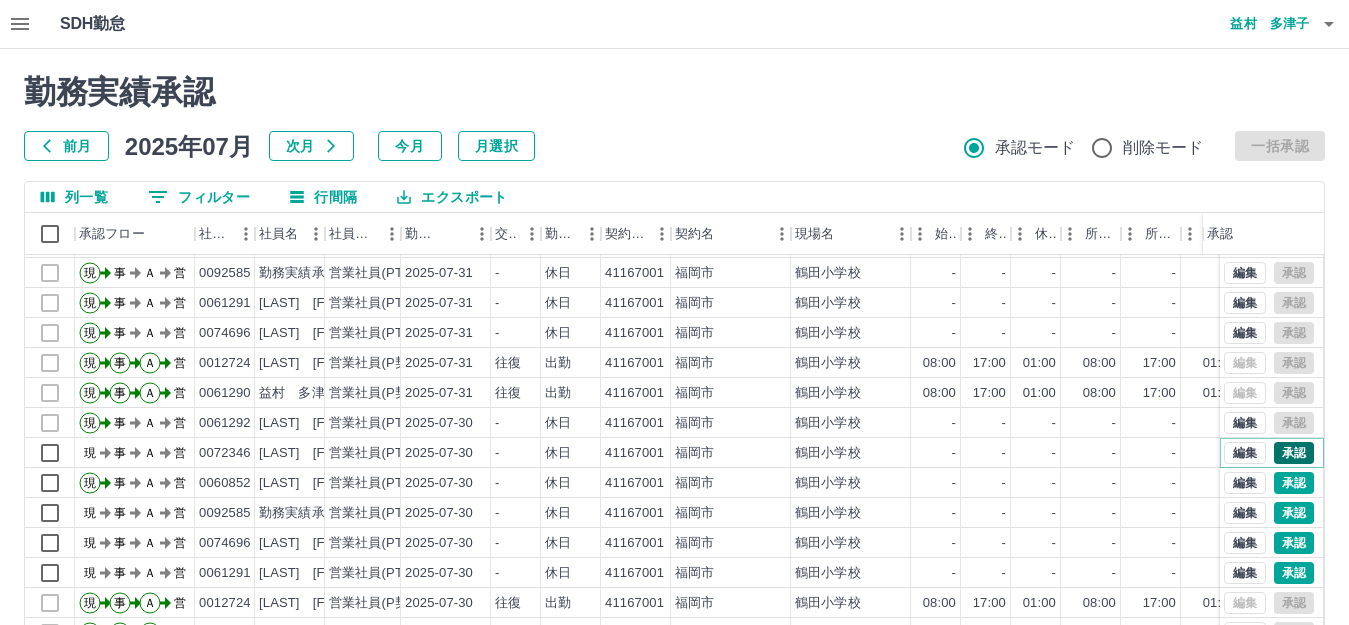 click on "承認" at bounding box center [1294, 453] 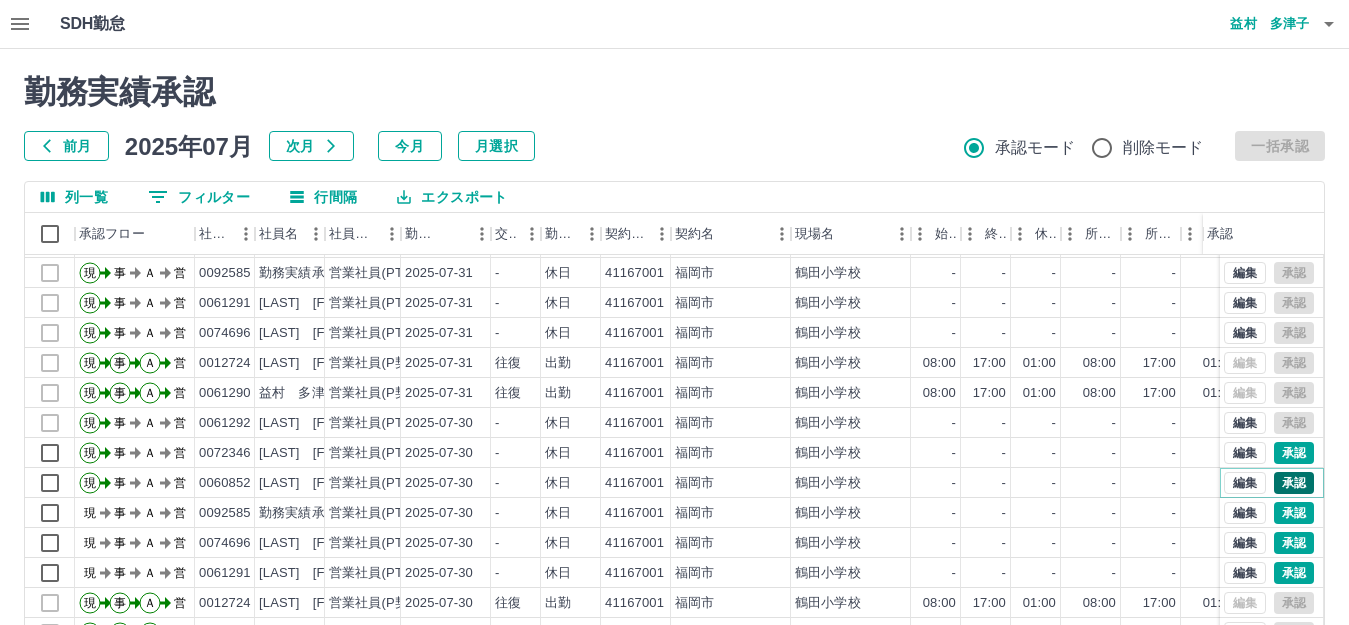 click on "承認" at bounding box center [1294, 483] 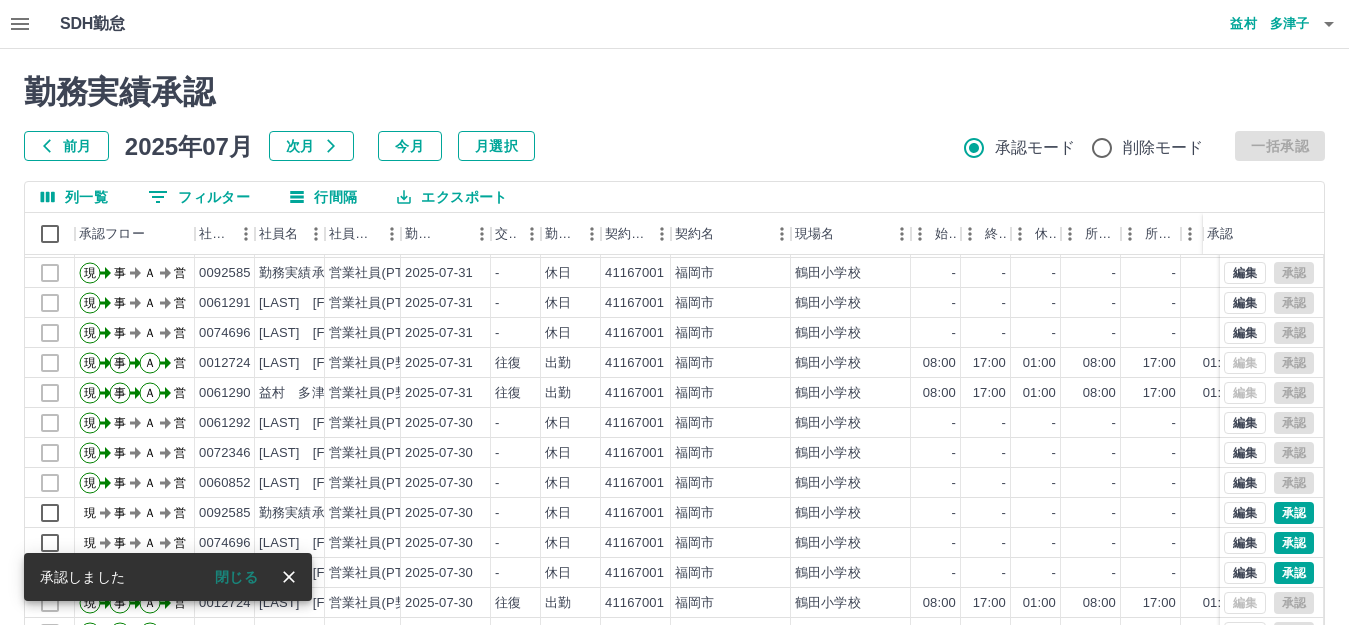 click on "承認権限がありません 勤務実績承認 前月 2025年07月 次月 今月 月選択 承認モード 削除モード 一括承認 列一覧 0 フィルター 行間隔 エクスポート 承認フロー 社員番号 社員名 社員区分 勤務日 交通費 勤務区分 契約コード 契約名 現場名 始業 終業 休憩 所定開始 所定終業 所定休憩 拘束 勤務 遅刻等 コメント ステータス 承認 現 事 Ａ 営 0072346 [LAST]　[FIRST] 営業社員(PT契約) 2025-07-31  -  休日 41167001 [CITY] [SCHOOL_NAME] - - - - - - 00:00 00:00 00:00 事務担当者承認待 現 事 Ａ 営 0060852 [LAST]　[FIRST] 営業社員(PT契約) 2025-07-31  -  休日 41167001 [CITY] [SCHOOL_NAME] - - - - - - 00:00 00:00 00:00 事務担当者承認待 現 事 Ａ 営 0092585 [LAST]　[FIRST] 営業社員(PT契約) 2025-07-31  -  休日 41167001 [CITY] [SCHOOL_NAME] - - - - - - 00:00 00:00 00:00 事務担当者承認待 現 事 Ａ 営 0061291 [LAST]　[FIRST] 2025-07-31" at bounding box center (674, 447) 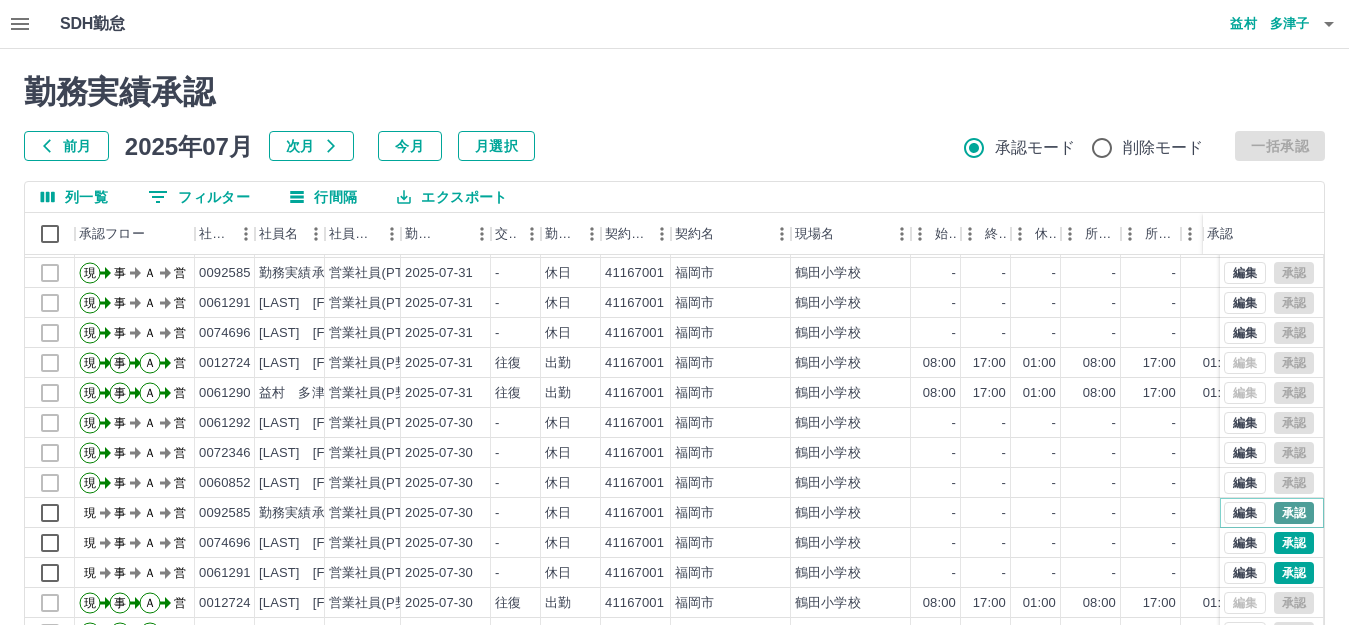 click on "承認" at bounding box center (1294, 513) 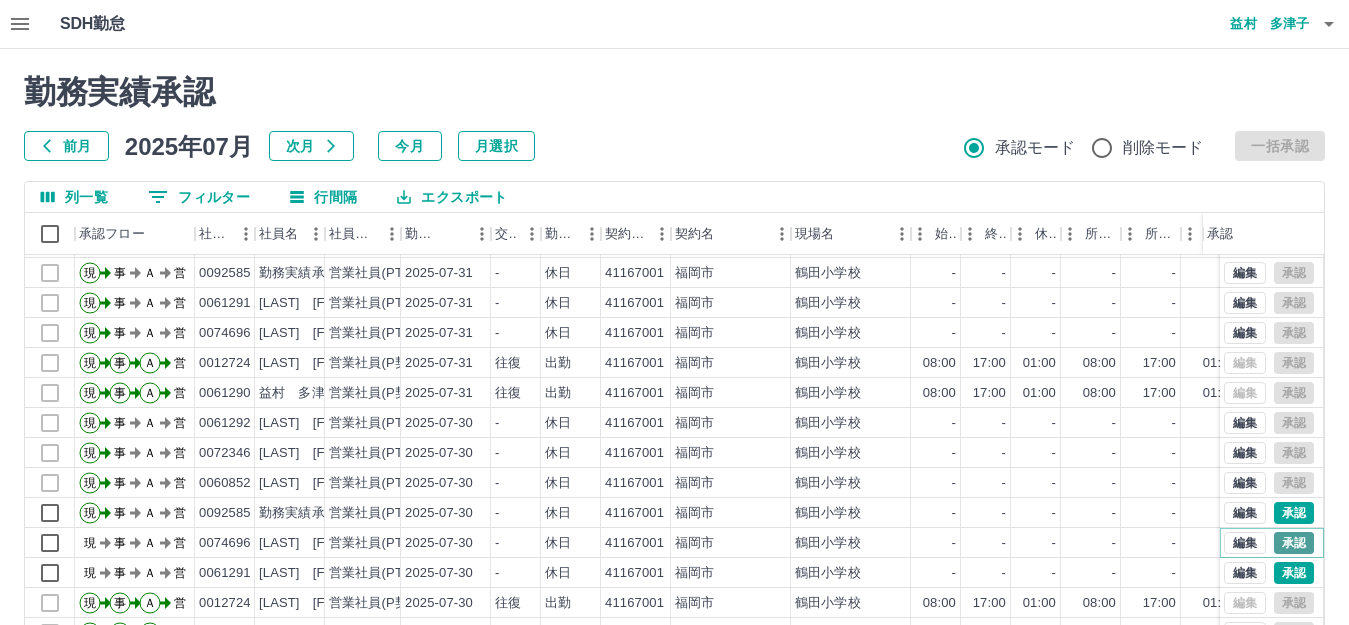 click on "承認" at bounding box center (1294, 543) 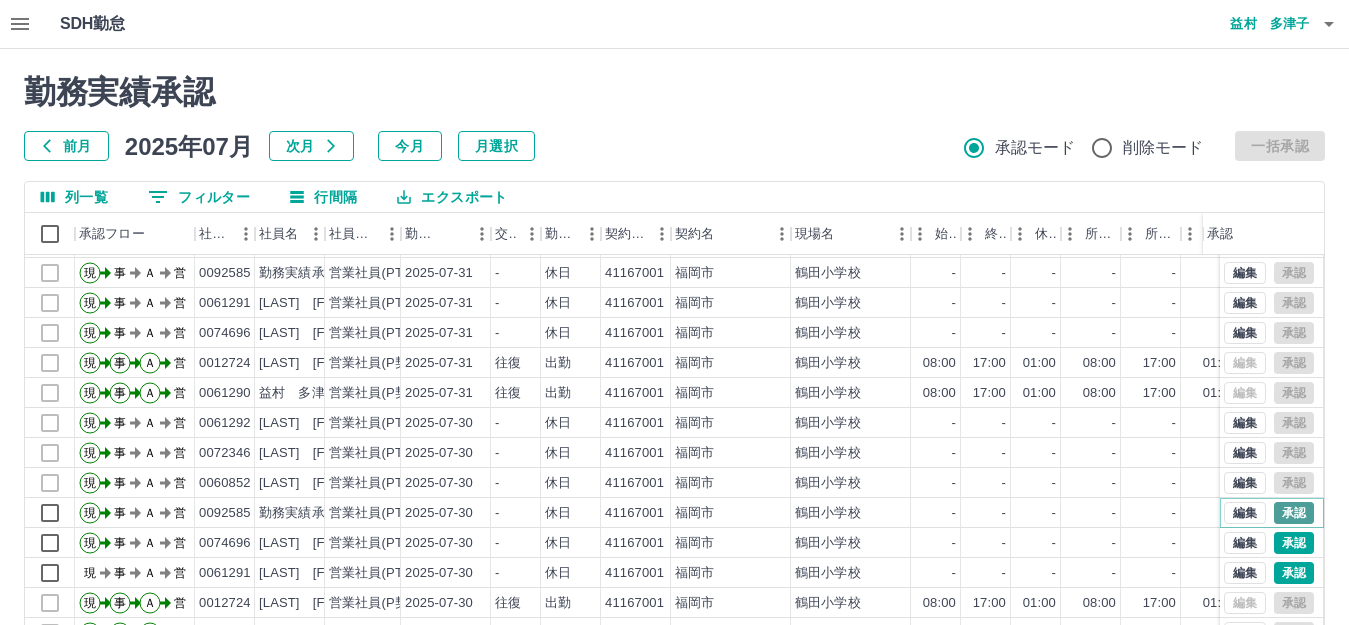 click on "承認" at bounding box center [1294, 513] 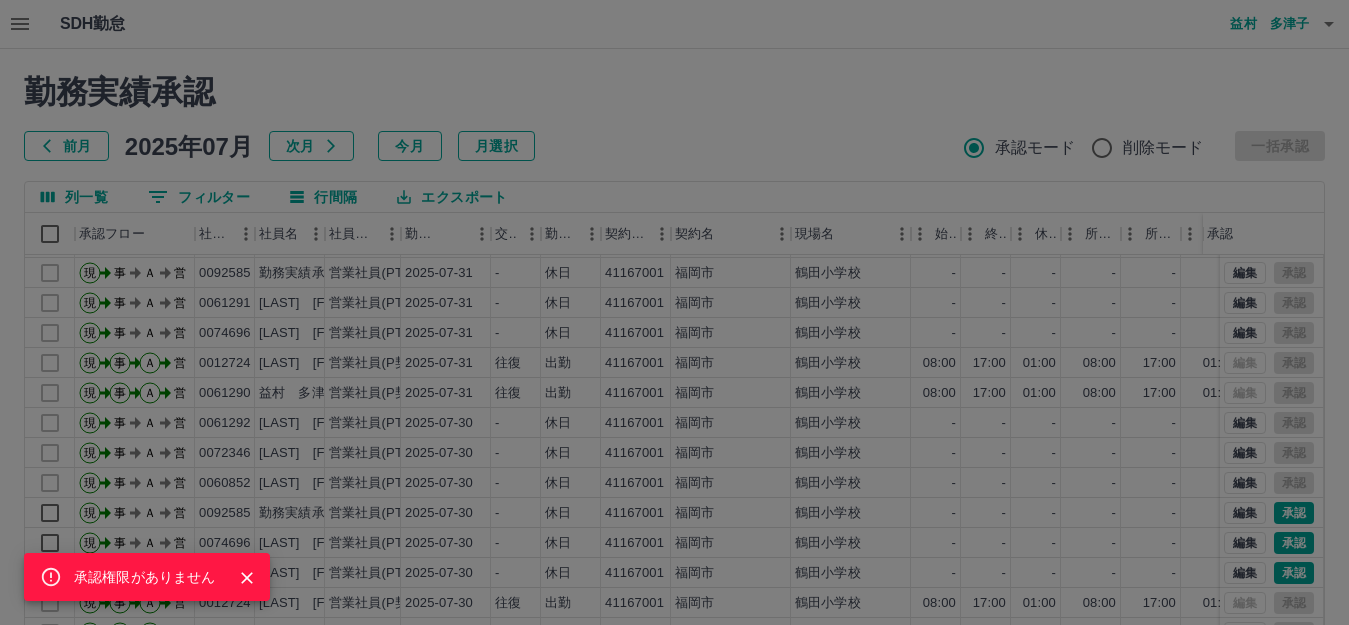 click on "承認権限がありません" at bounding box center (674, 312) 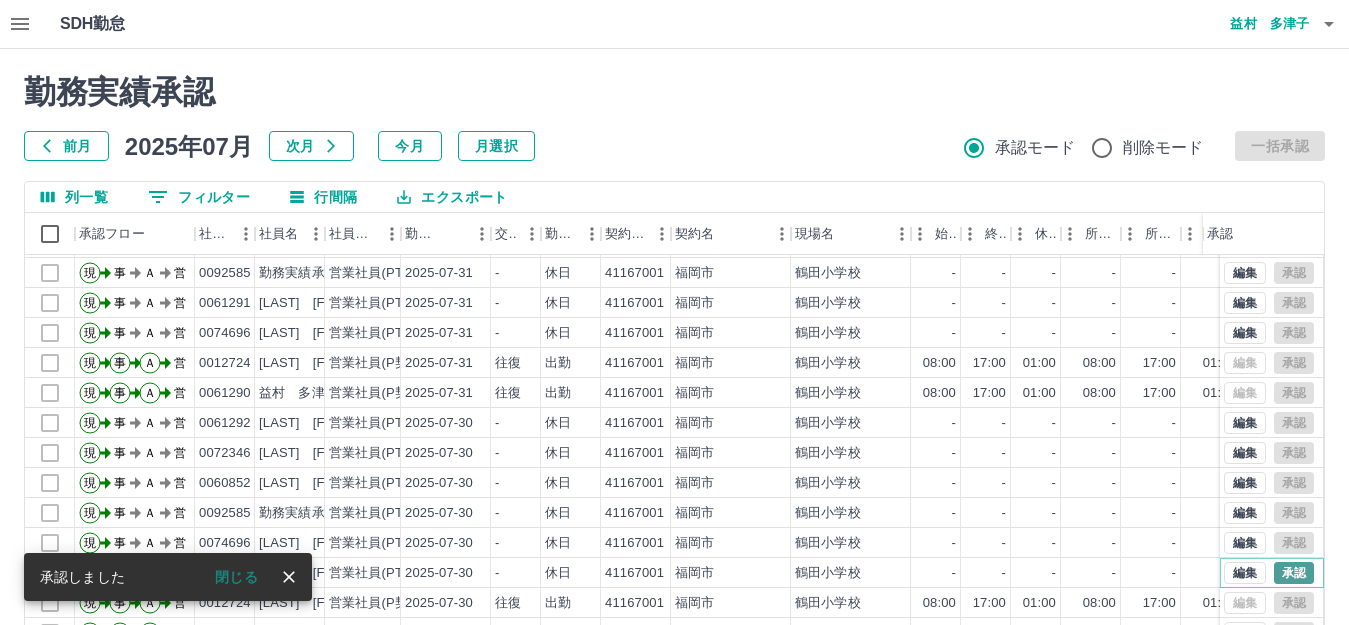 click on "承認" at bounding box center (1294, 573) 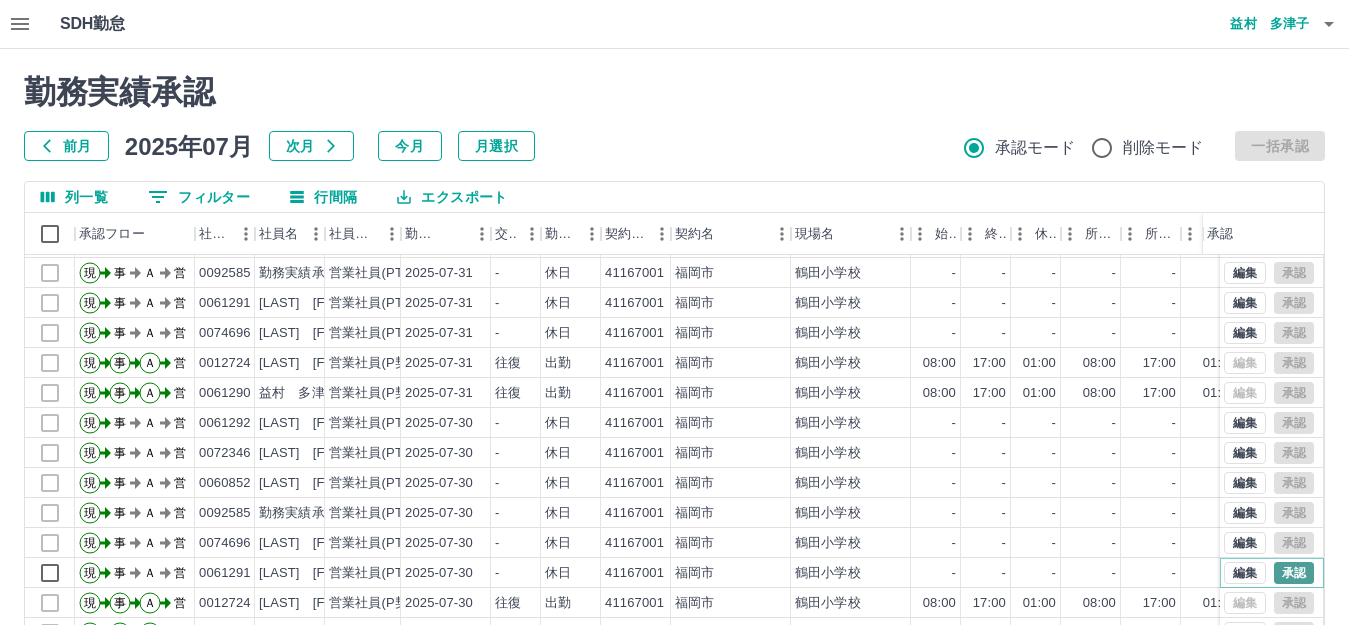 click on "承認" at bounding box center [1294, 573] 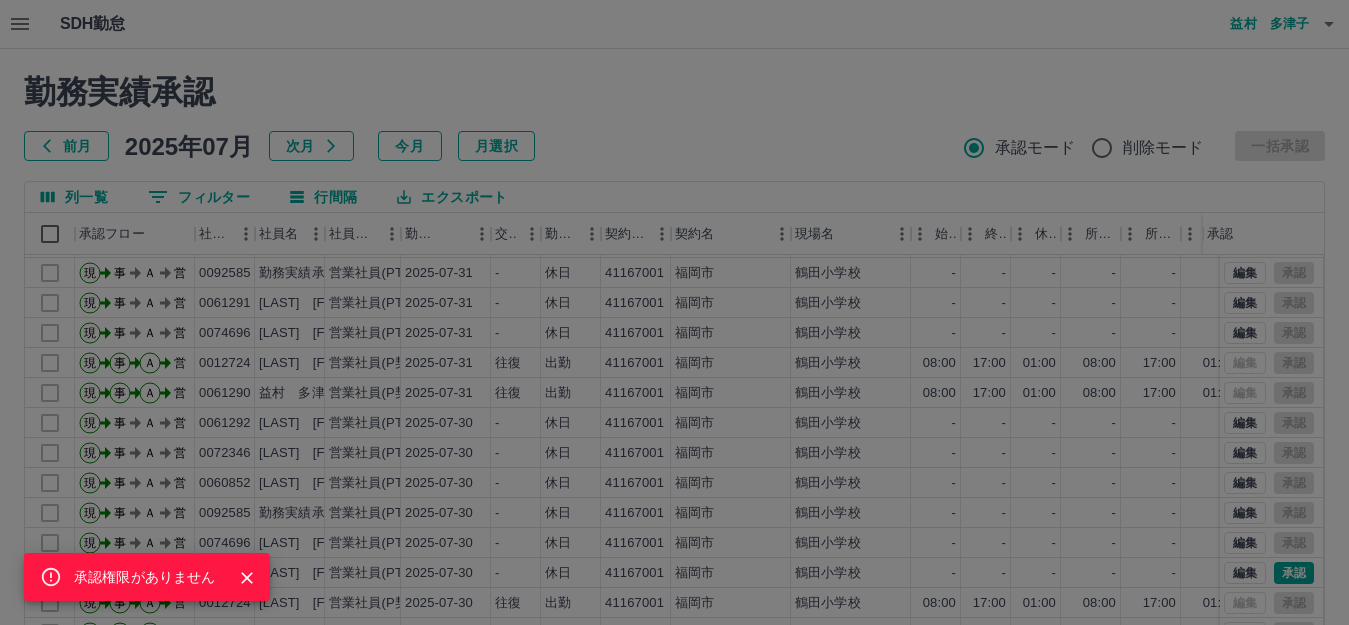 click on "承認権限がありません" at bounding box center (674, 312) 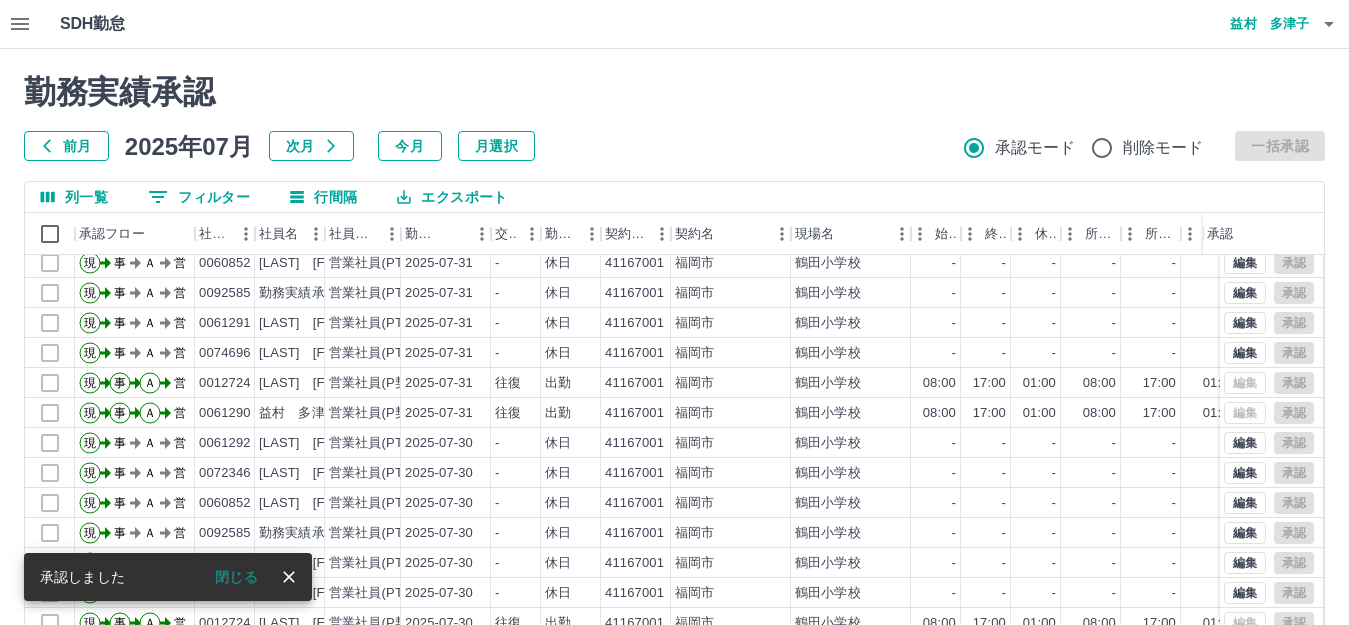 scroll, scrollTop: 104, scrollLeft: 0, axis: vertical 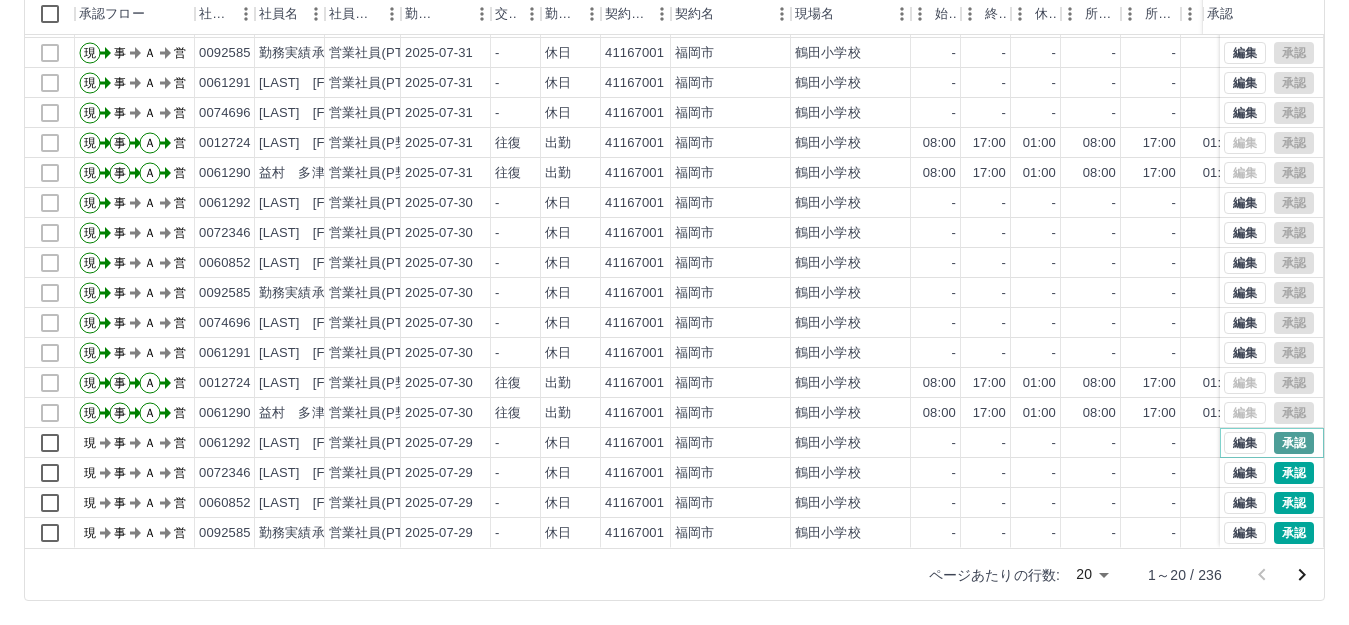 click on "承認" at bounding box center [1294, 443] 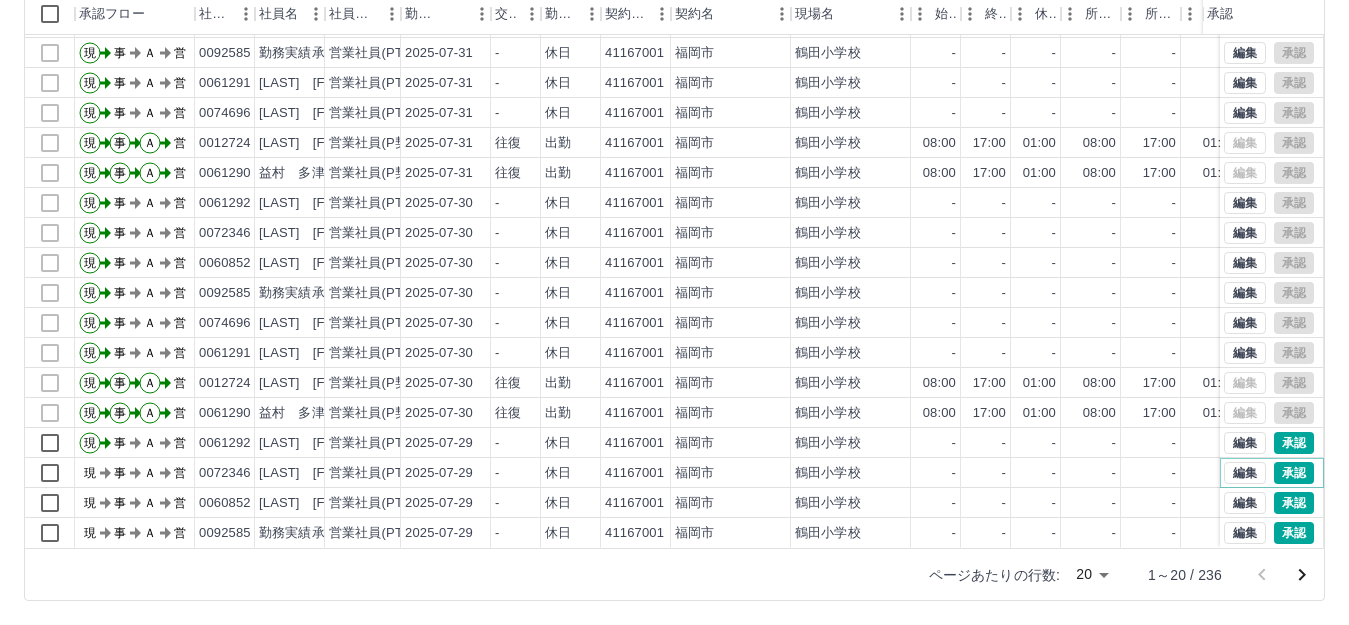 click on "承認" at bounding box center (1294, 473) 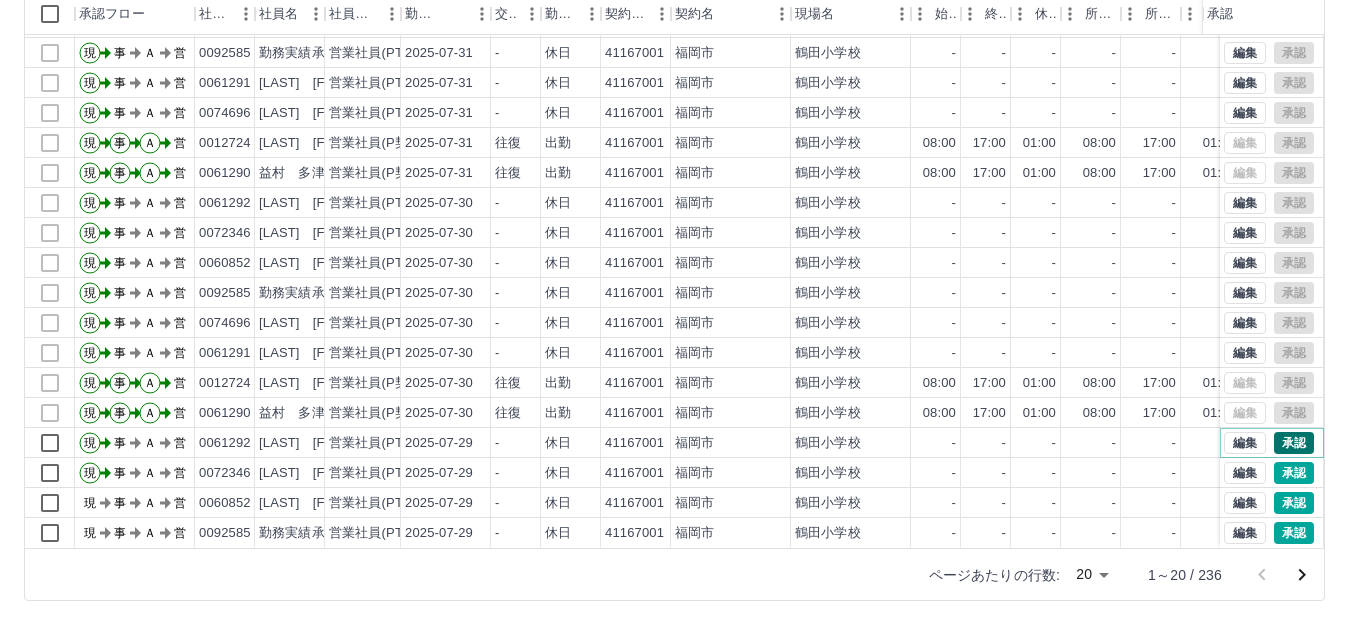 click on "承認" at bounding box center (1294, 443) 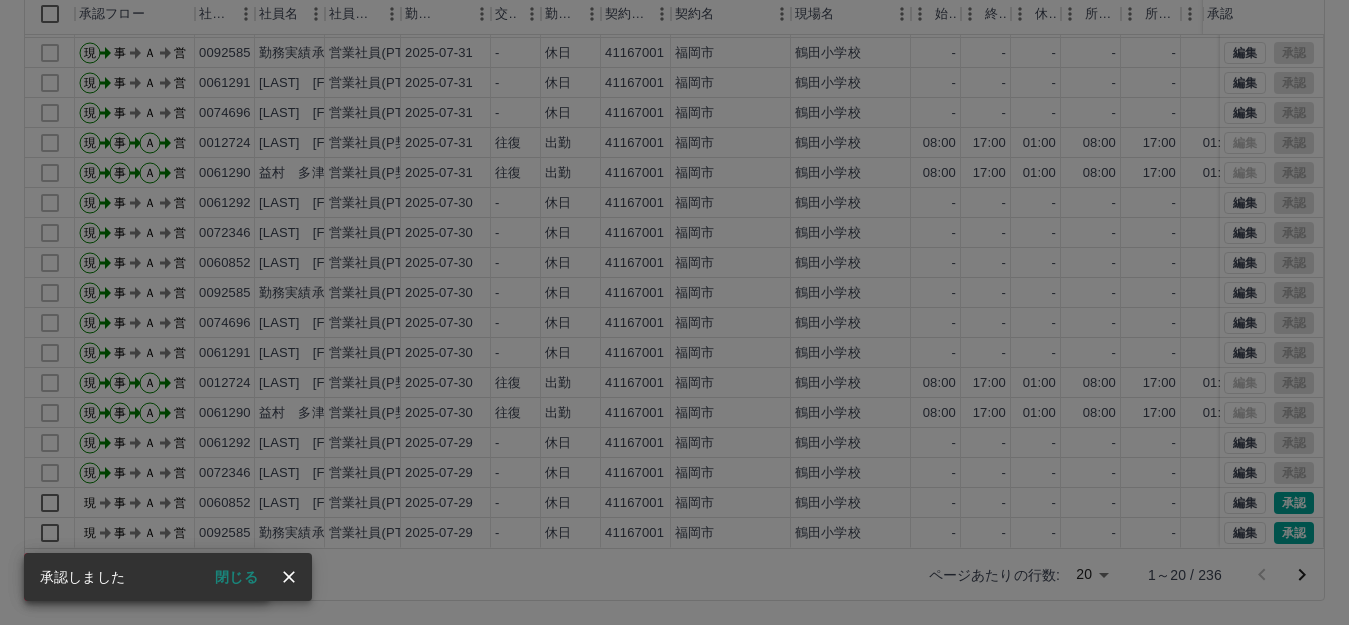 click on "承認権限がありません" at bounding box center [674, 312] 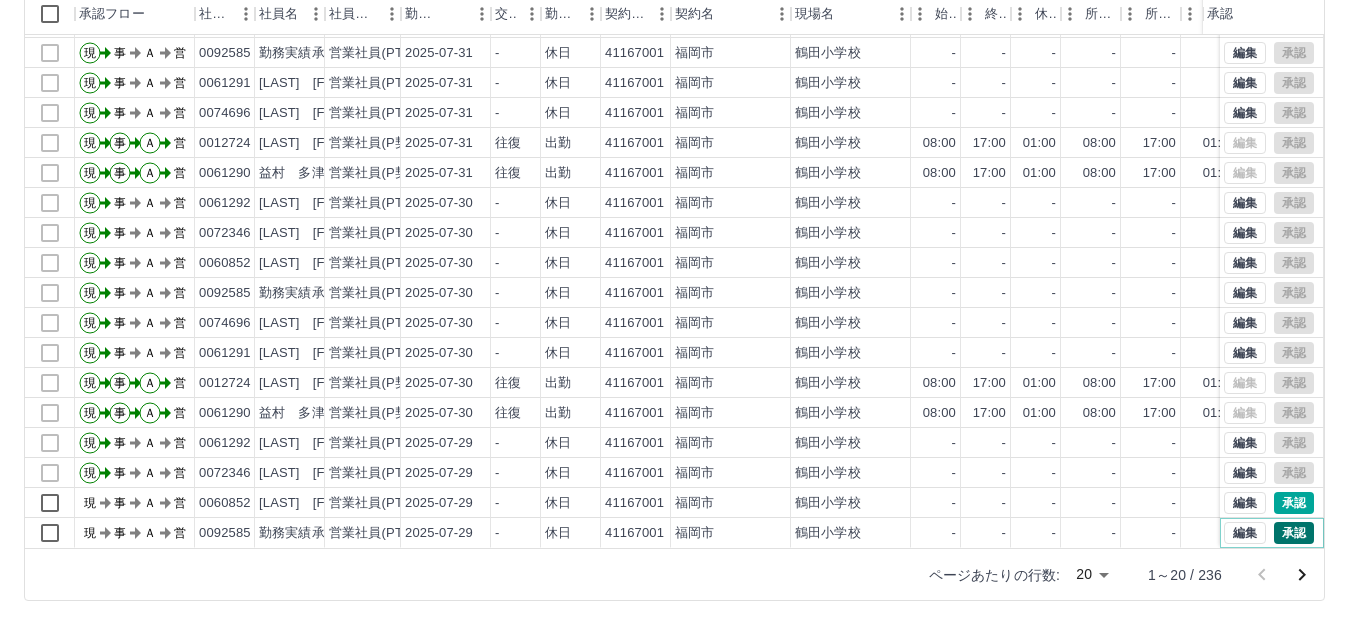 click on "承認" at bounding box center (1294, 533) 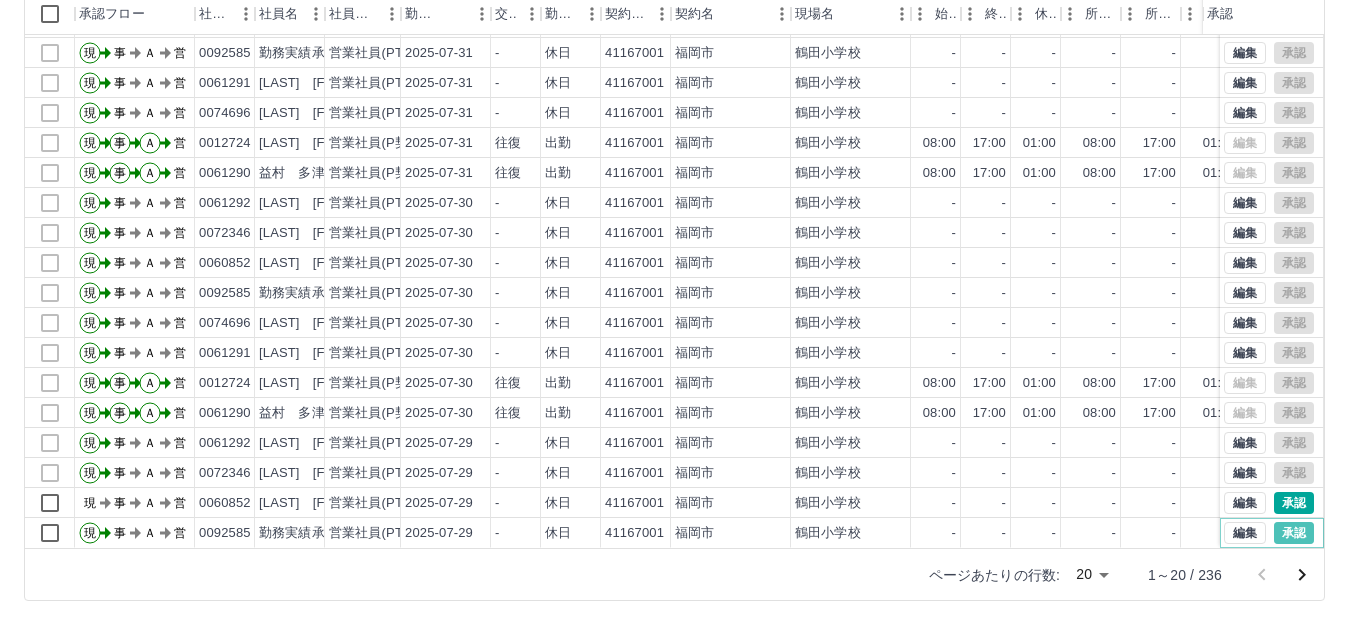 click on "承認" at bounding box center (1294, 533) 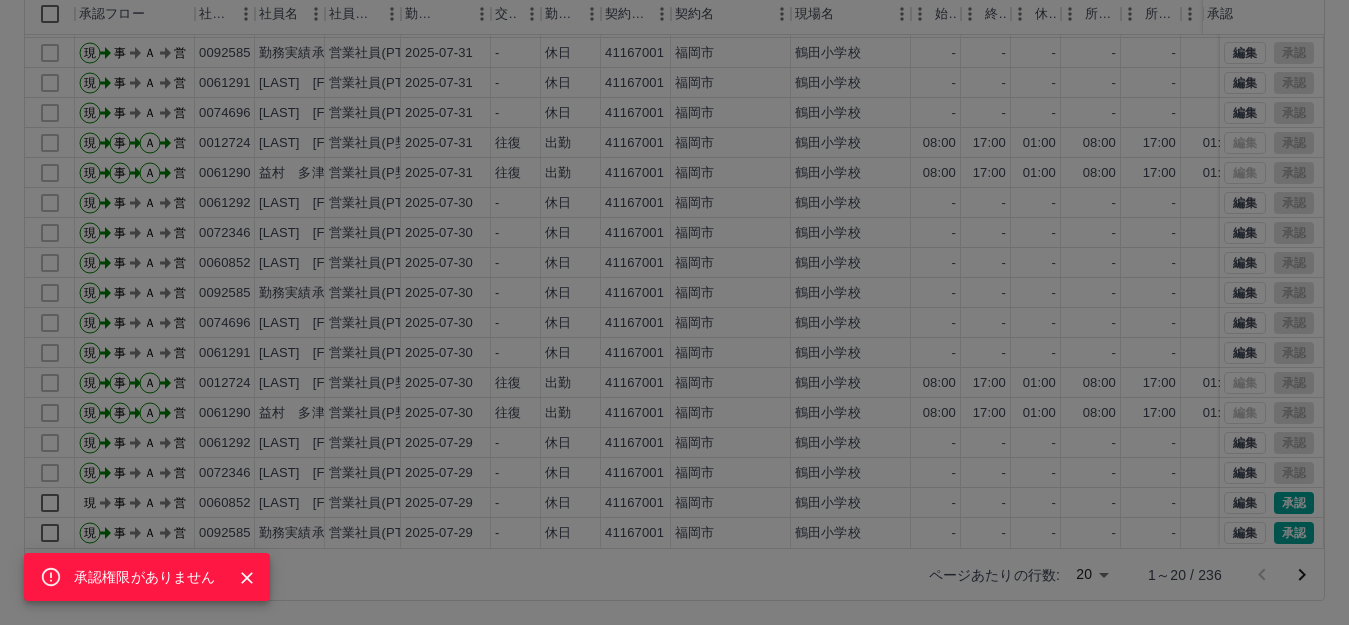 click on "承認権限がありません" at bounding box center [674, 312] 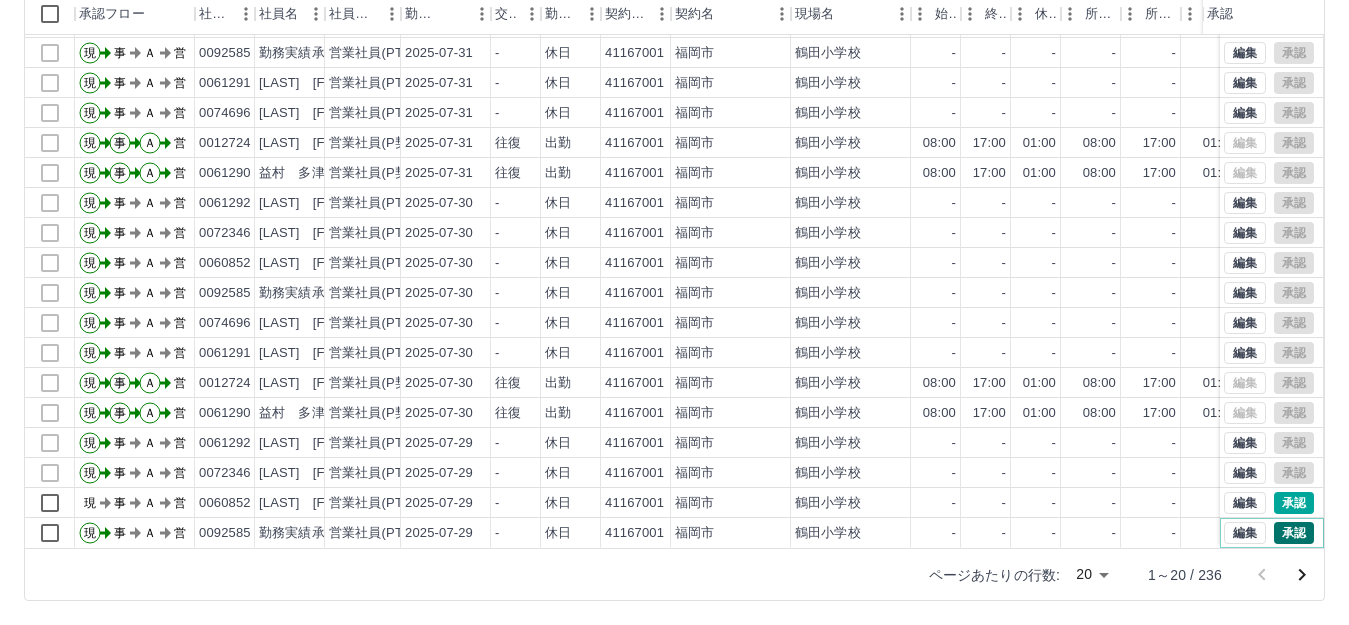 click on "承認" at bounding box center (1294, 533) 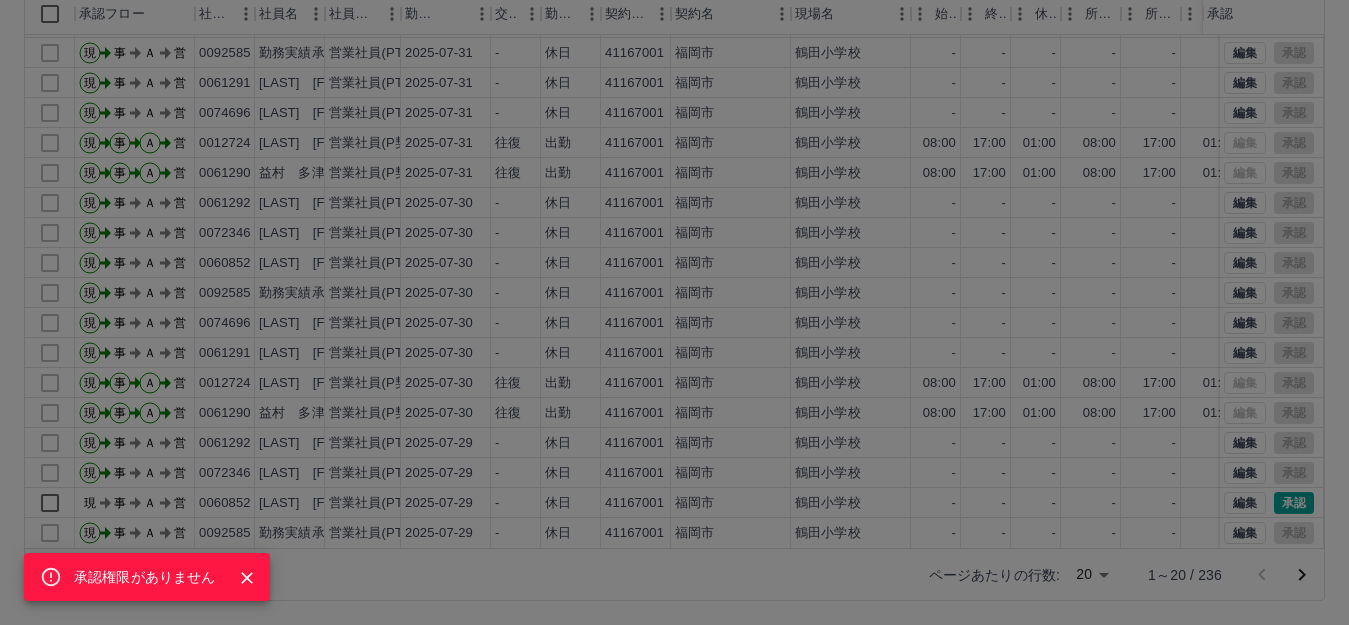 click on "承認権限がありません" at bounding box center (674, 312) 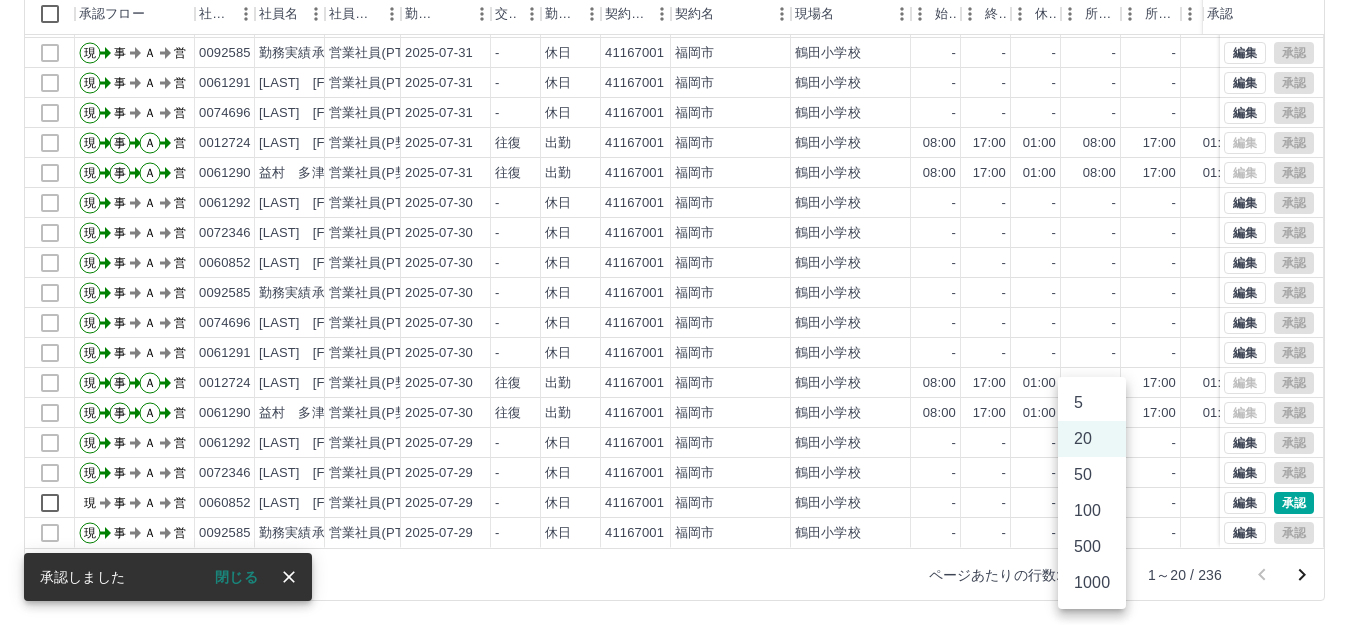 click on "SDH勤怠 [LAST]　[FIRST] 承認権限がありません 勤務実績承認 前月 2025年07月 次月 今月 月選択 承認モード 削除モード 一括承認 列一覧 0 フィルター 行間隔 エクスポート 承認フロー 社員番号 社員名 社員区分 勤務日 交通費 勤務区分 契約コード 契約名 現場名 始業 終業 休憩 所定開始 所定終業 所定休憩 拘束 勤務 遅刻等 コメント ステータス 承認 現 事 Ａ 営 0072346 [LAST]　[FIRST] 営業社員(PT契約) 2025-07-31  -  休日 41167001 [CITY] [SCHOOL_NAME] - - - - - - 00:00 00:00 00:00 事務担当者承認待 現 事 Ａ 営 0060852 [LAST]　[FIRST] 営業社員(PT契約) 2025-07-31  -  休日 41167001 [CITY] [SCHOOL_NAME] - - - - - - 00:00 00:00 00:00 事務担当者承認待 現 事 Ａ 営 0092585 [LAST]　[FIRST] 営業社員(PT契約) 2025-07-31  -  休日 41167001 [CITY] [SCHOOL_NAME] - - - - - - 00:00 00:00 00:00 事務担当者承認待 現 事 Ａ 営 0061291" at bounding box center (683, 202) 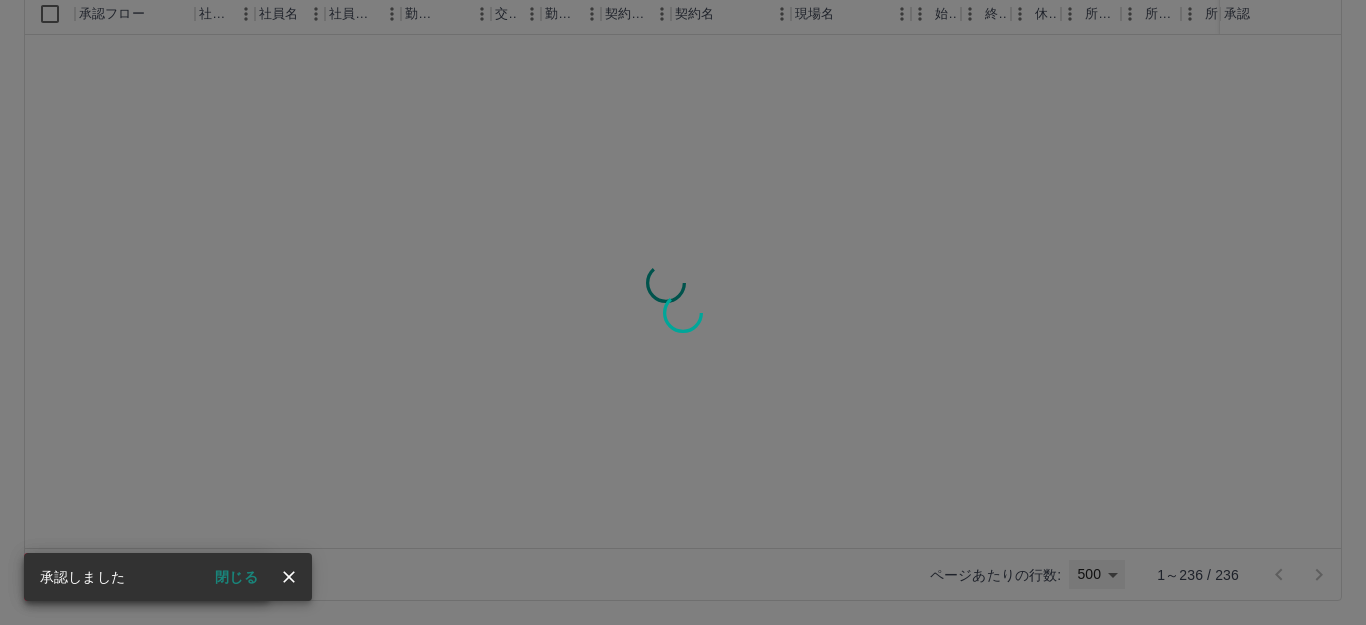 type on "***" 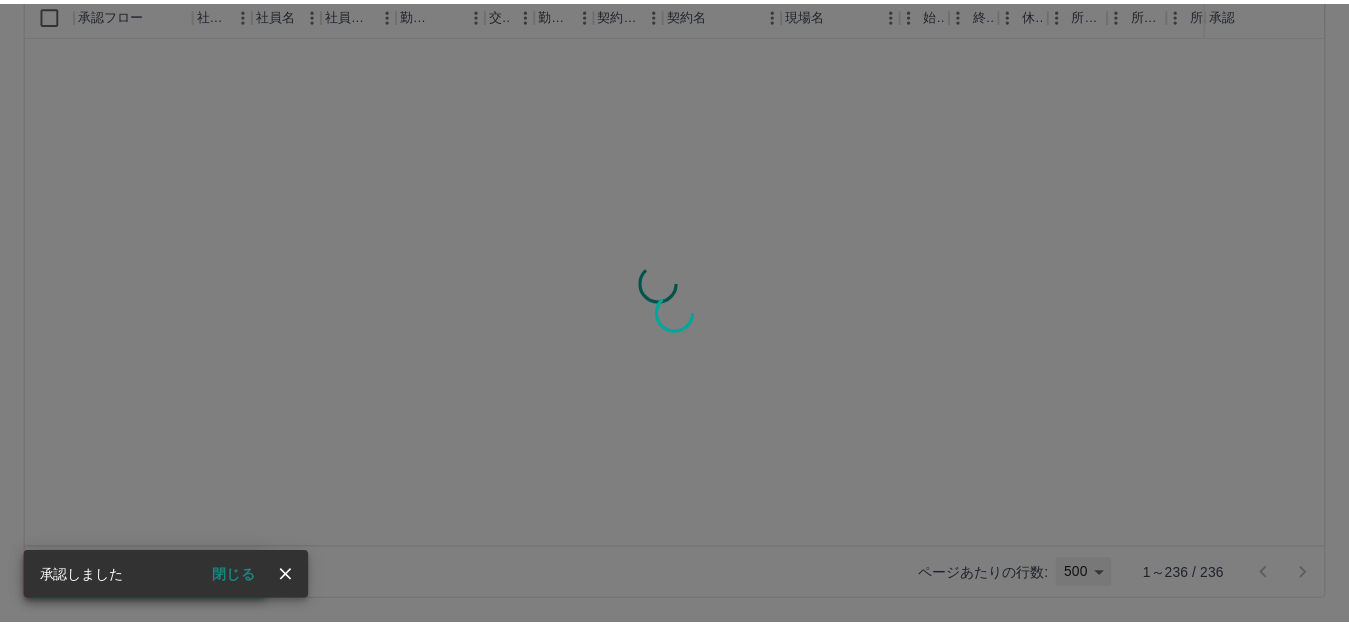 scroll, scrollTop: 0, scrollLeft: 0, axis: both 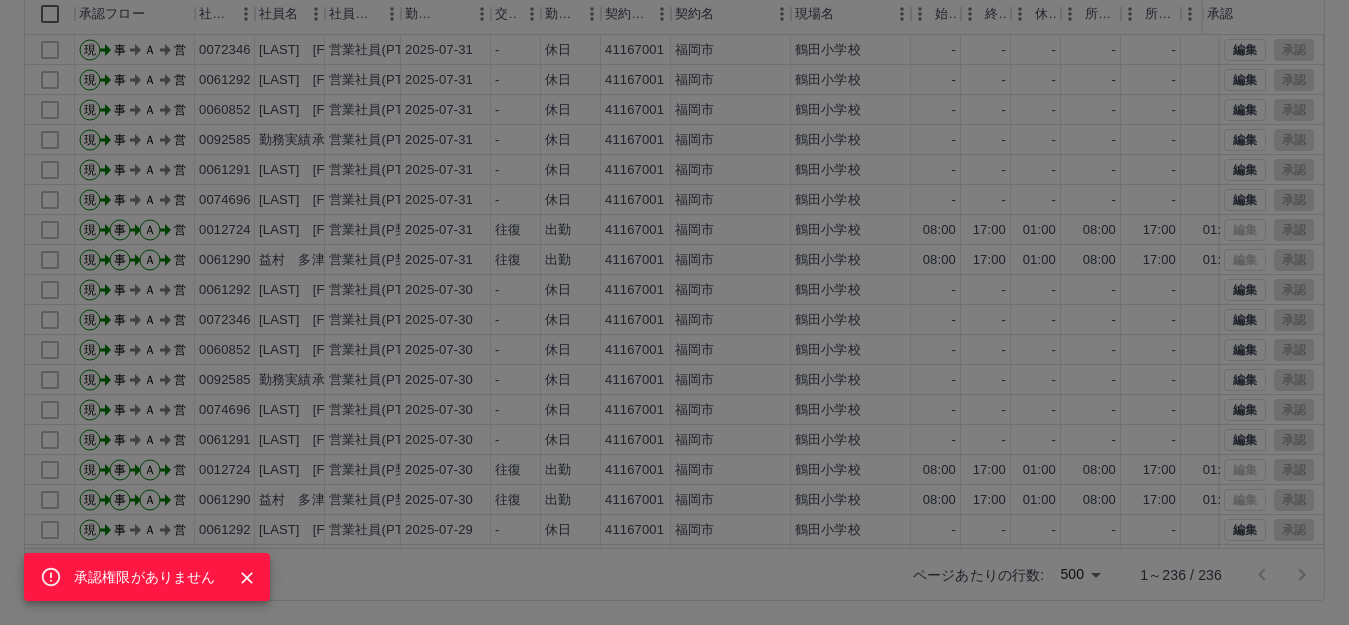 click on "承認権限がありません" at bounding box center (674, 312) 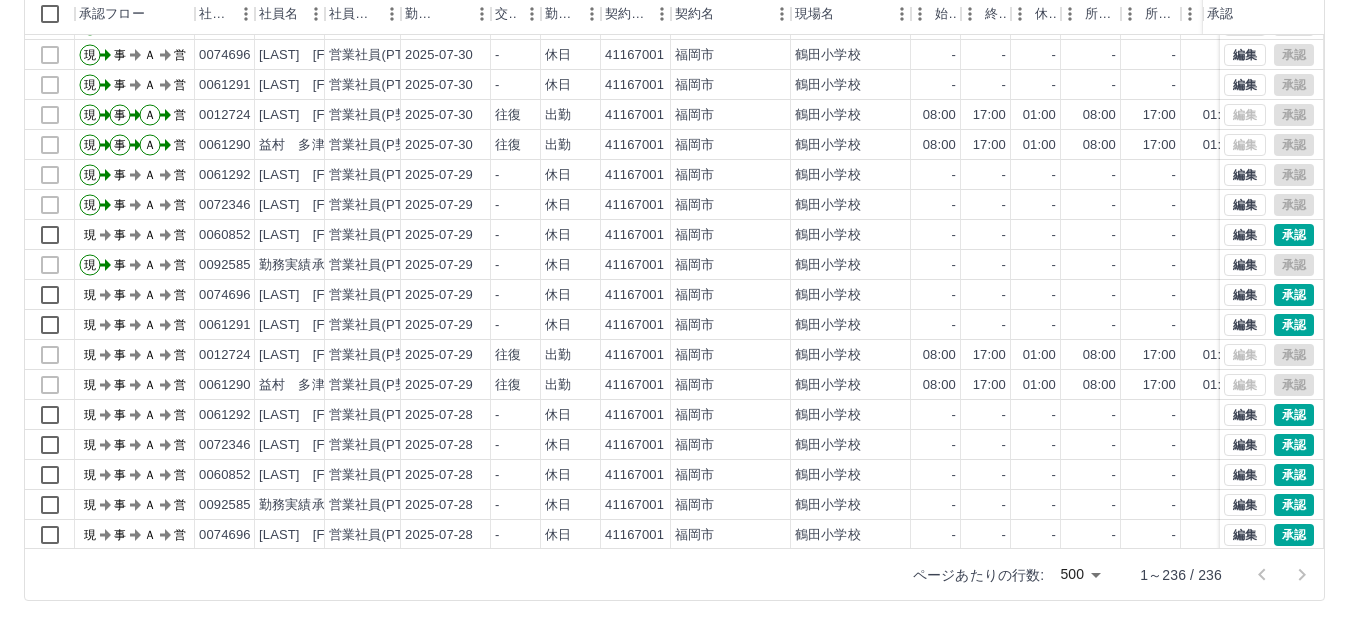 scroll, scrollTop: 360, scrollLeft: 0, axis: vertical 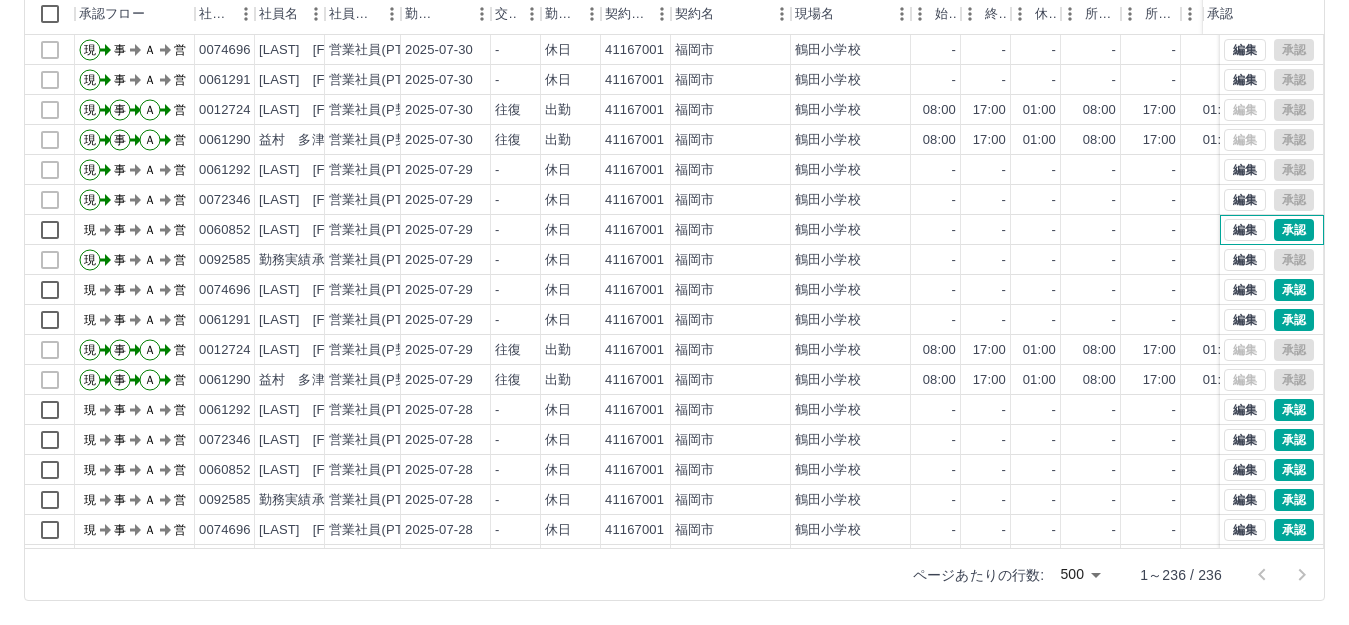 click on "編集 承認" at bounding box center (1272, 230) 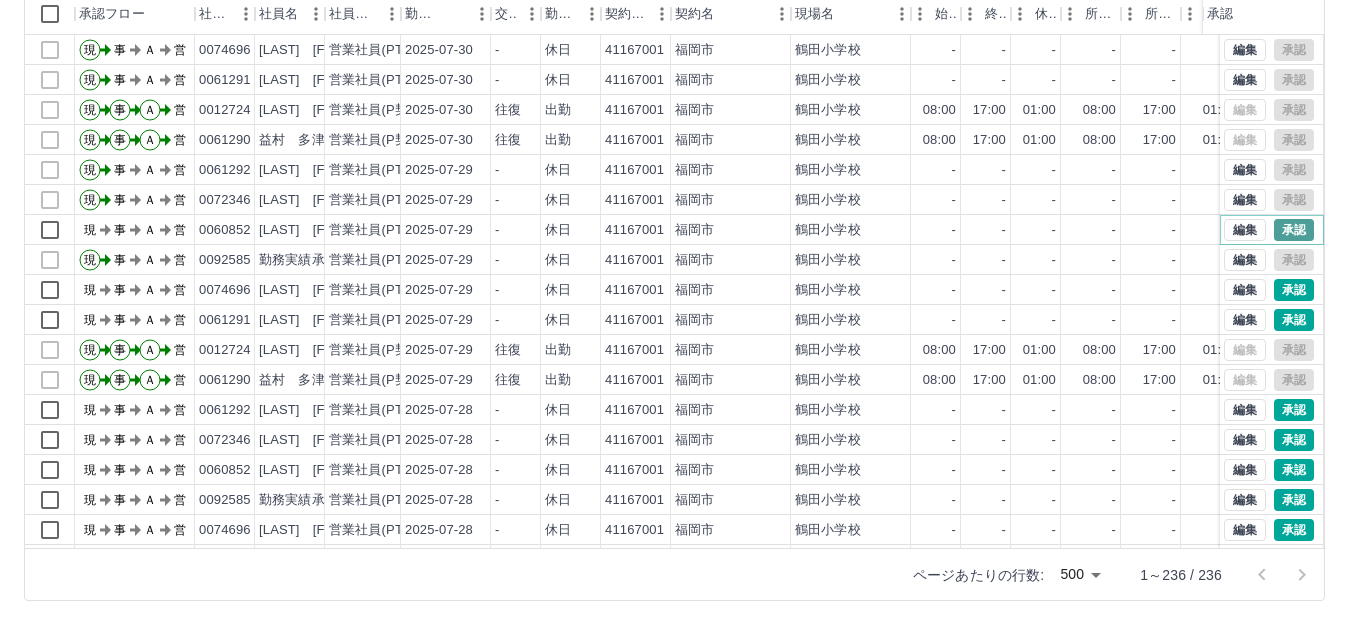 click on "承認" at bounding box center (1294, 230) 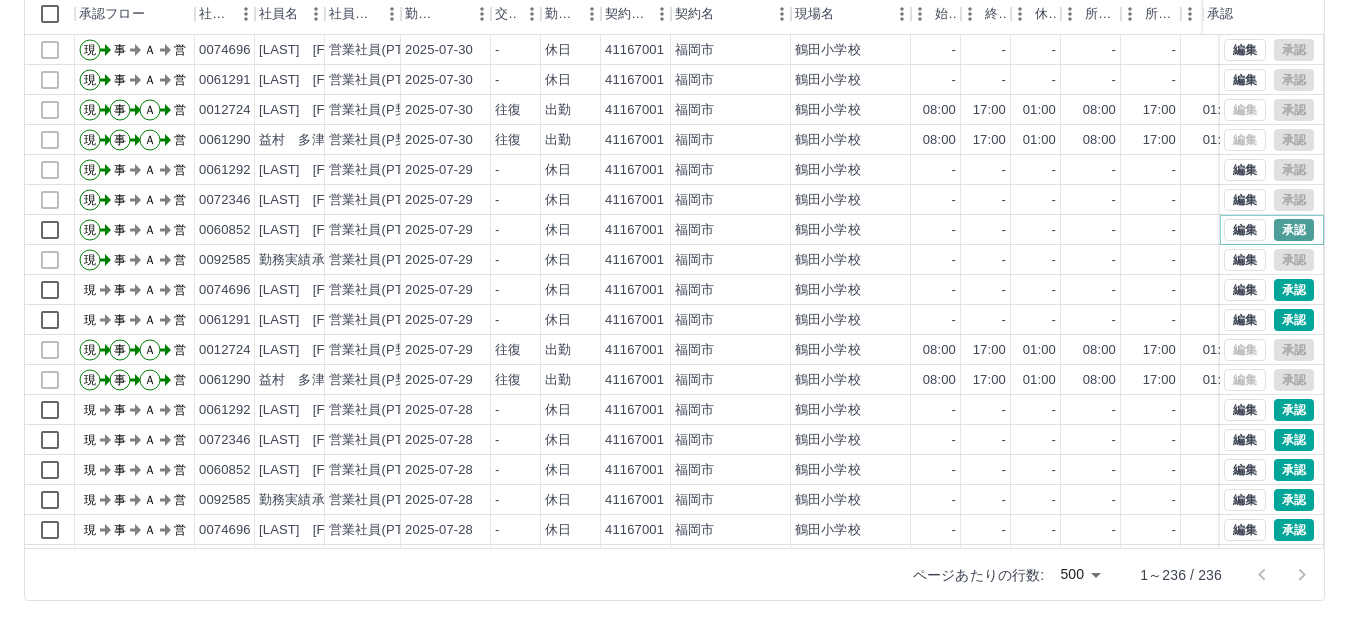 click on "承認" at bounding box center [1294, 230] 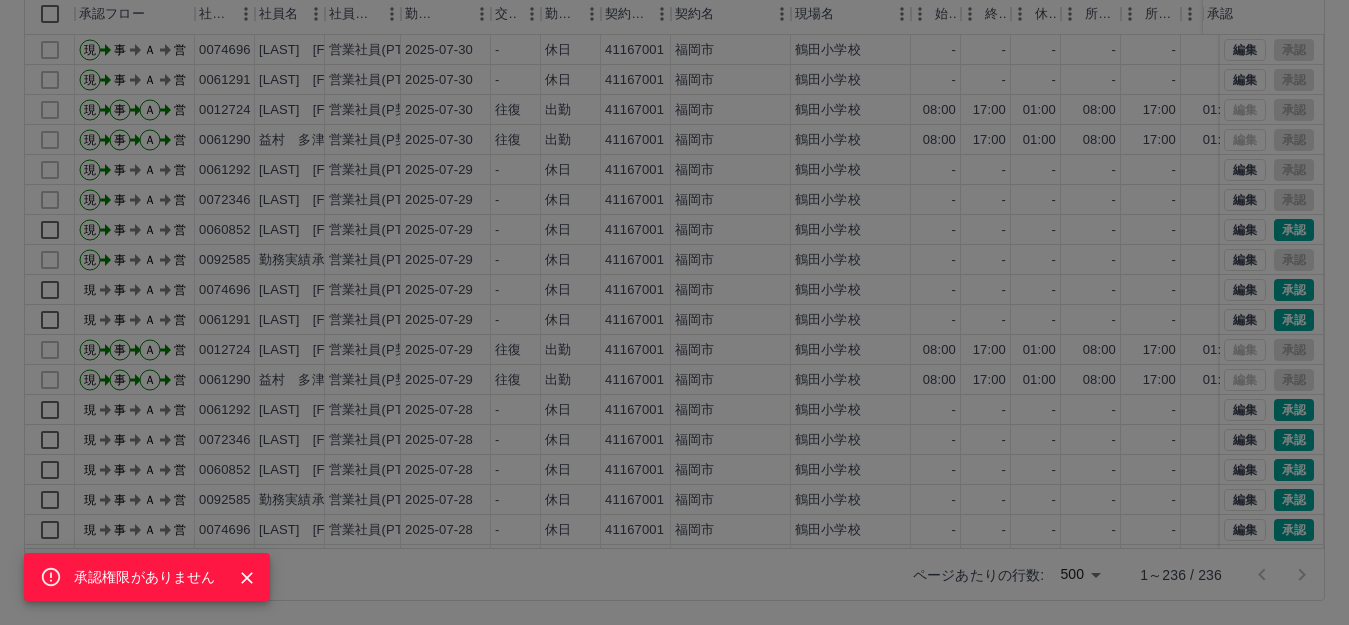 click on "承認権限がありません" at bounding box center [674, 312] 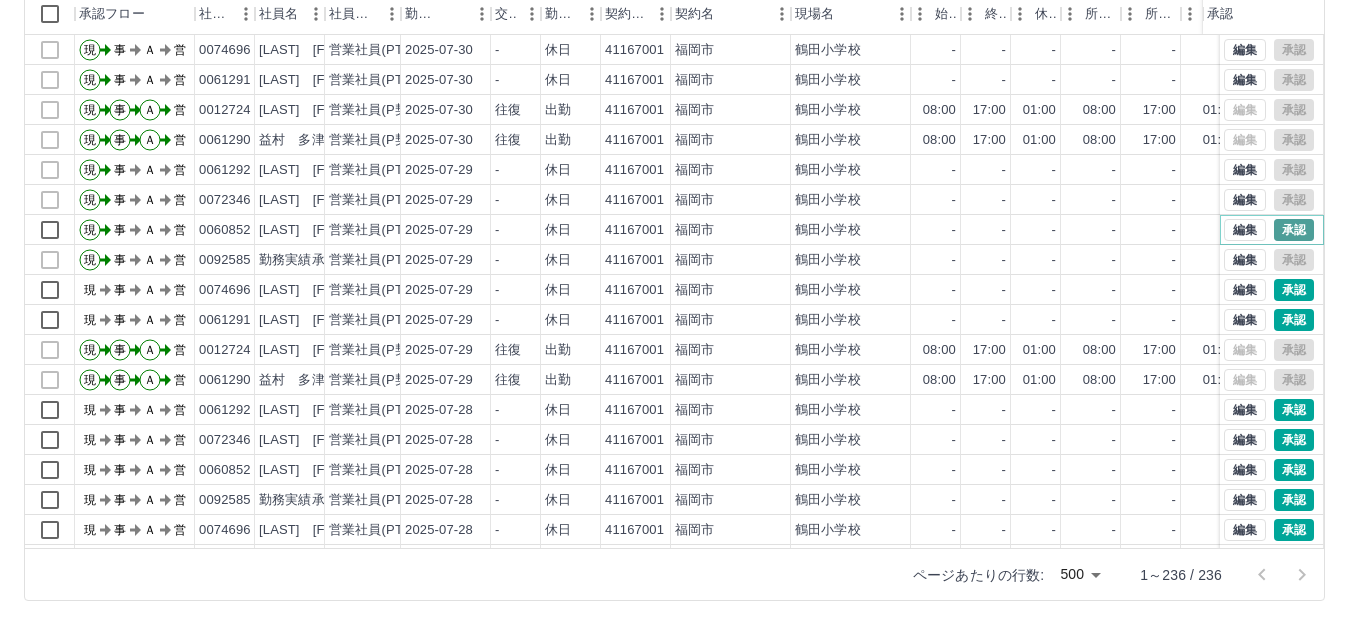 click on "承認" at bounding box center [1294, 230] 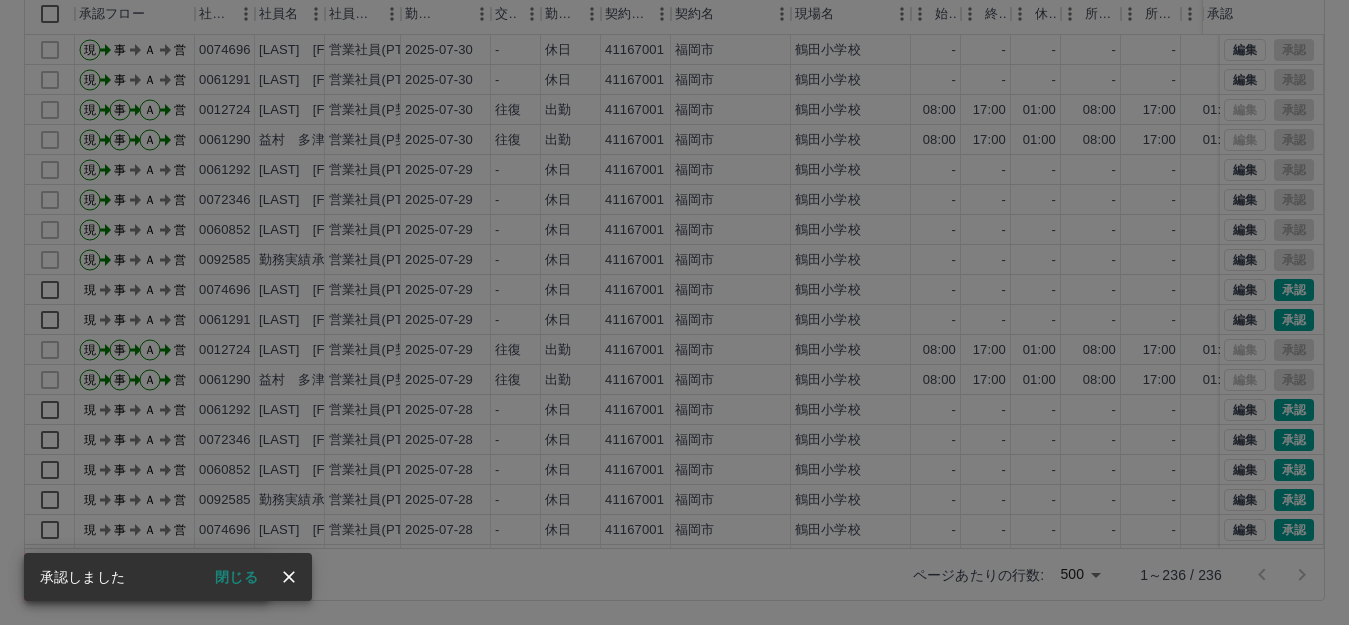 click on "承認権限がありません" at bounding box center [674, 312] 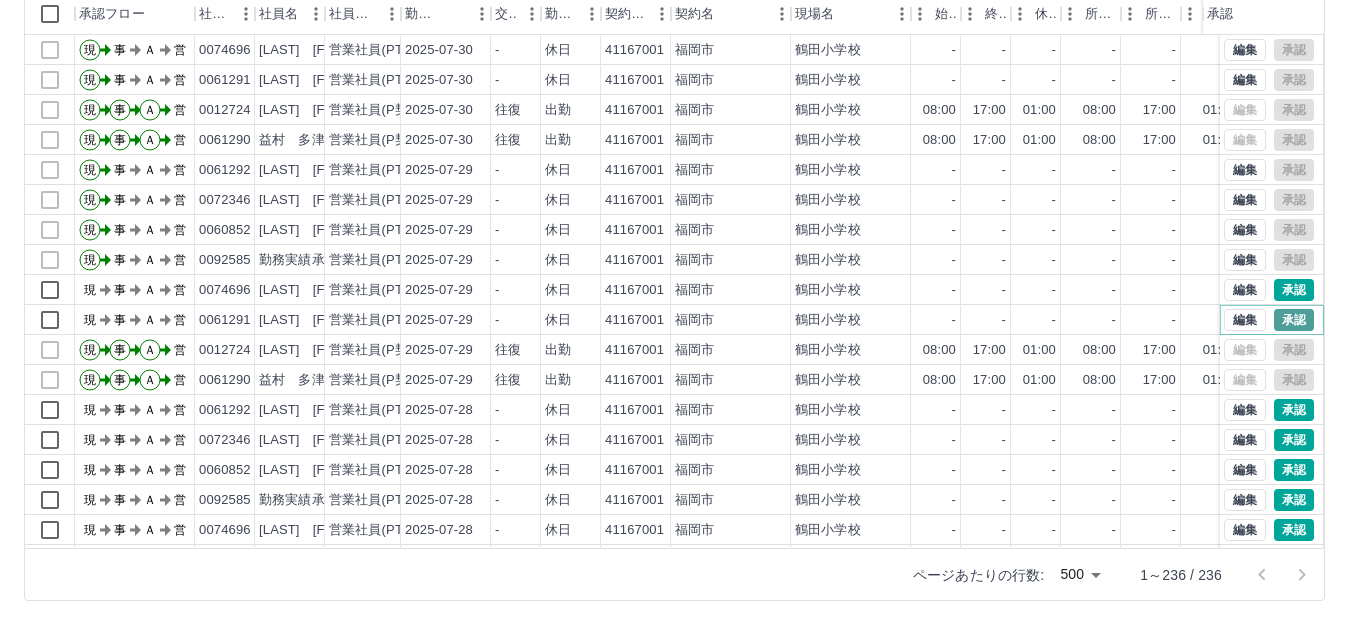 click on "承認" at bounding box center (1294, 320) 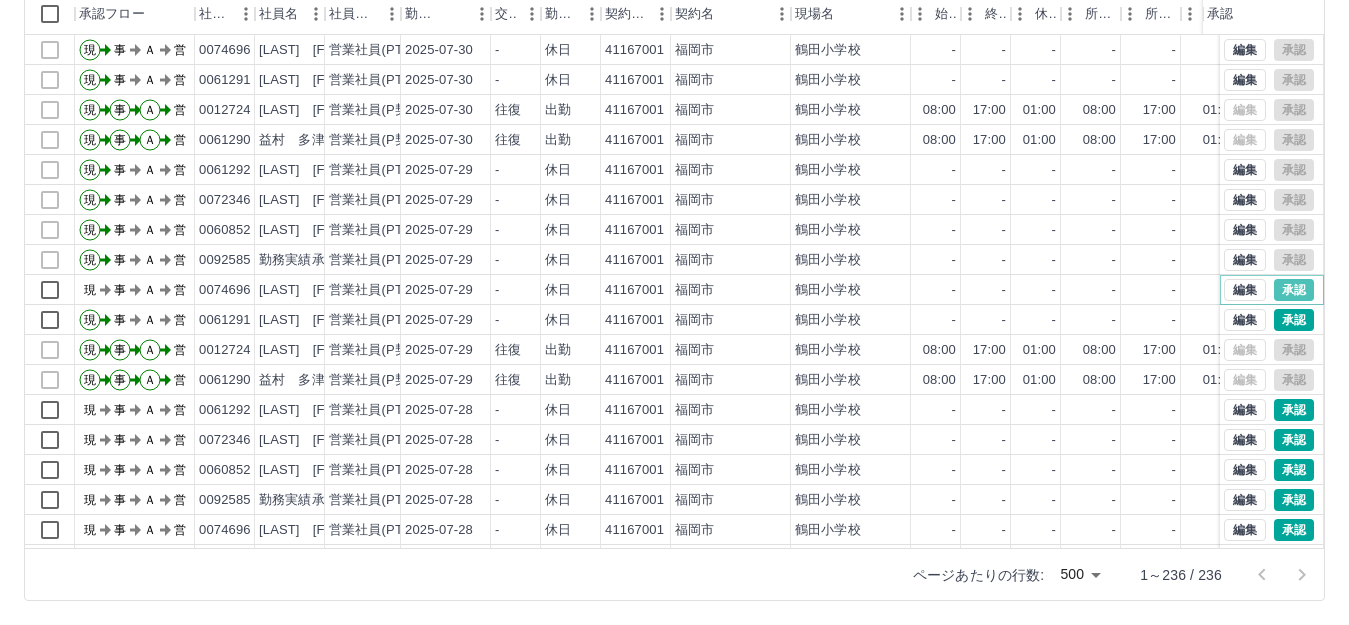 click on "承認" at bounding box center [1294, 290] 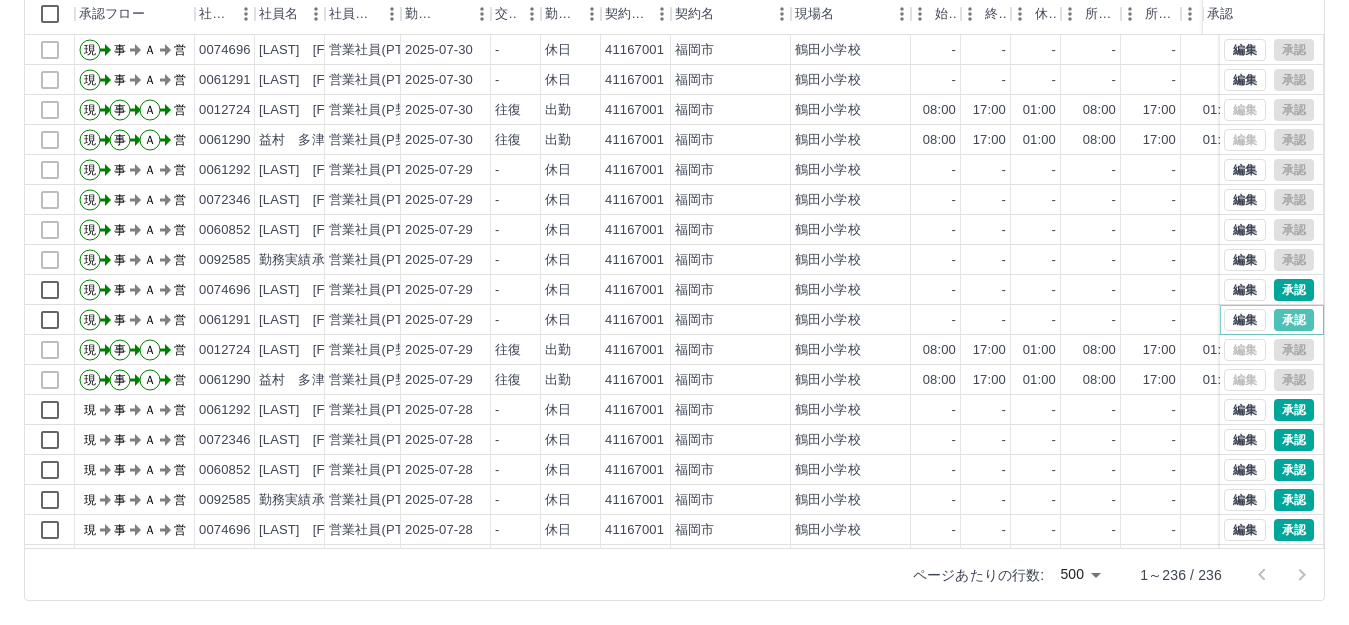click on "承認" at bounding box center [1294, 320] 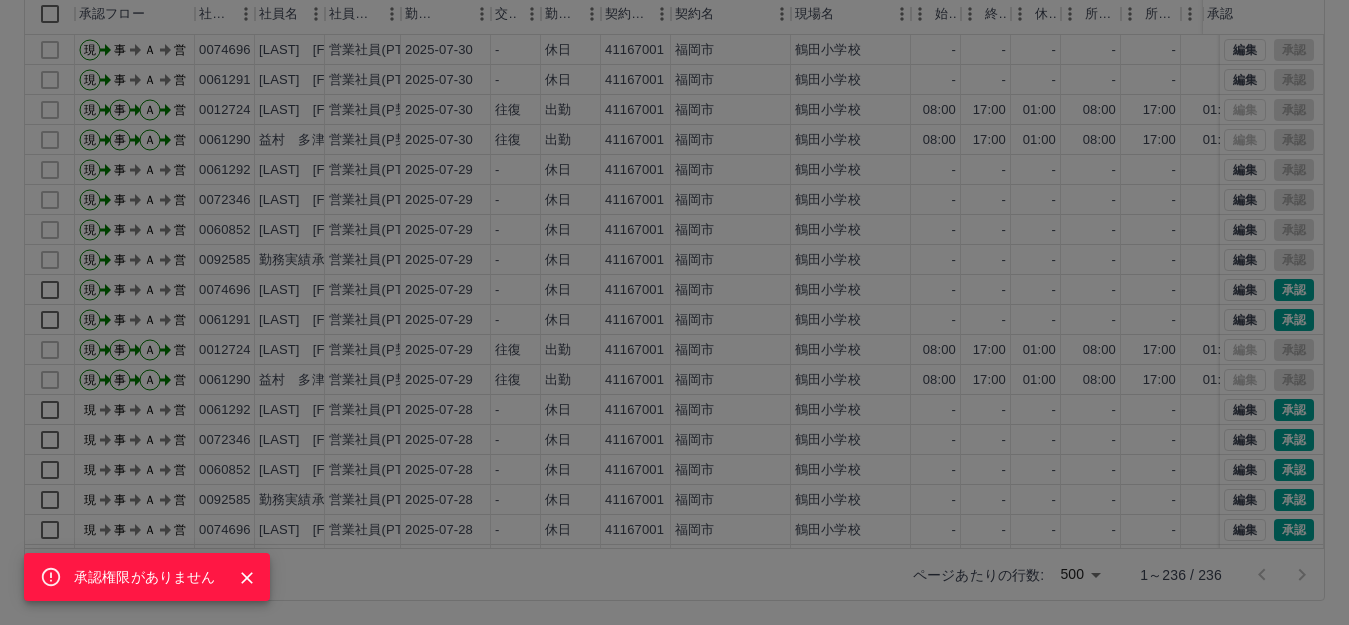click on "承認権限がありません" at bounding box center (674, 312) 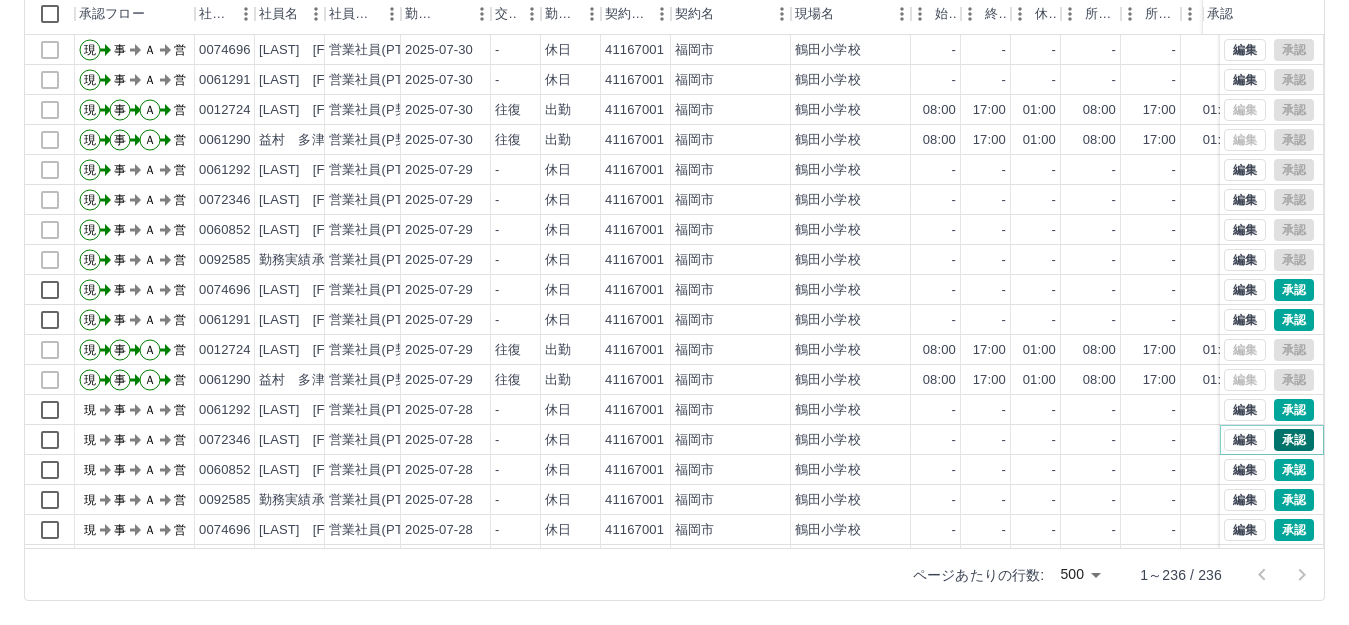 click on "承認" at bounding box center [1294, 440] 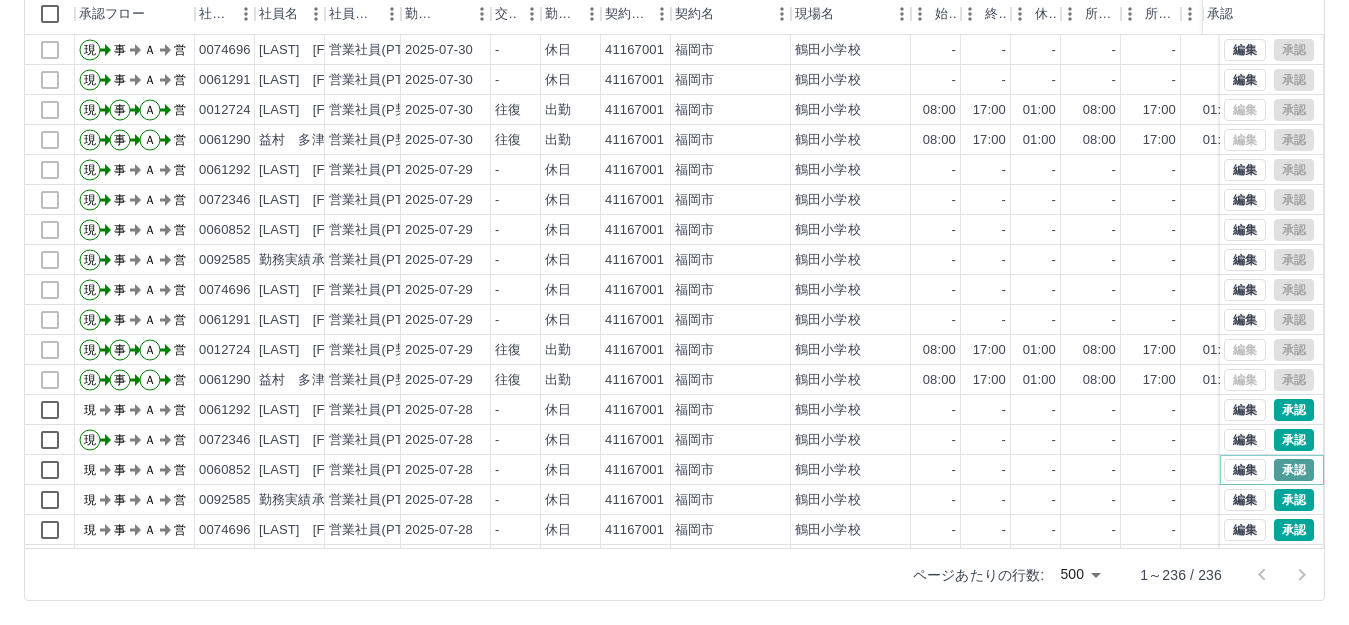 click on "承認" at bounding box center (1294, 470) 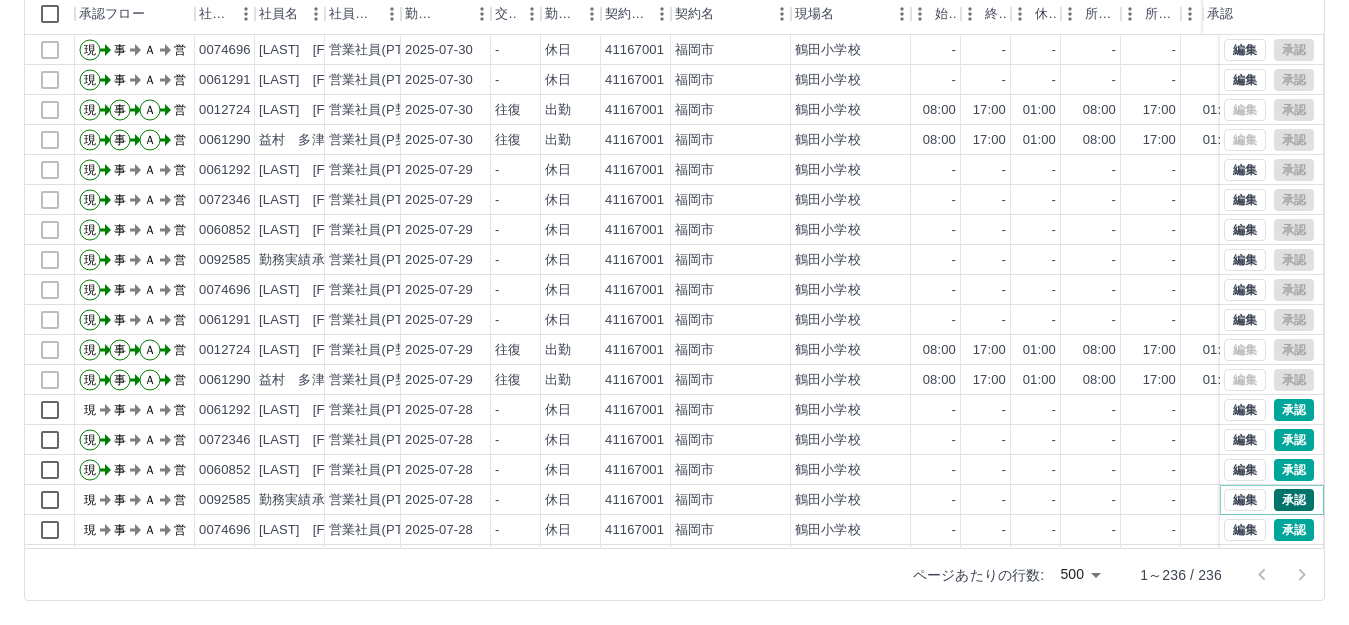 click on "承認" at bounding box center (1294, 500) 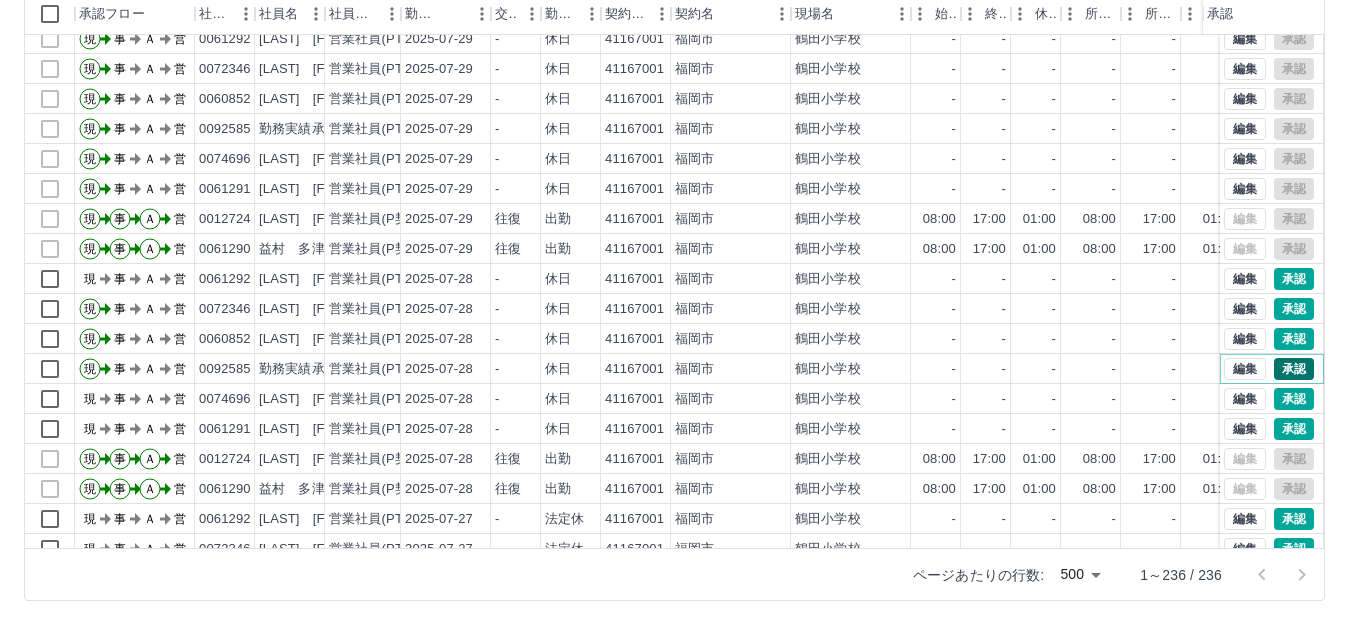 scroll, scrollTop: 560, scrollLeft: 0, axis: vertical 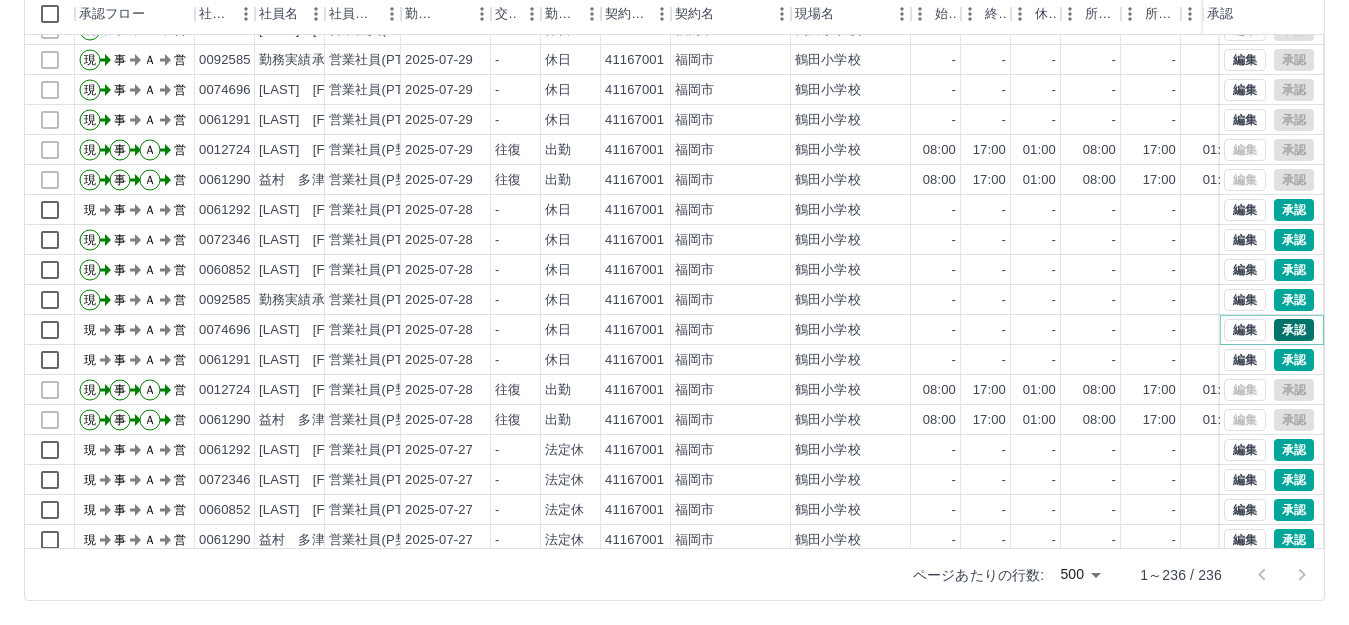 click on "承認" at bounding box center [1294, 330] 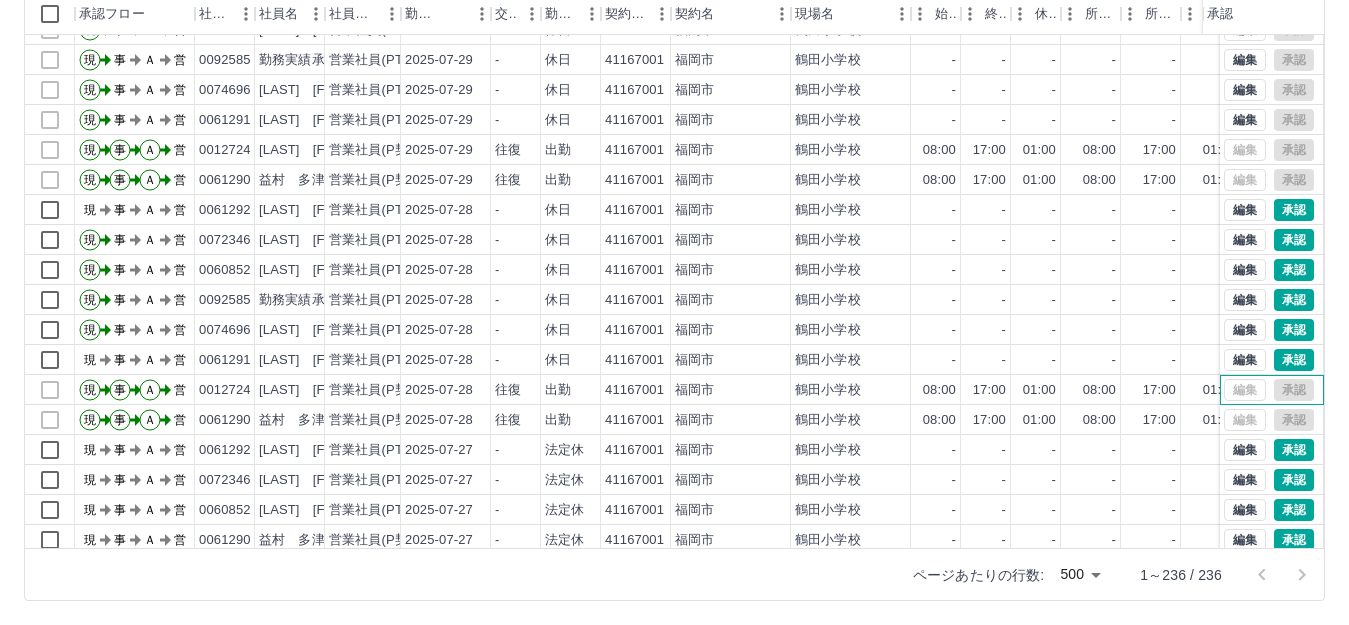 click on "編集 承認" at bounding box center (1269, 390) 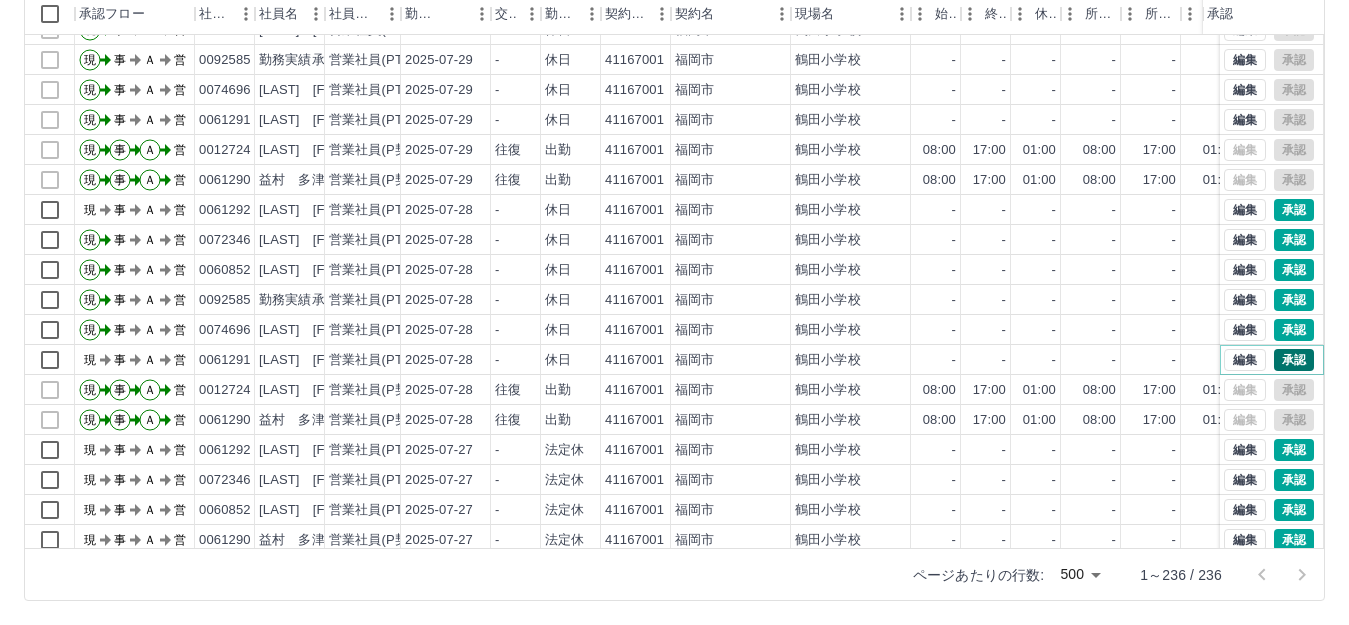 click on "承認" at bounding box center [1294, 360] 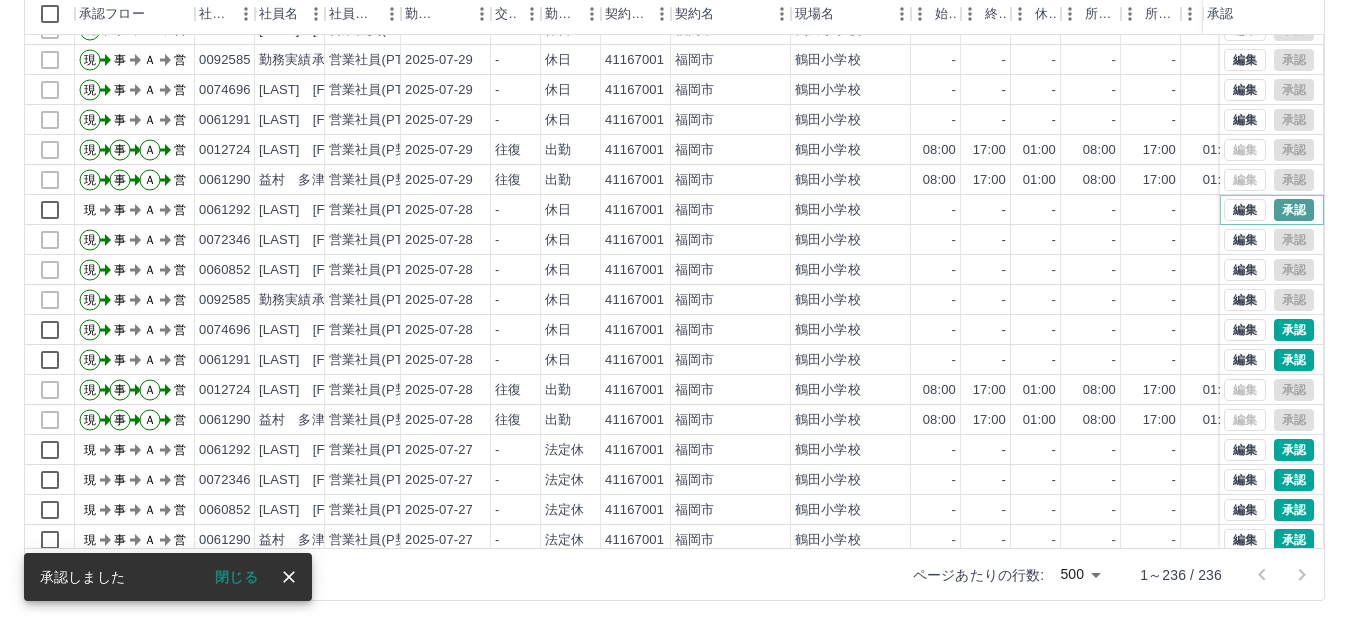 click on "承認" at bounding box center [1294, 210] 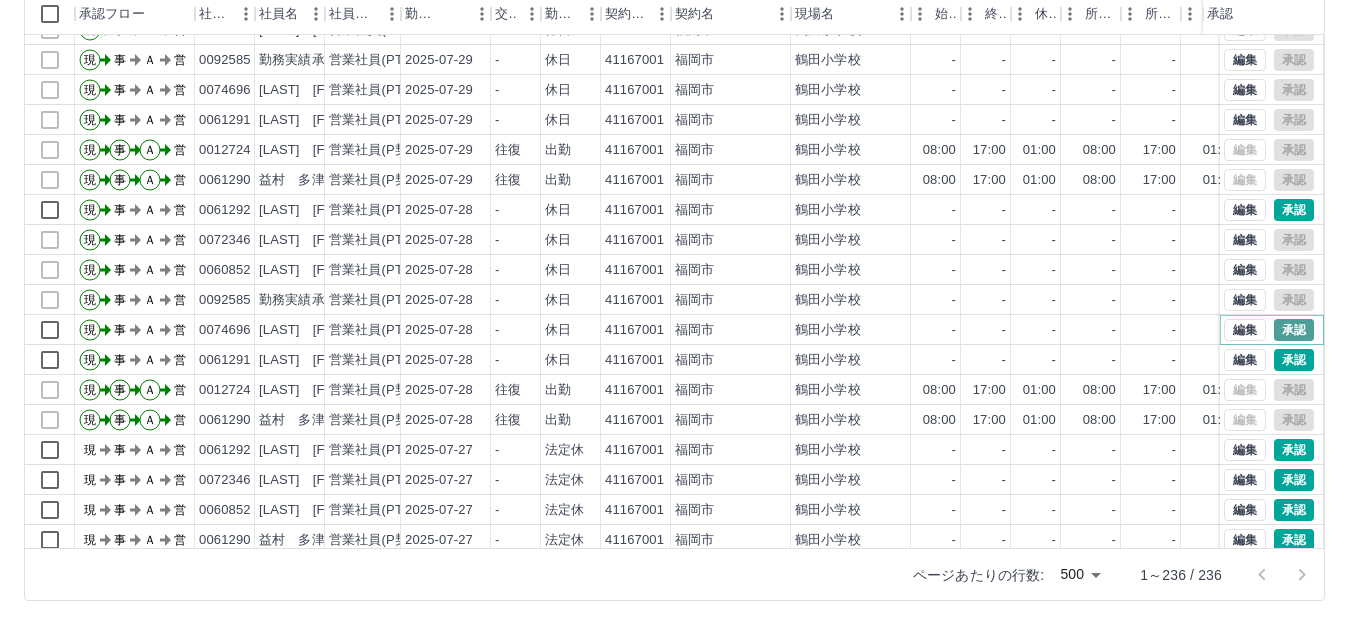 click on "承認" at bounding box center [1294, 330] 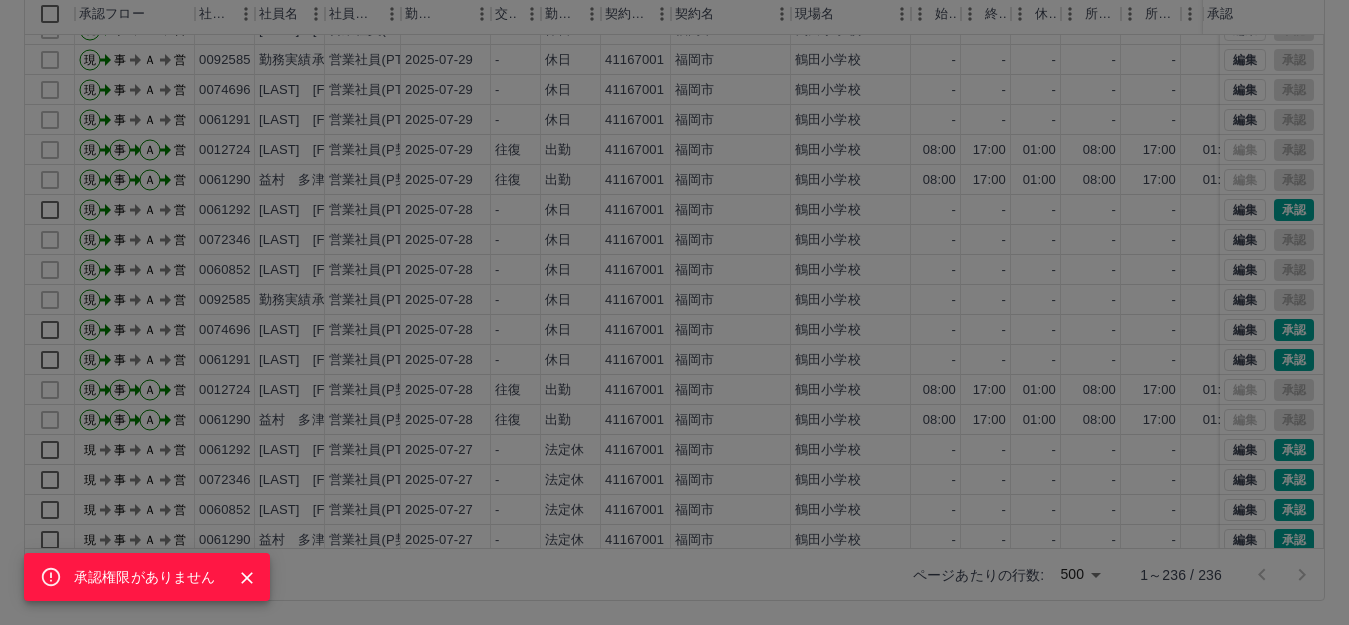 click on "承認権限がありません" at bounding box center (674, 312) 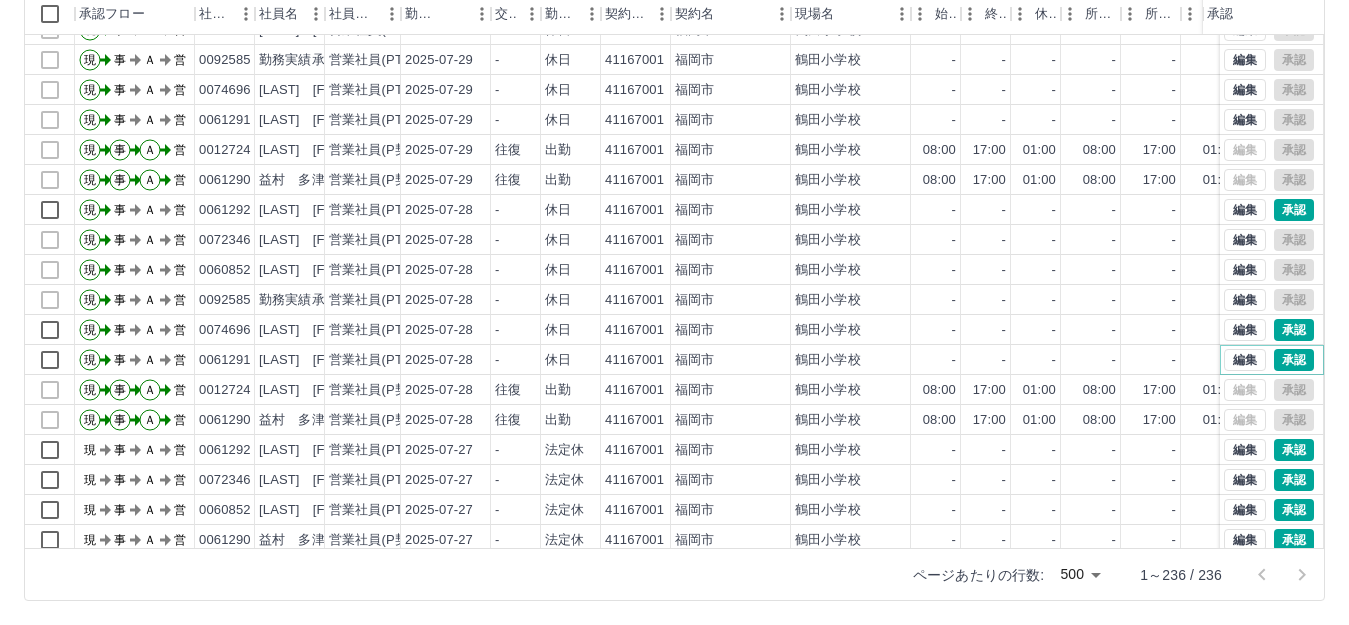 click on "承認" at bounding box center (1294, 360) 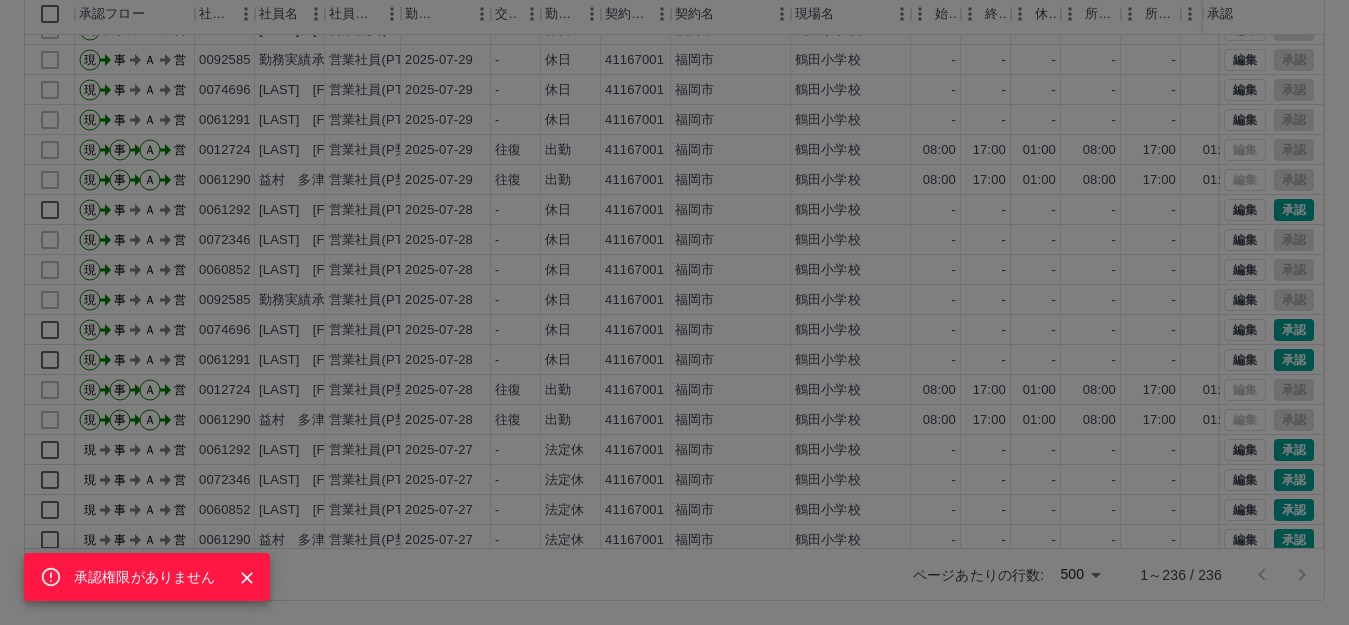 click on "承認権限がありません" at bounding box center [674, 312] 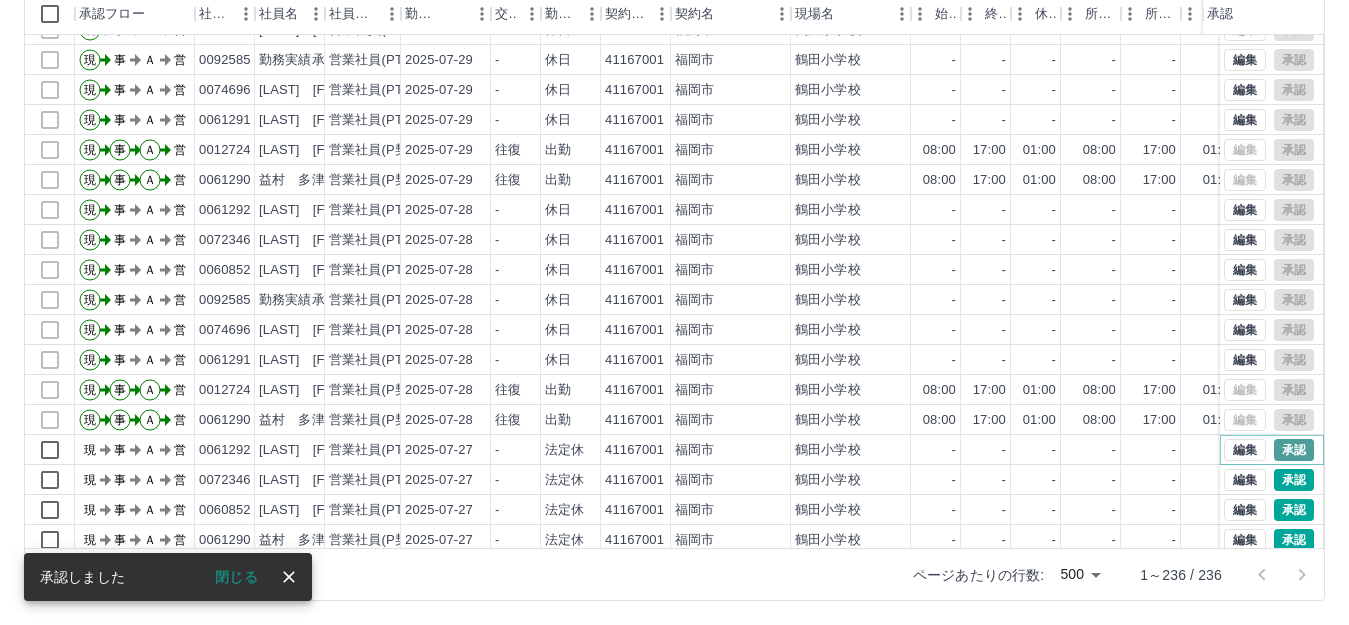 click on "承認" at bounding box center [1294, 450] 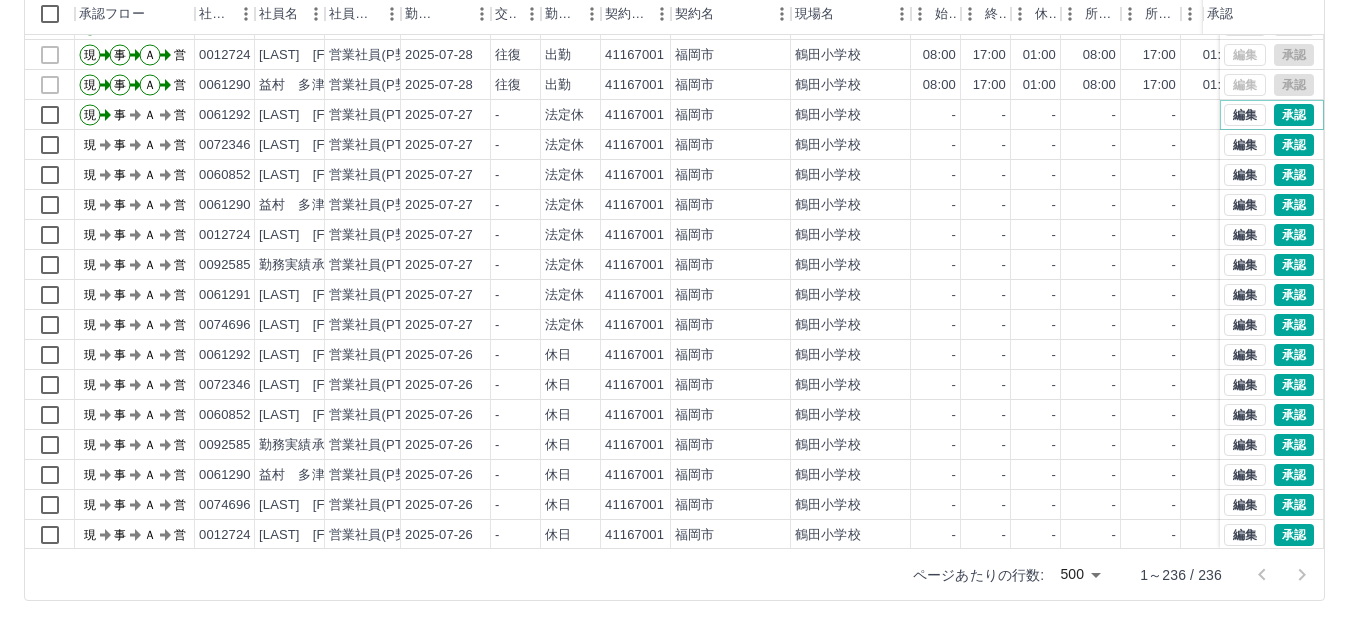 scroll, scrollTop: 760, scrollLeft: 0, axis: vertical 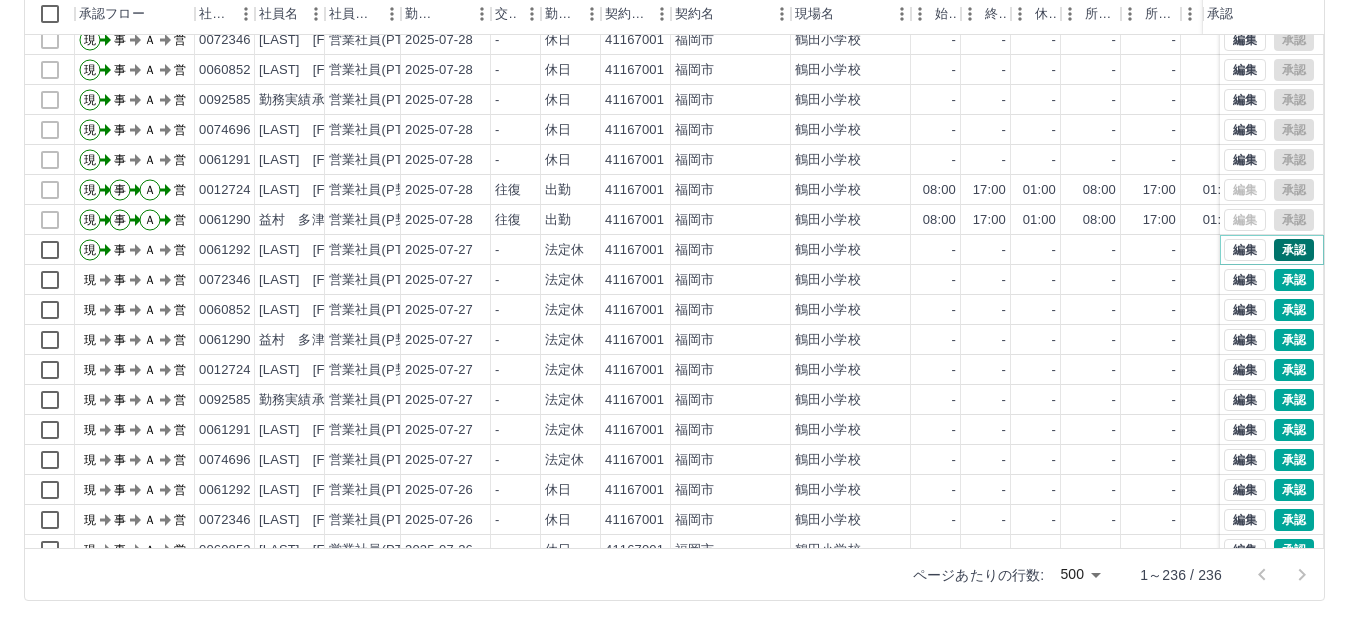 click on "承認" at bounding box center [1294, 250] 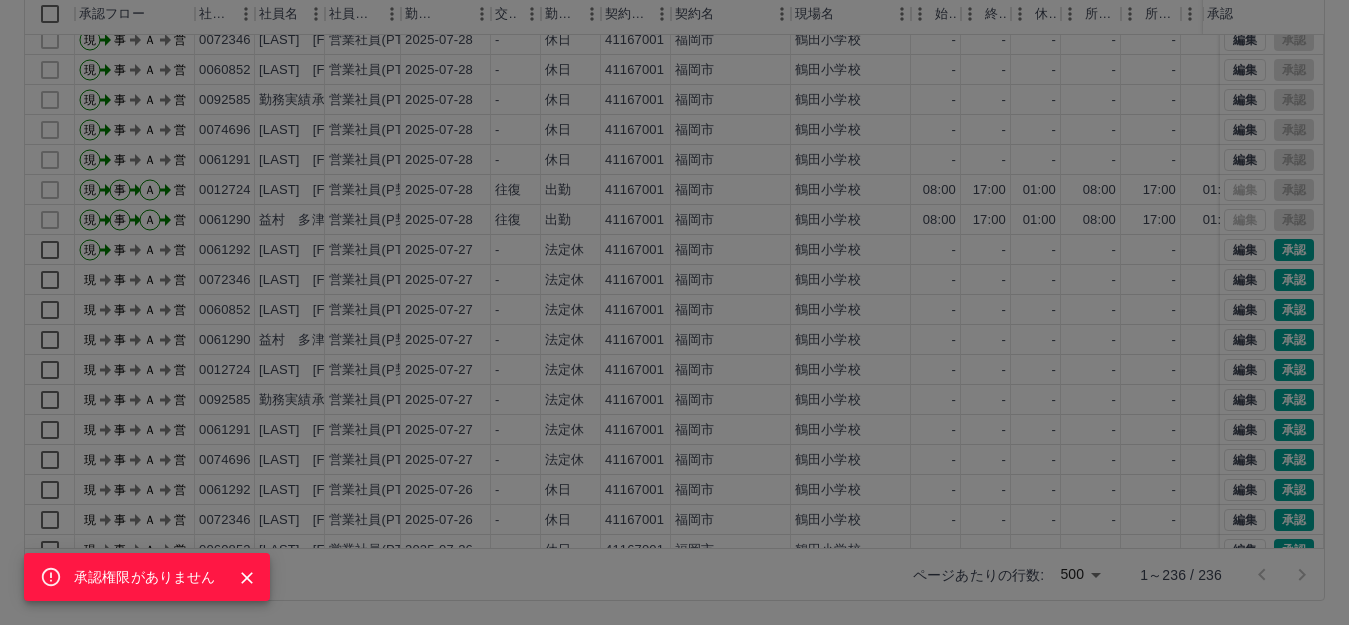 click on "承認権限がありません" at bounding box center (674, 312) 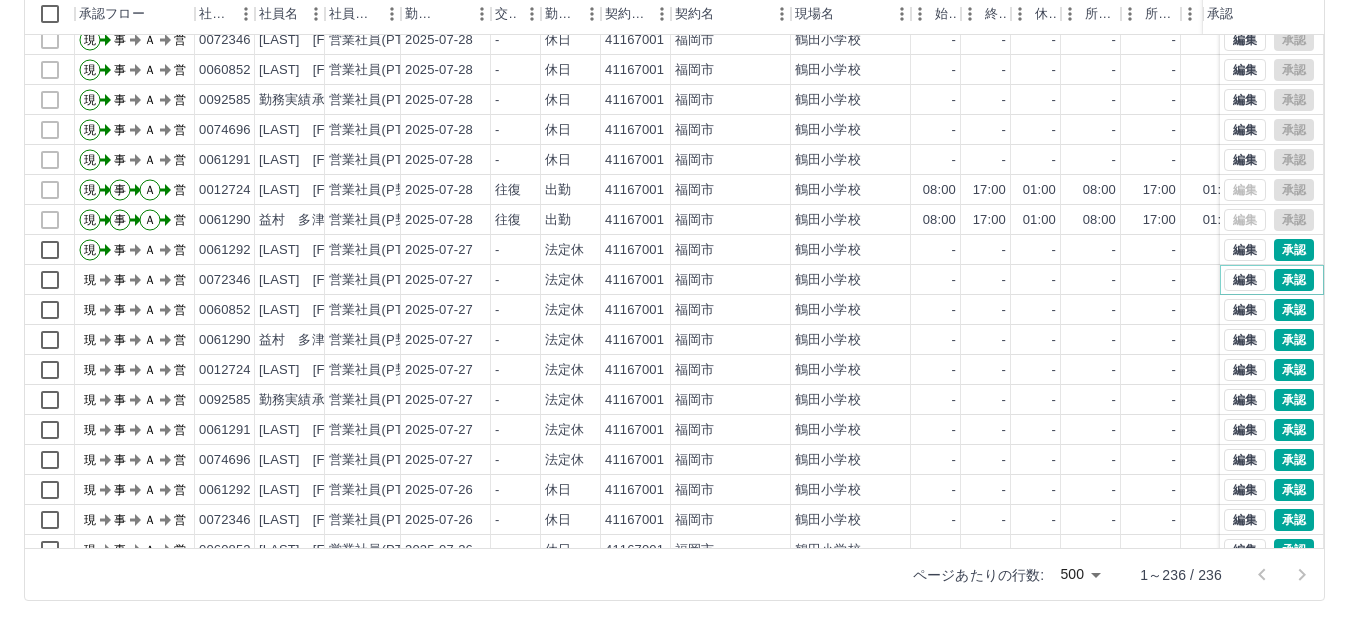 click on "承認" at bounding box center [1294, 280] 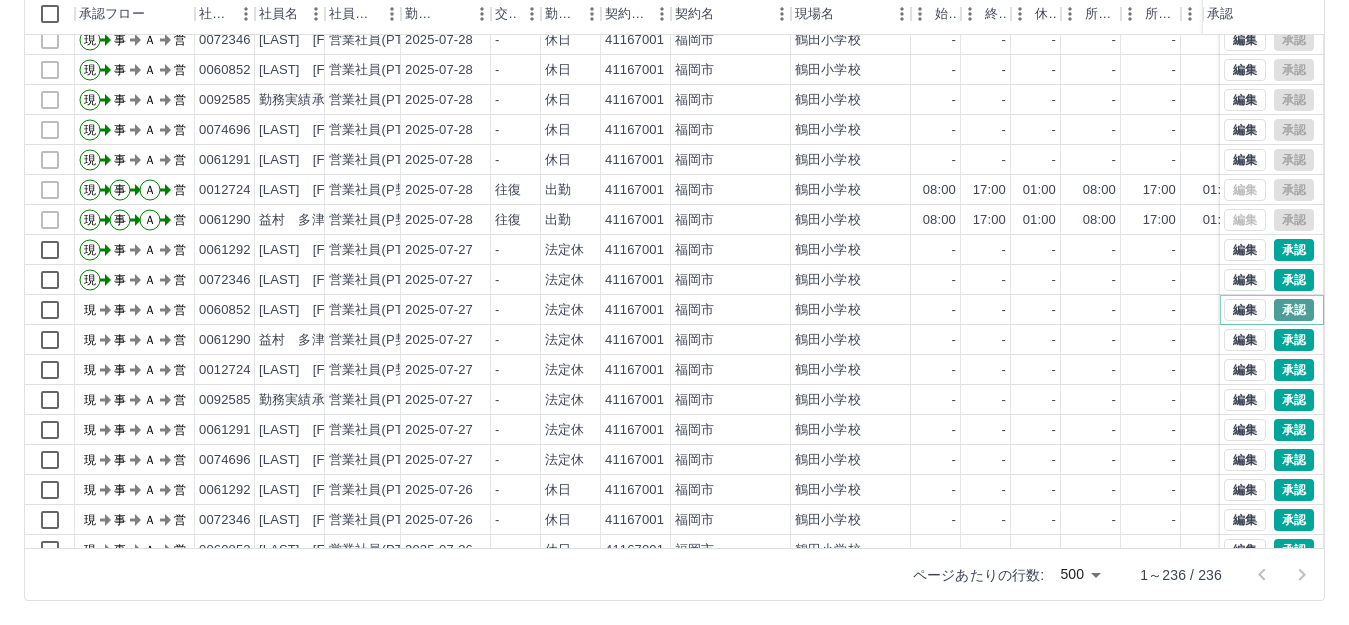 click on "承認" at bounding box center (1294, 310) 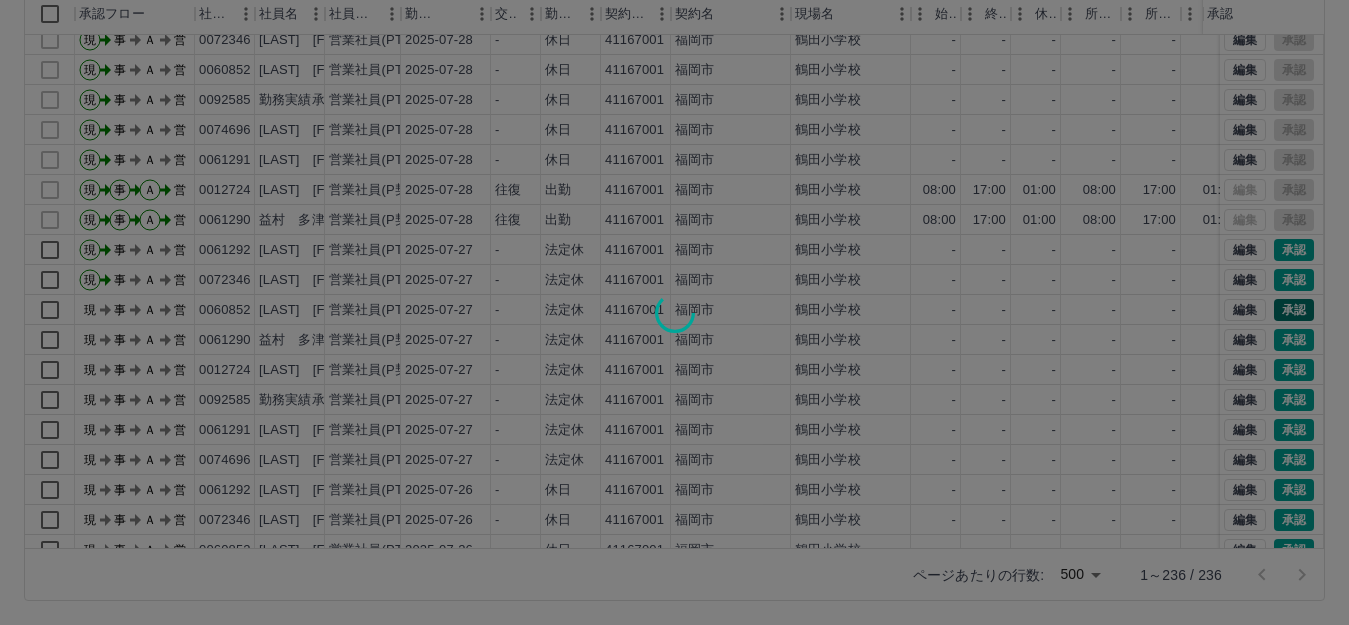 click at bounding box center [674, 312] 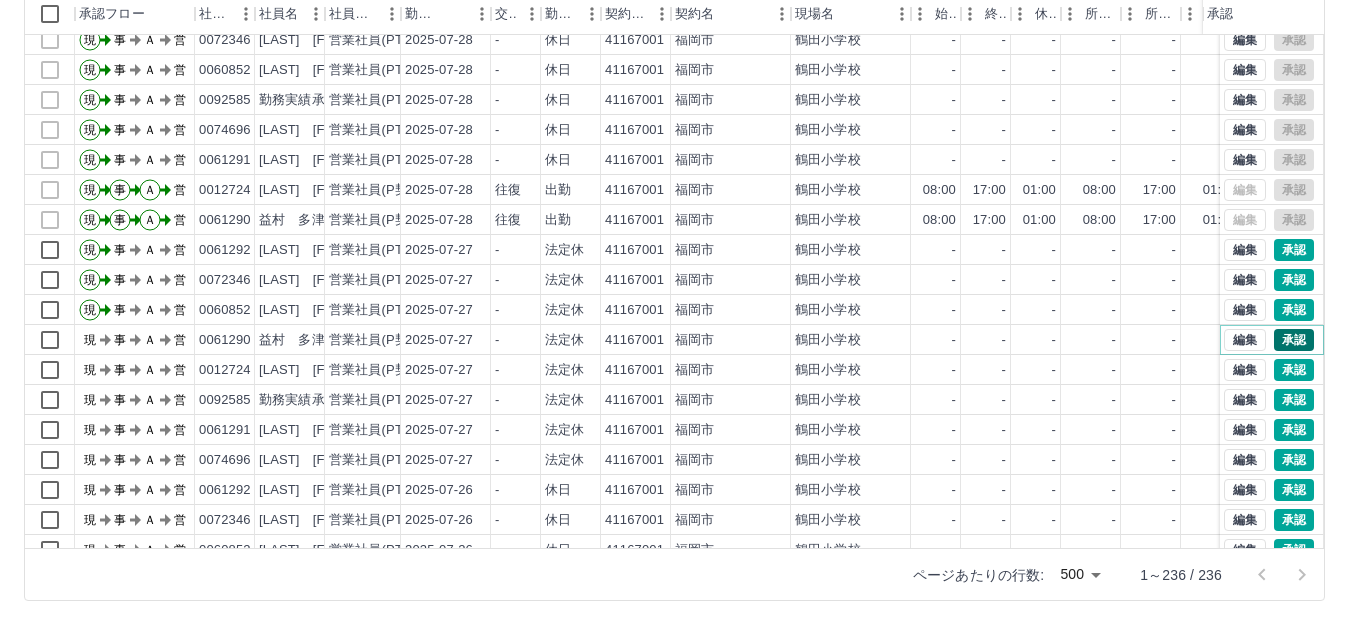 click on "承認" at bounding box center (1294, 340) 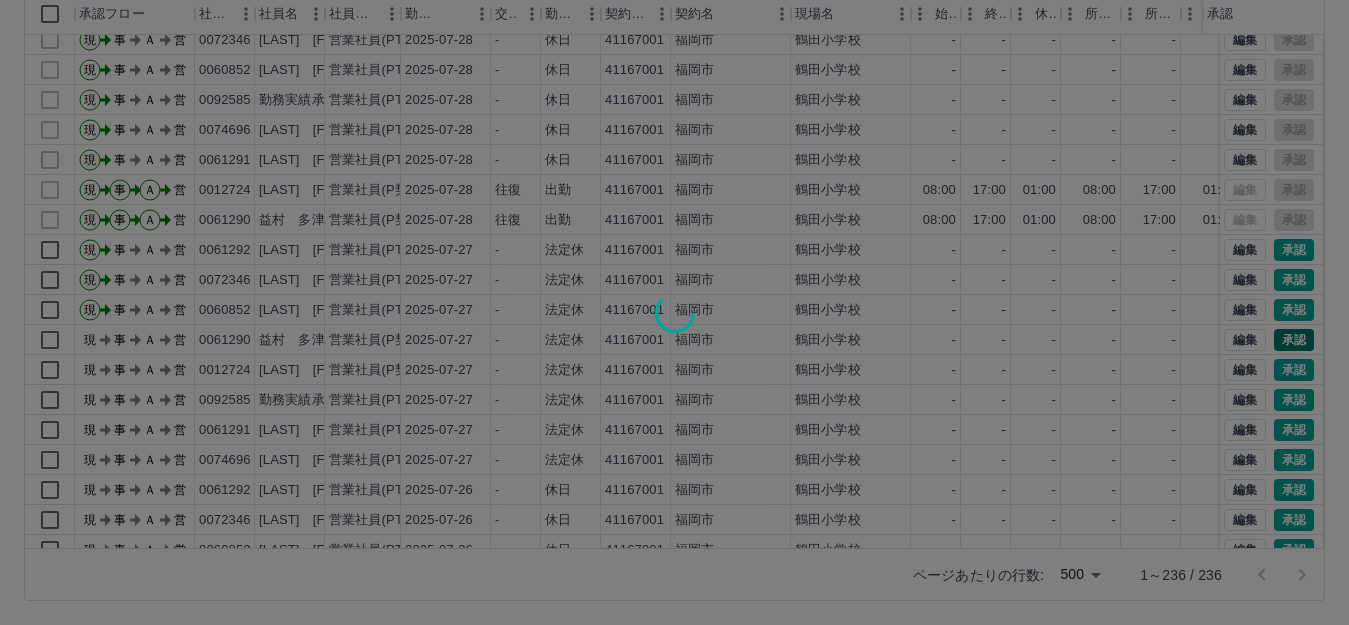 click at bounding box center [674, 312] 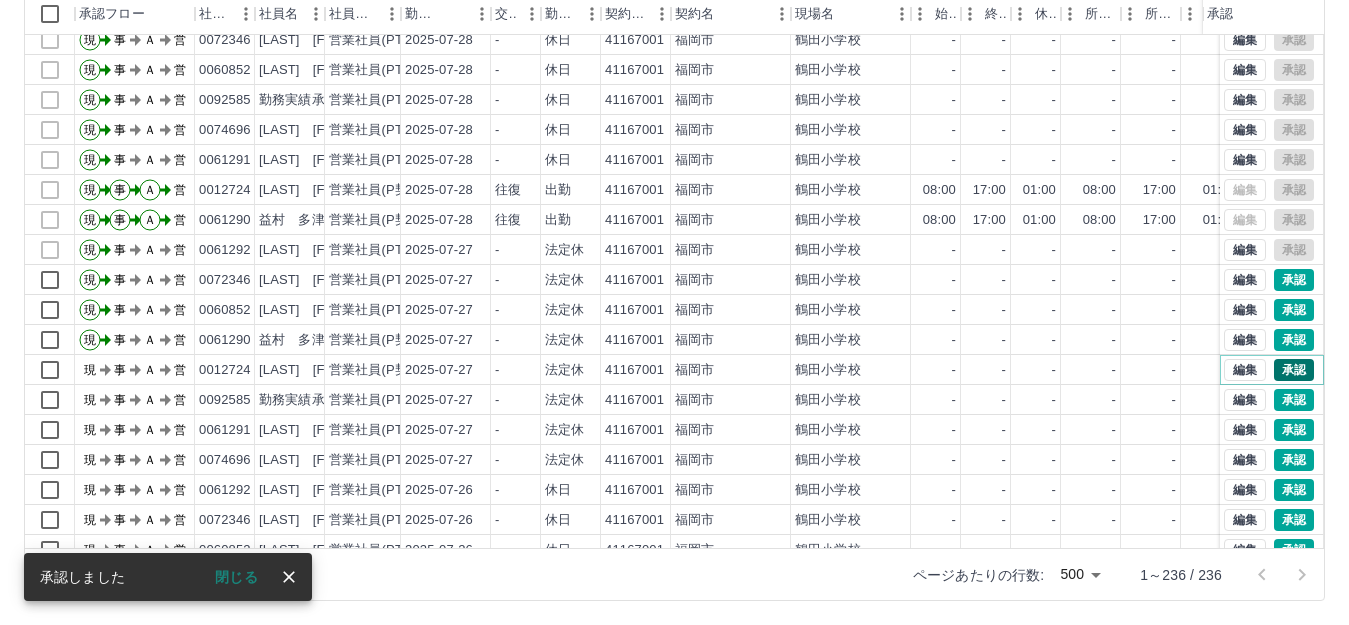 click on "承認" at bounding box center (1294, 370) 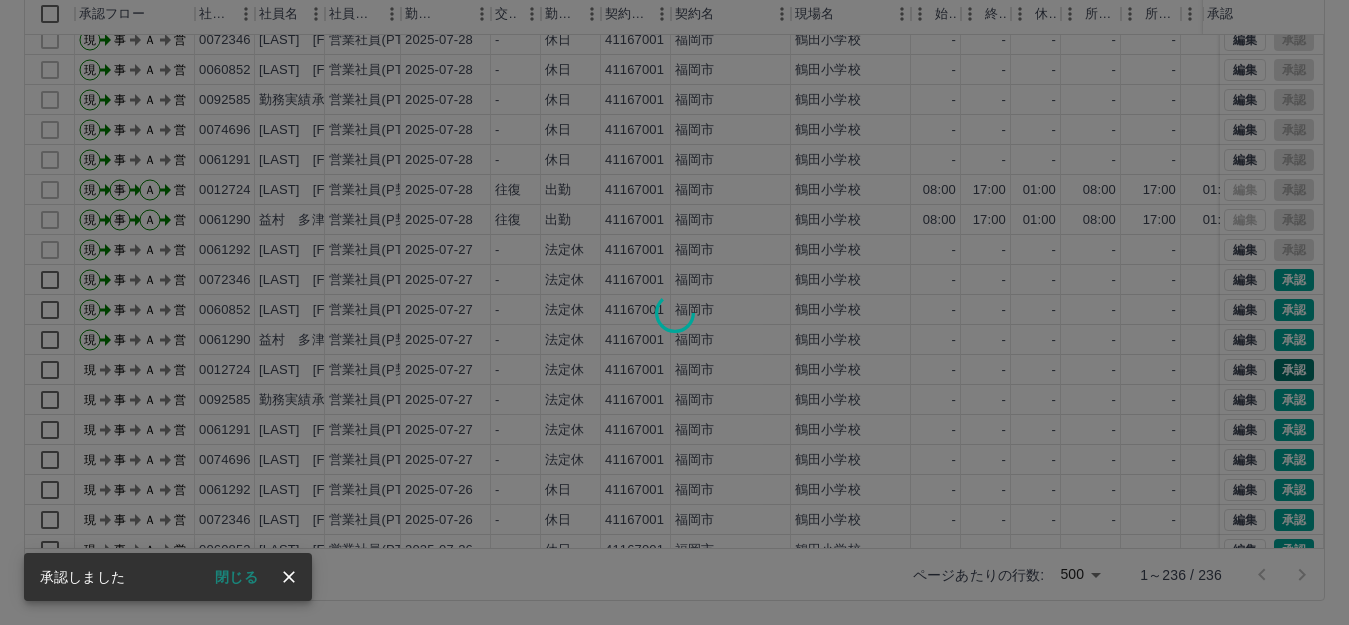 click at bounding box center [674, 312] 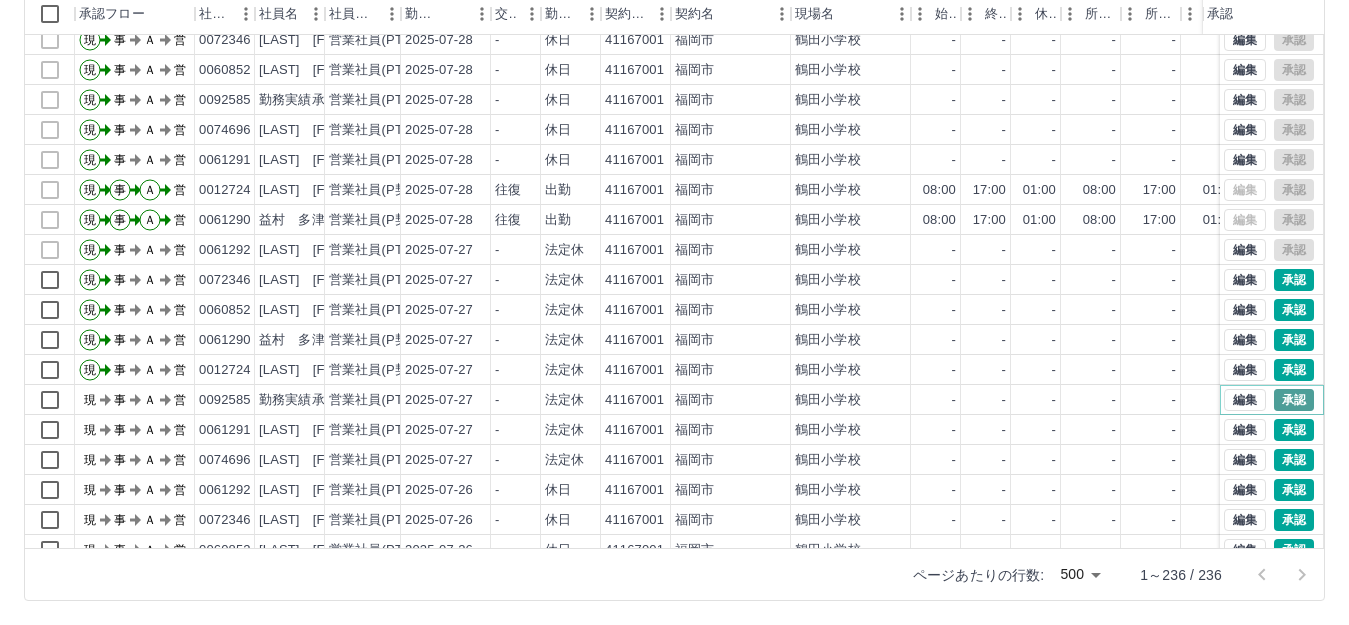 click on "承認" at bounding box center (1294, 400) 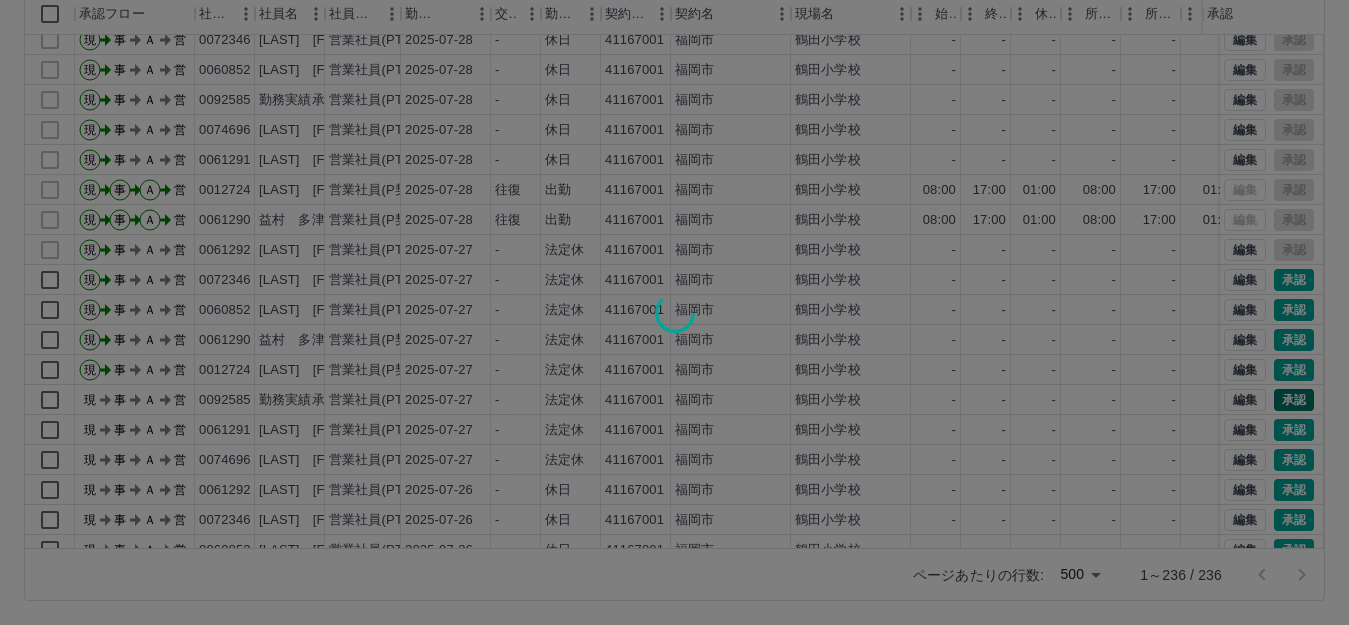 click at bounding box center [674, 312] 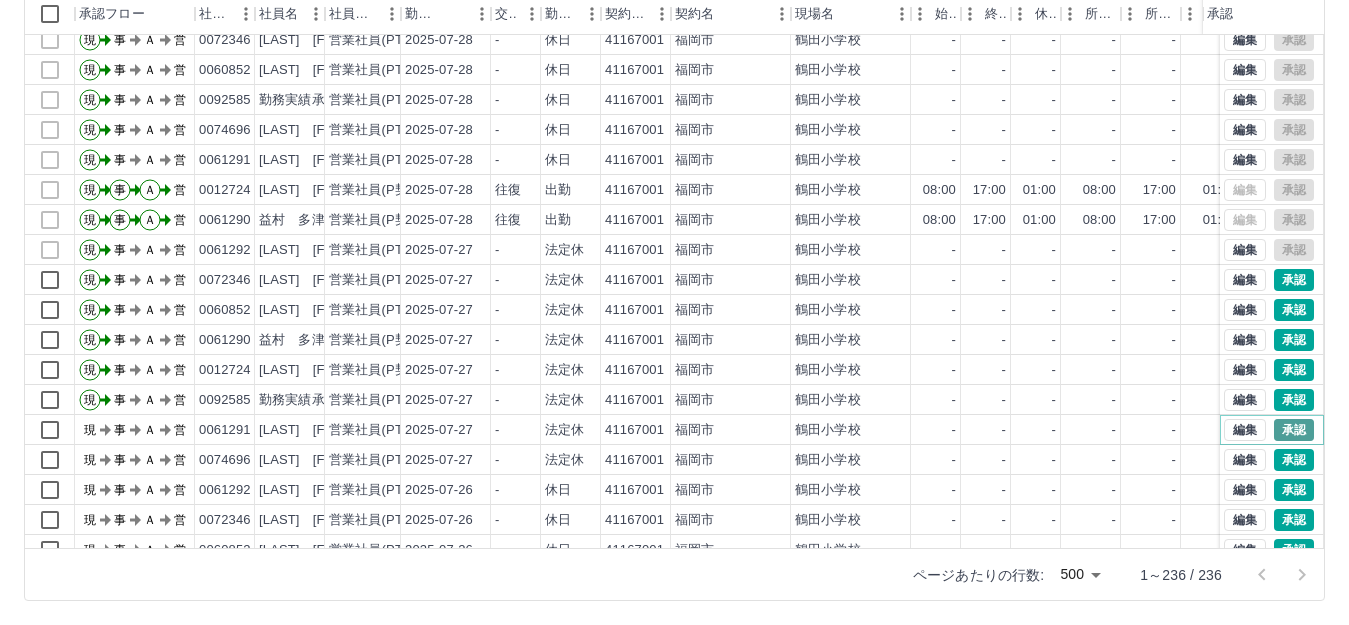click on "承認" at bounding box center (1294, 430) 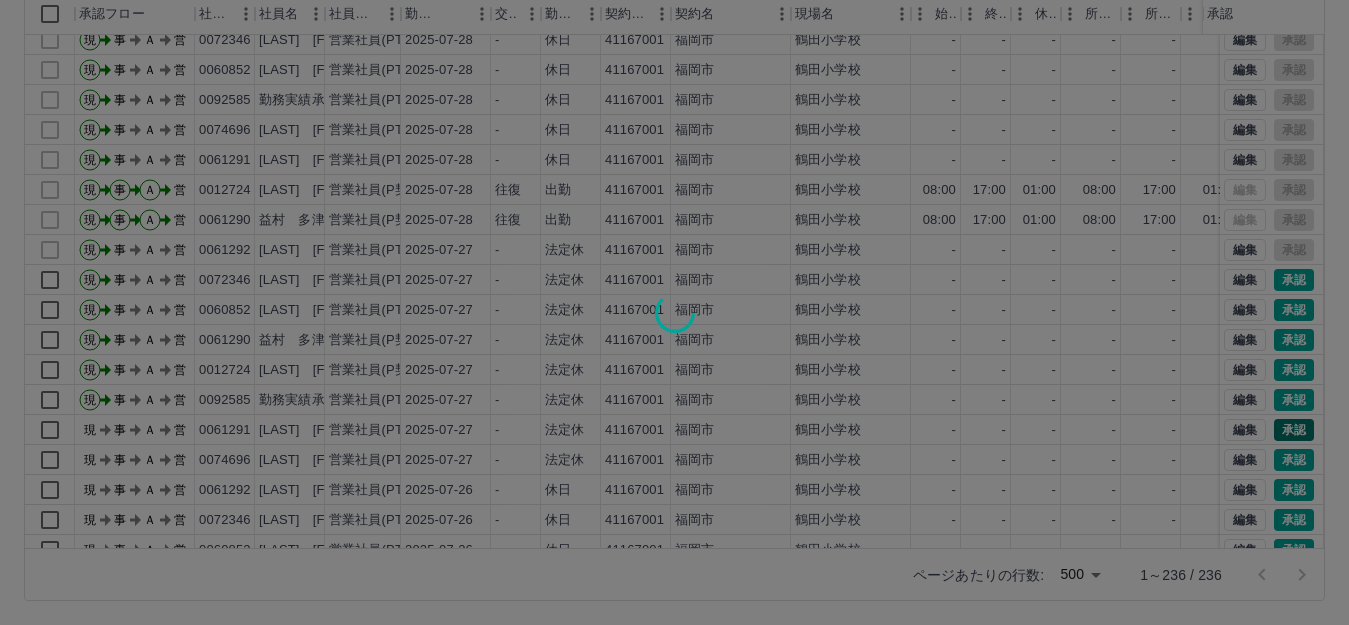 click at bounding box center (674, 312) 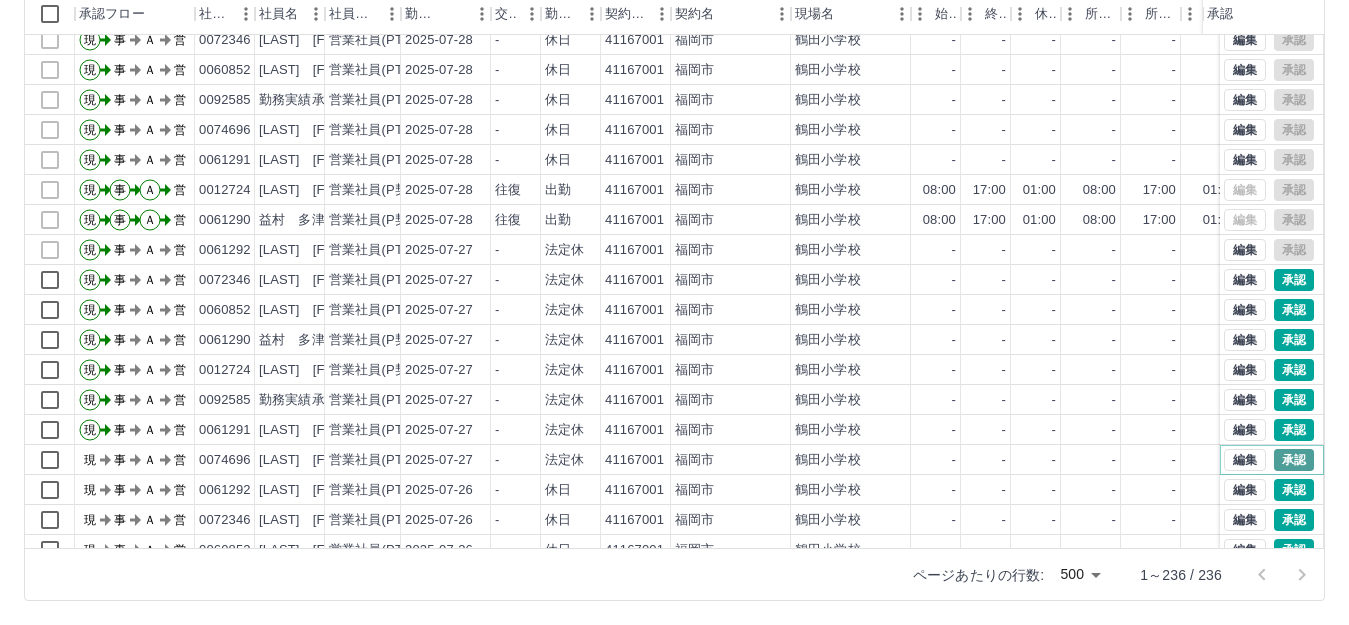 click on "承認" at bounding box center [1294, 460] 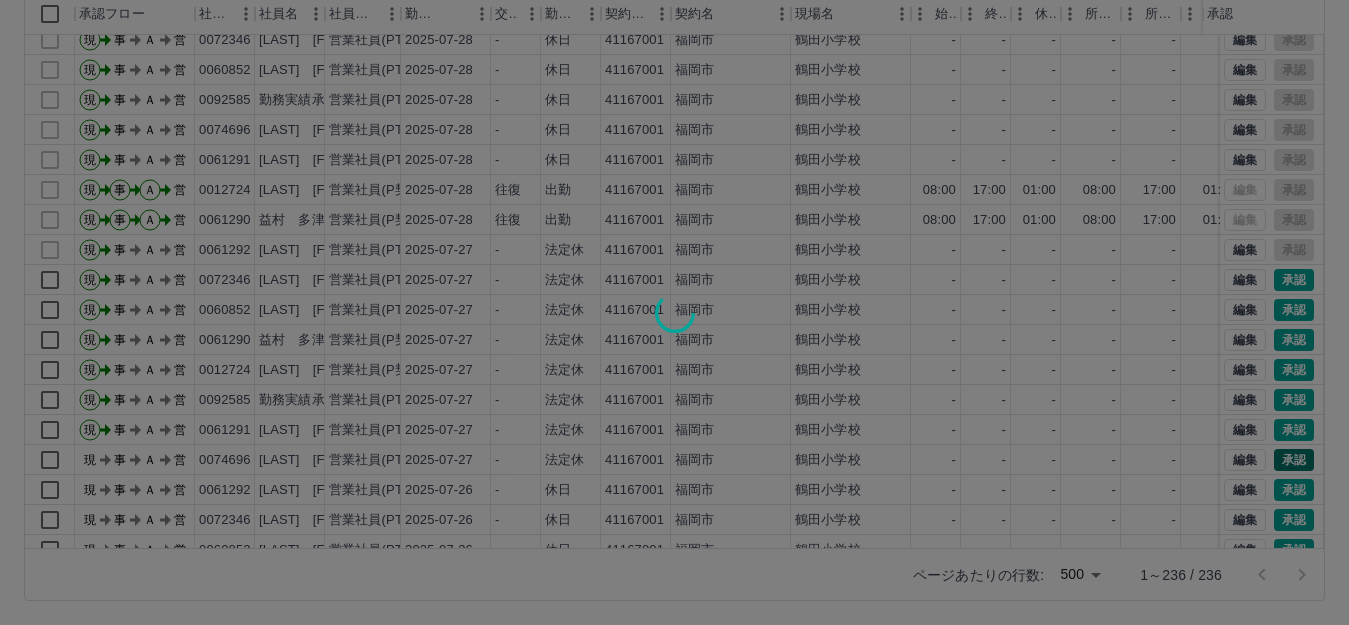 click at bounding box center [674, 312] 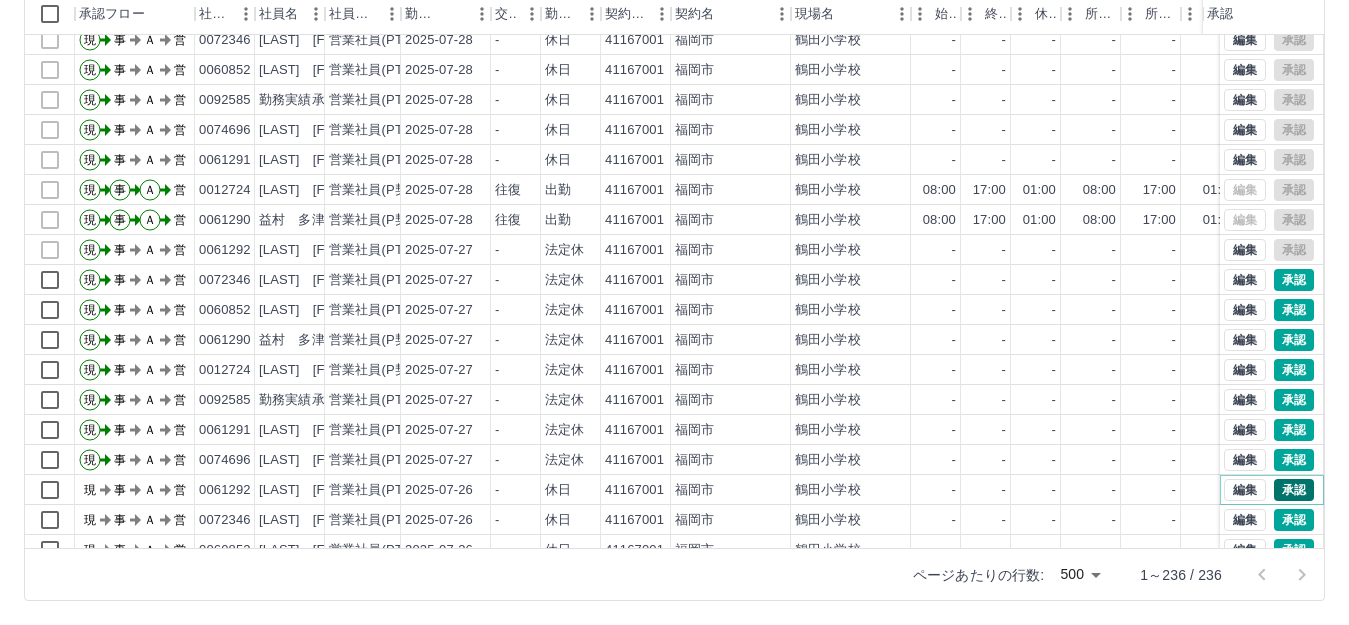 click on "承認" at bounding box center [1294, 490] 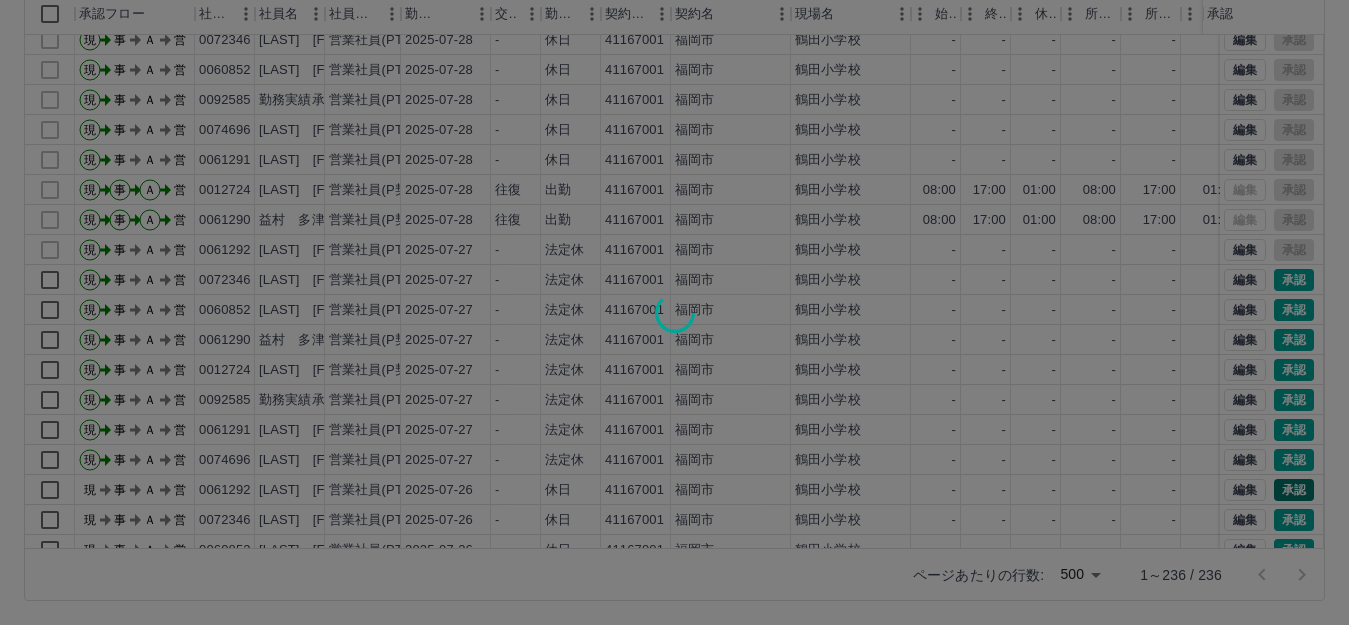 click at bounding box center [674, 312] 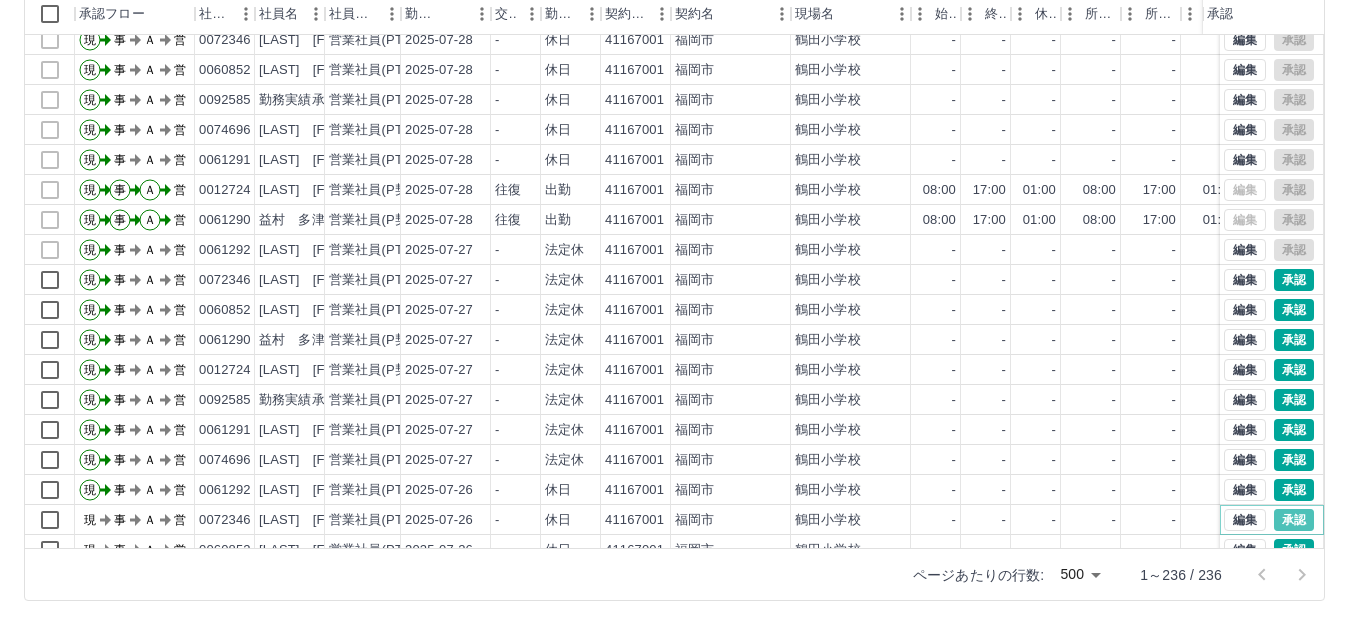 click on "承認" at bounding box center [1294, 520] 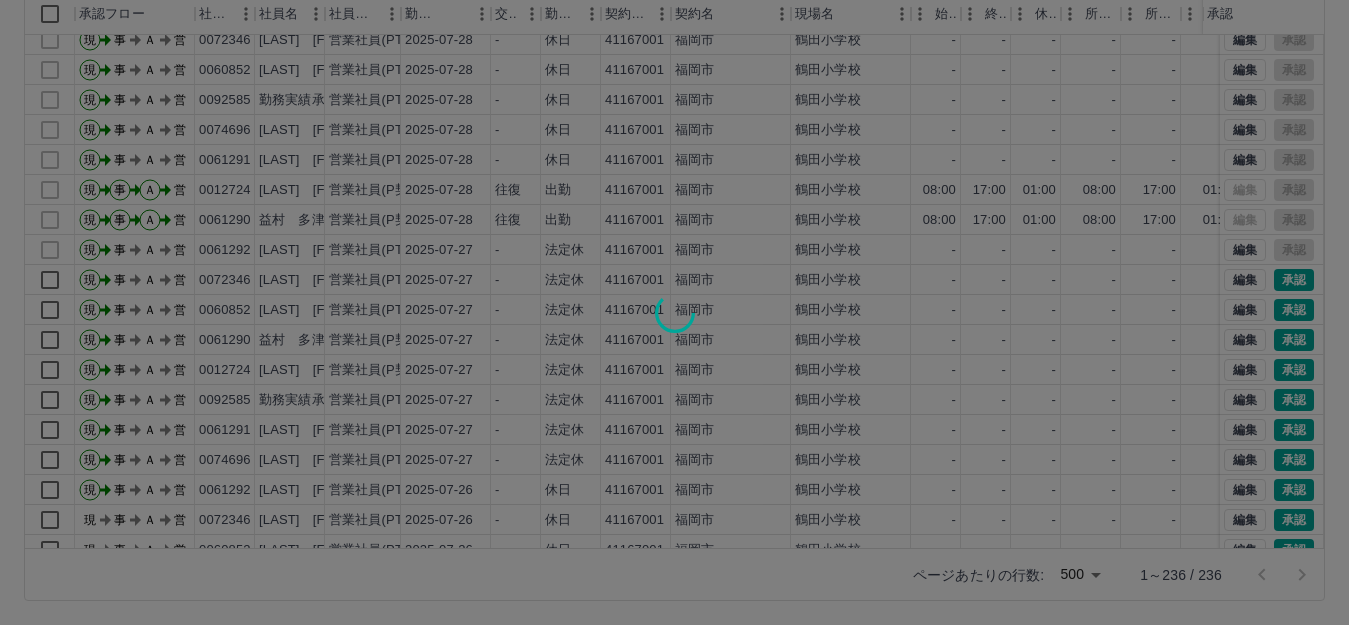 click at bounding box center (674, 312) 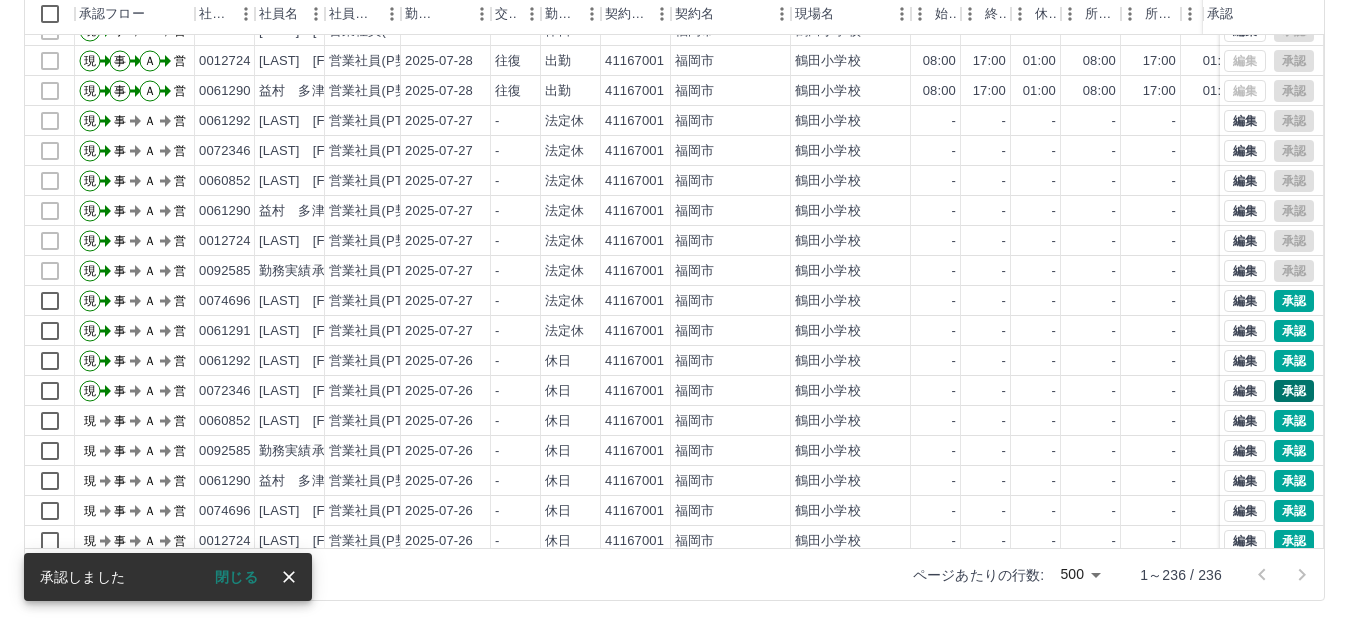 scroll, scrollTop: 960, scrollLeft: 0, axis: vertical 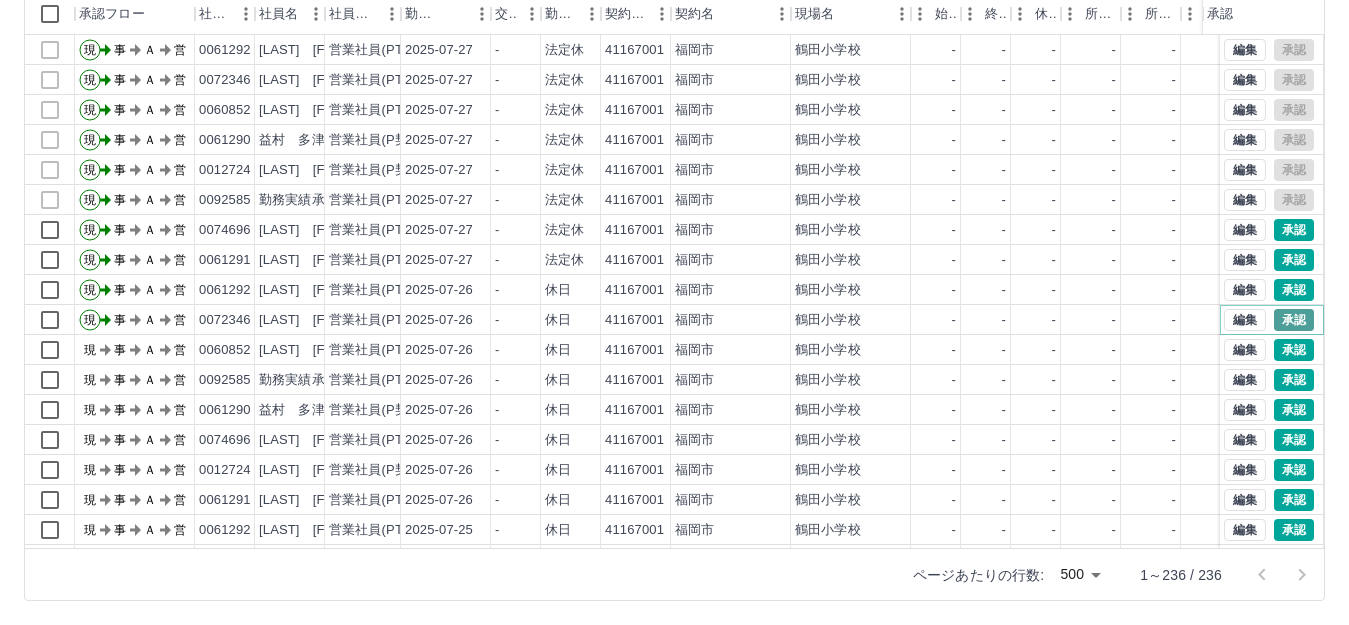 click on "承認" at bounding box center [1294, 320] 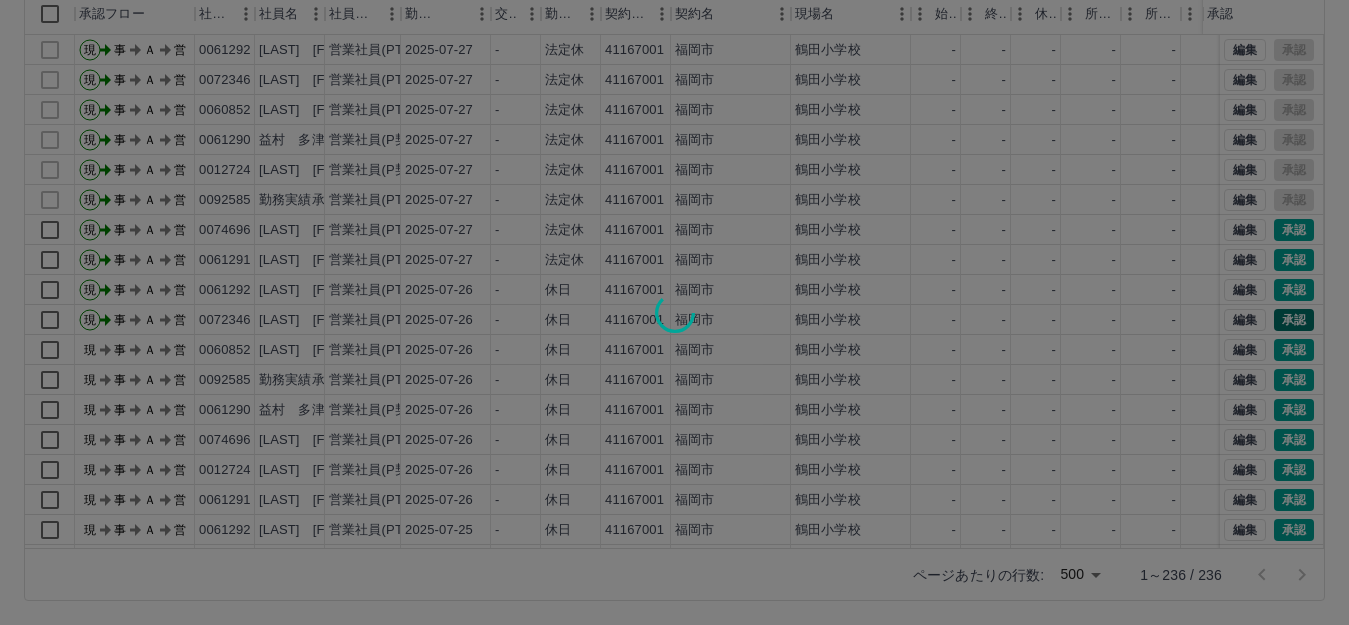 click at bounding box center [674, 312] 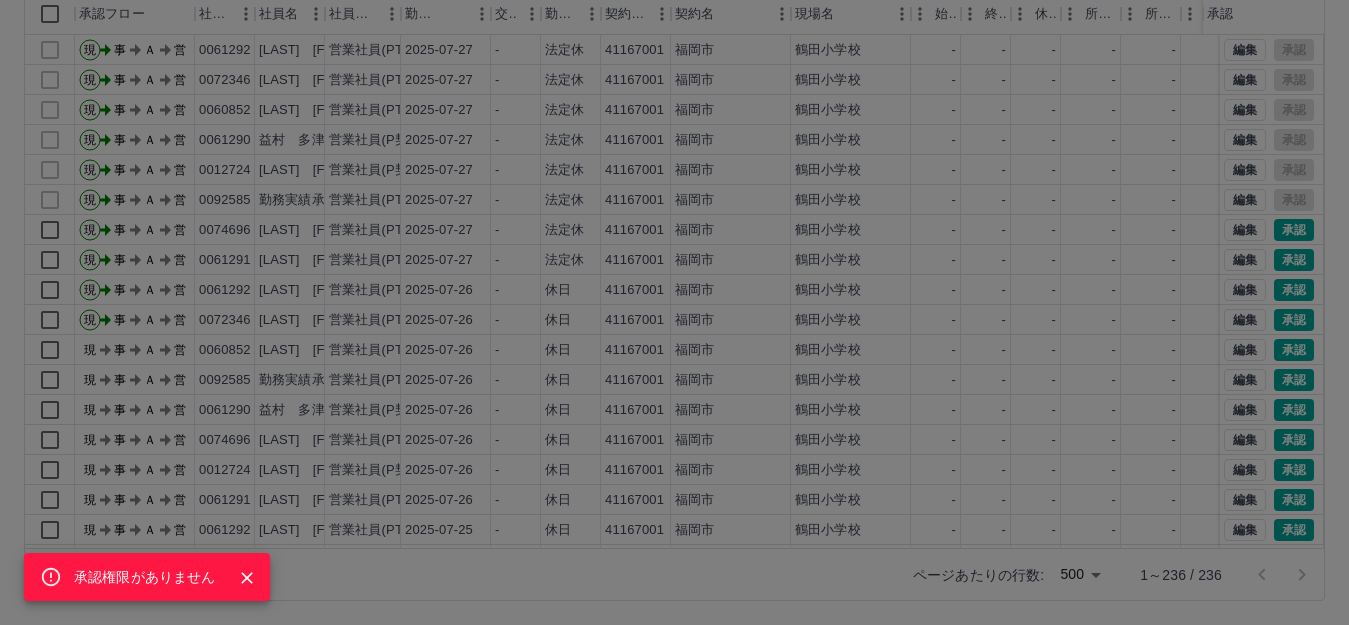 click on "承認権限がありません" at bounding box center (674, 312) 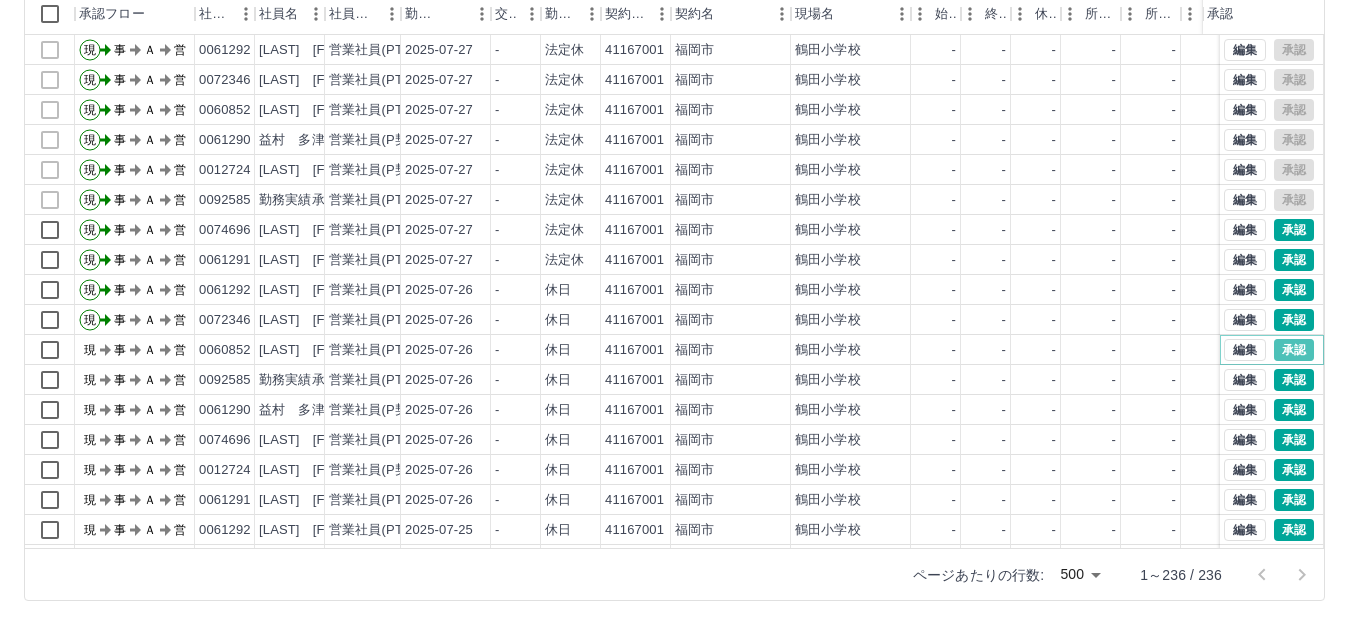 click on "承認" at bounding box center (1294, 350) 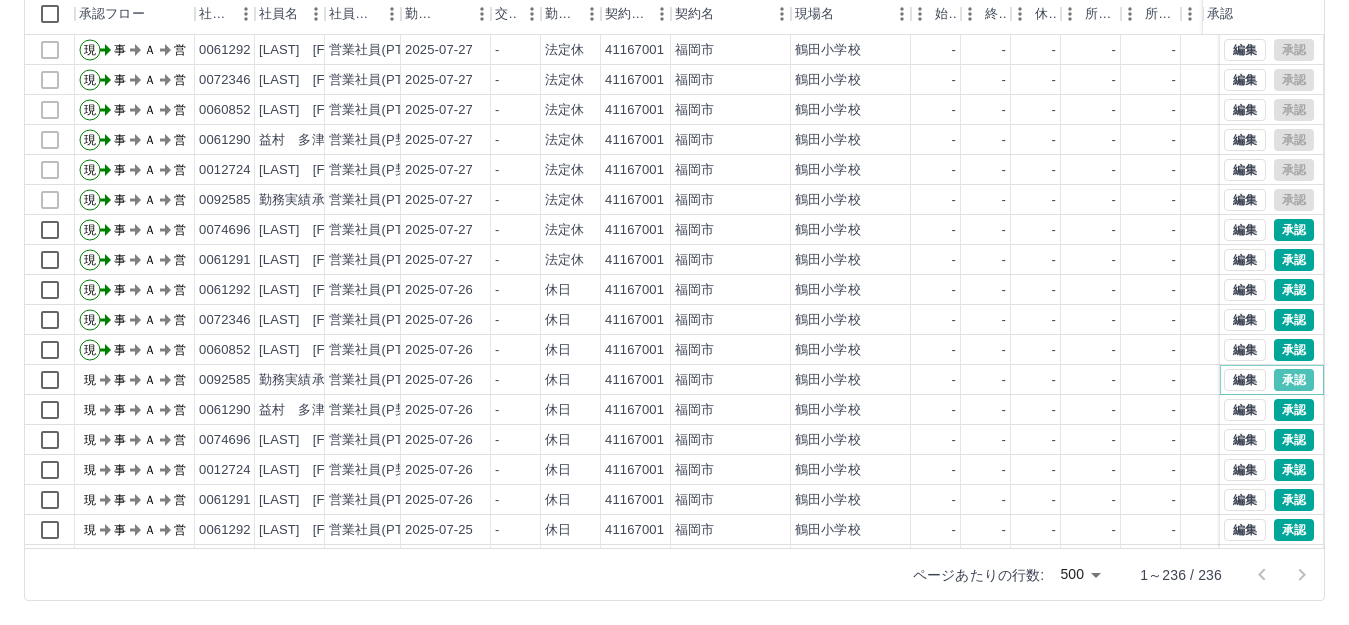 click on "承認" at bounding box center (1294, 380) 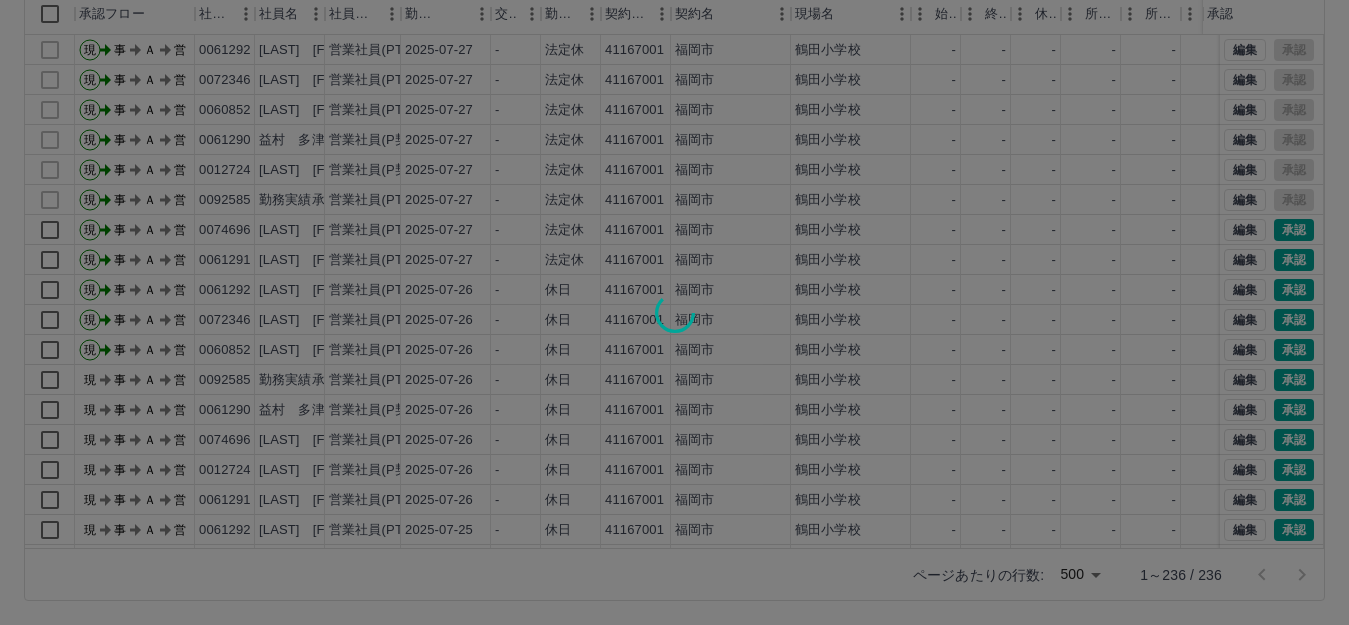 click at bounding box center (674, 312) 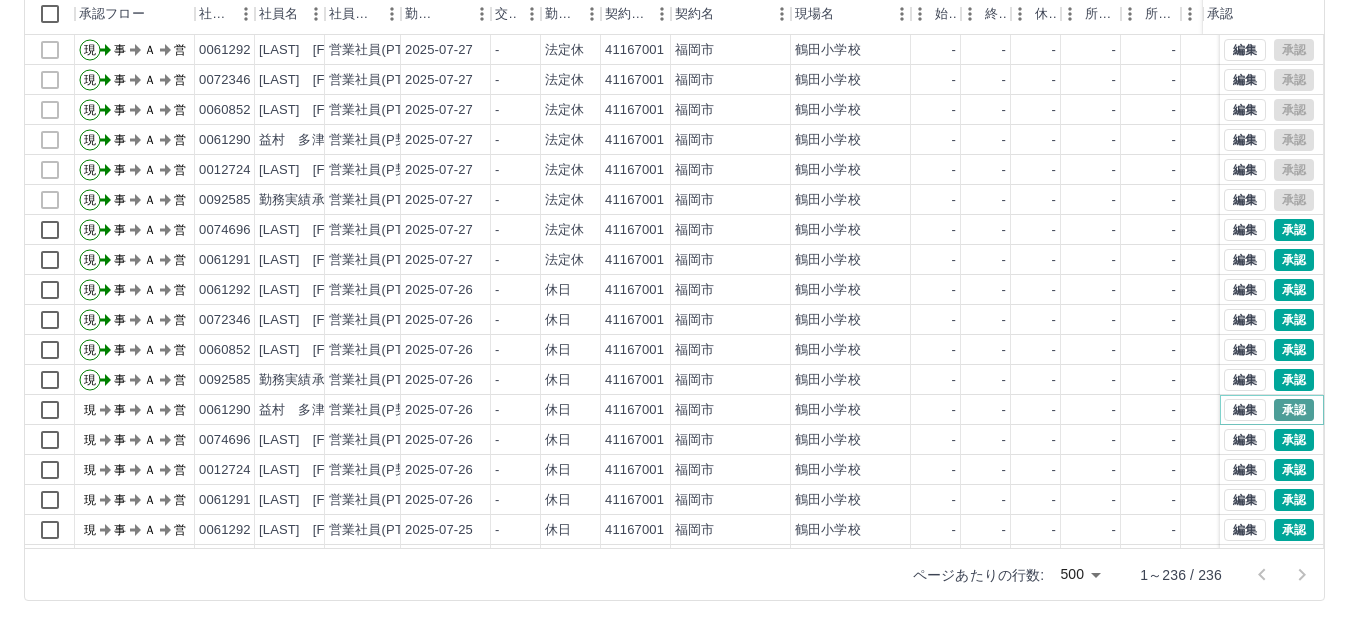 click on "承認" at bounding box center (1294, 410) 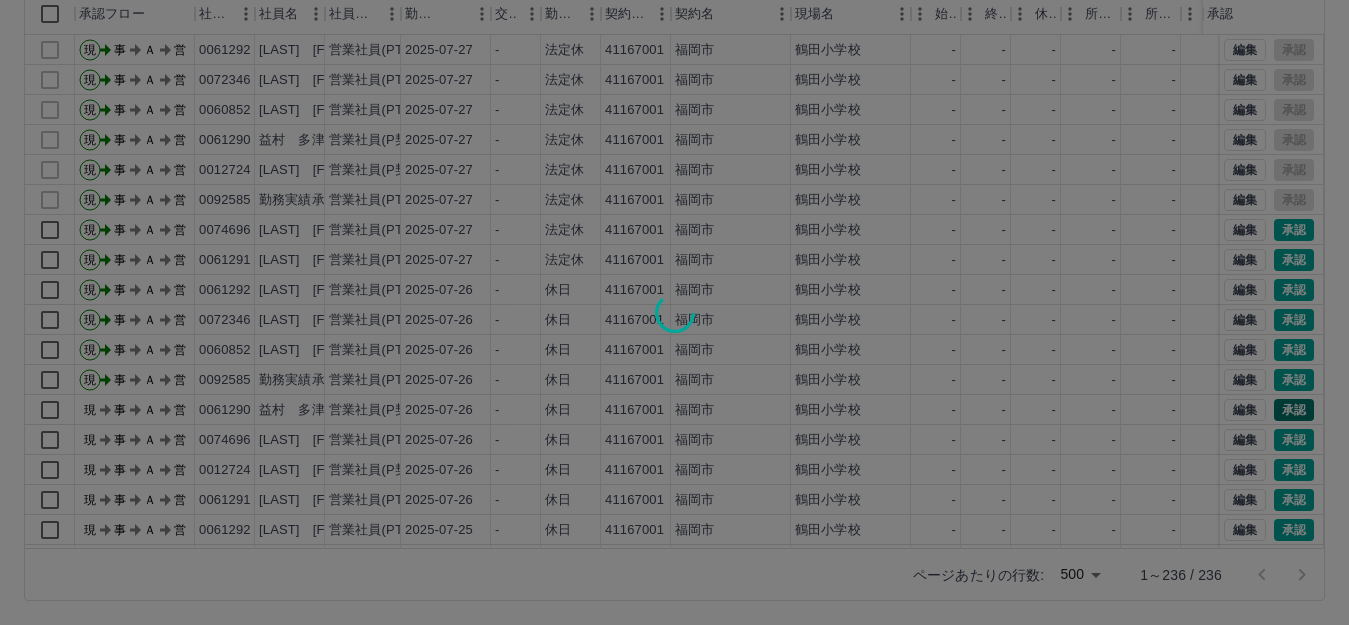 click at bounding box center [674, 312] 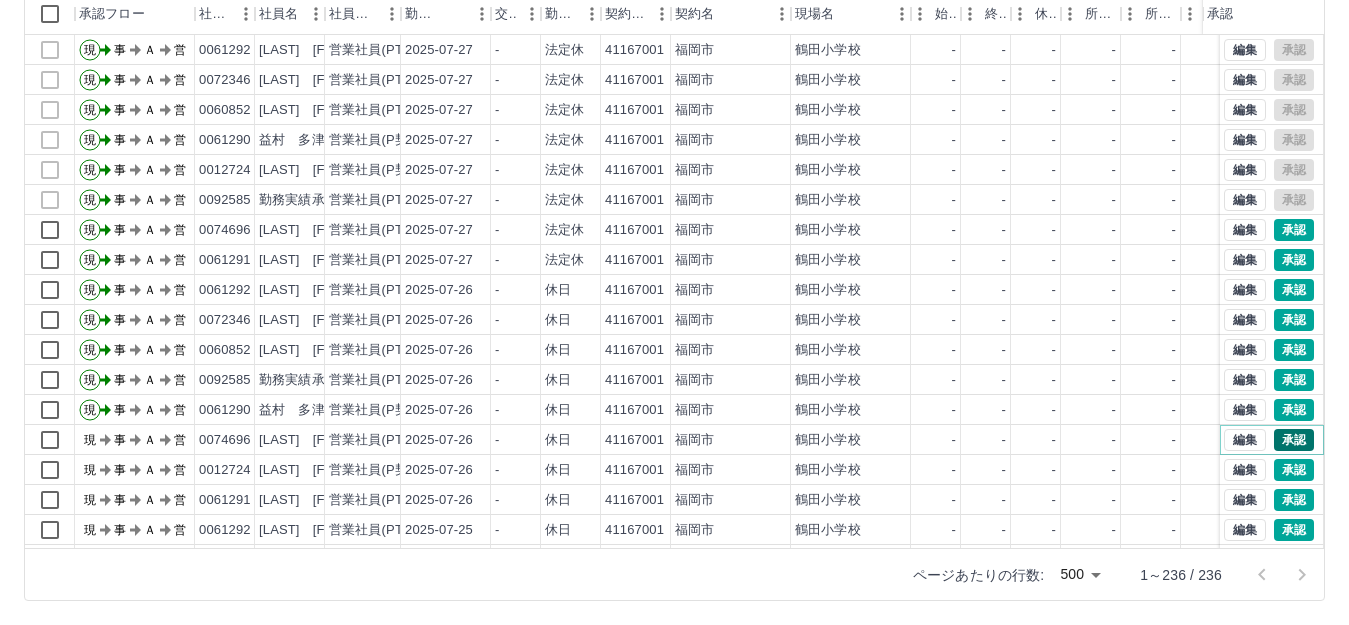 click on "承認" at bounding box center [1294, 440] 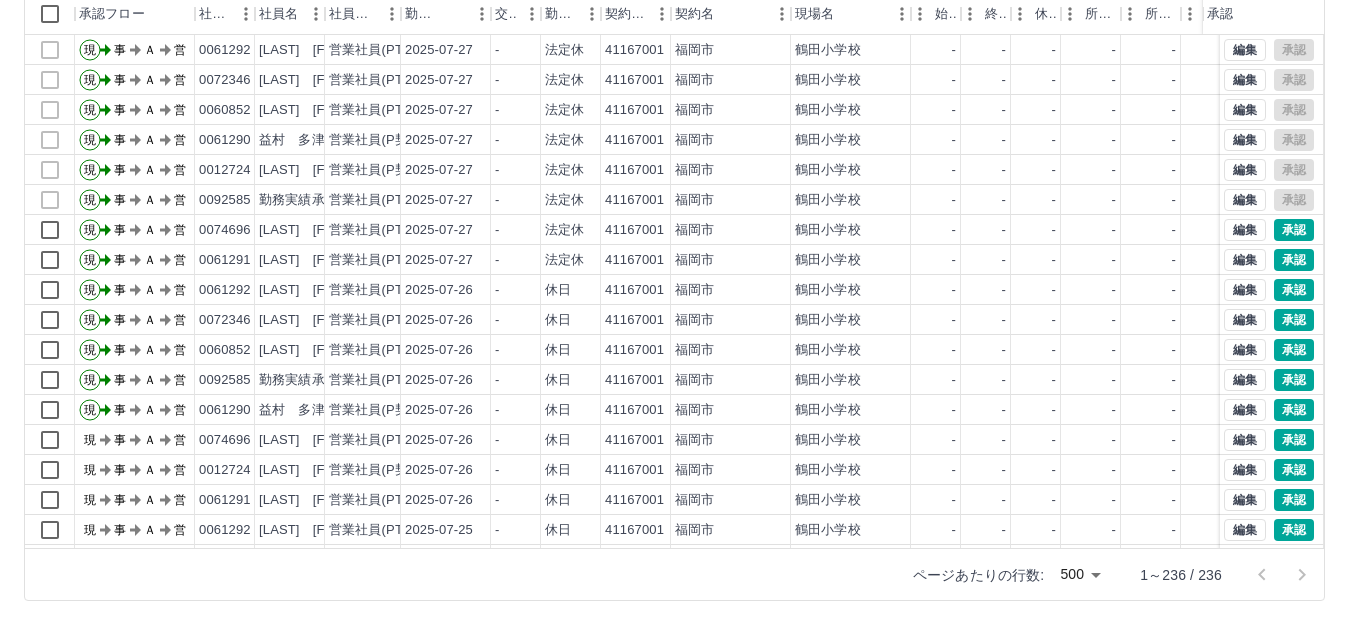 click at bounding box center [674, 312] 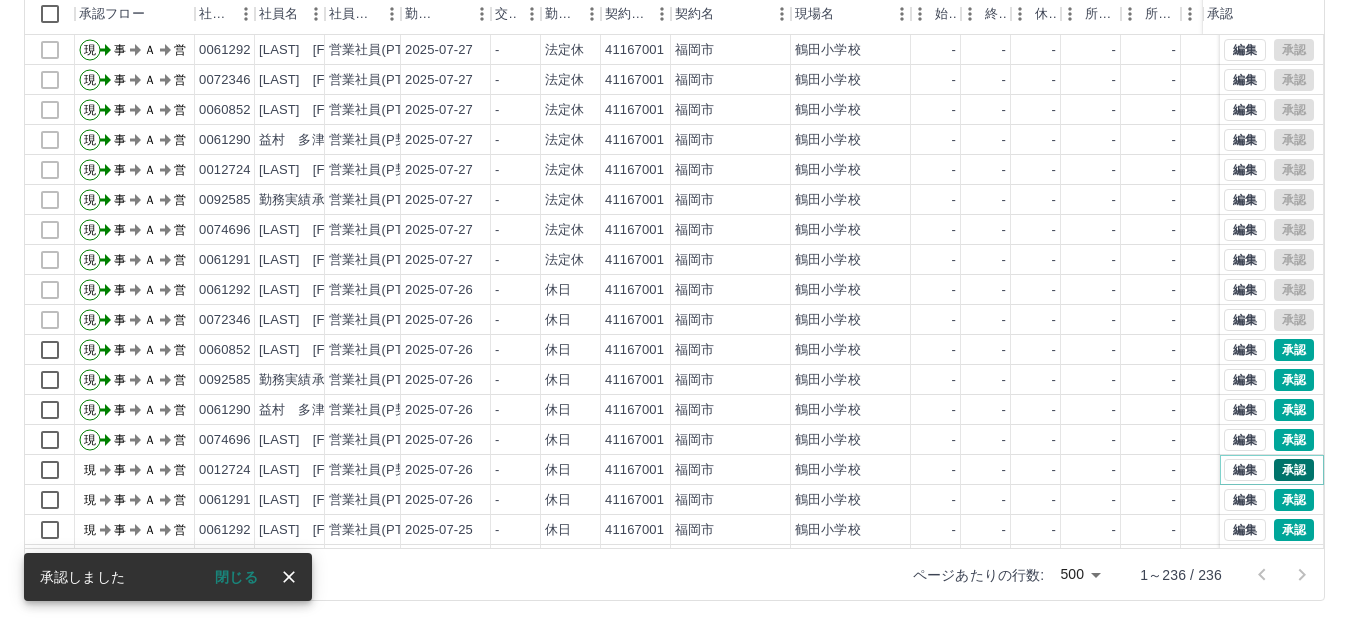 click on "承認" at bounding box center [1294, 470] 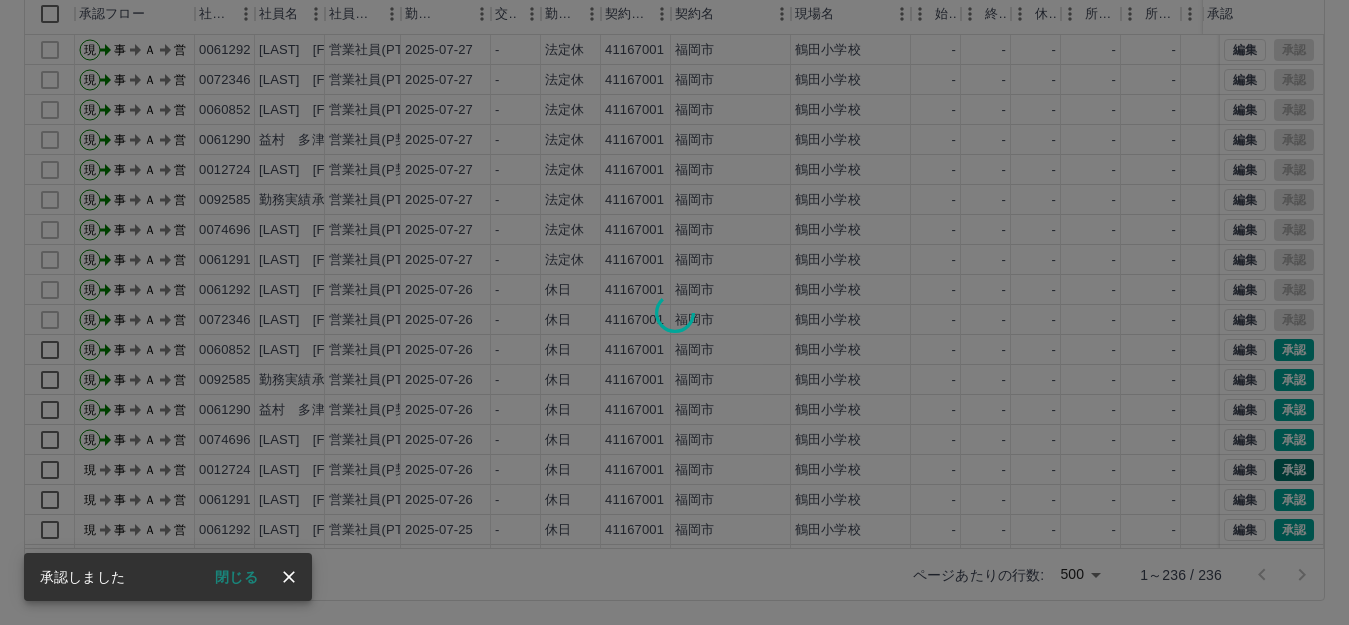 click at bounding box center (674, 312) 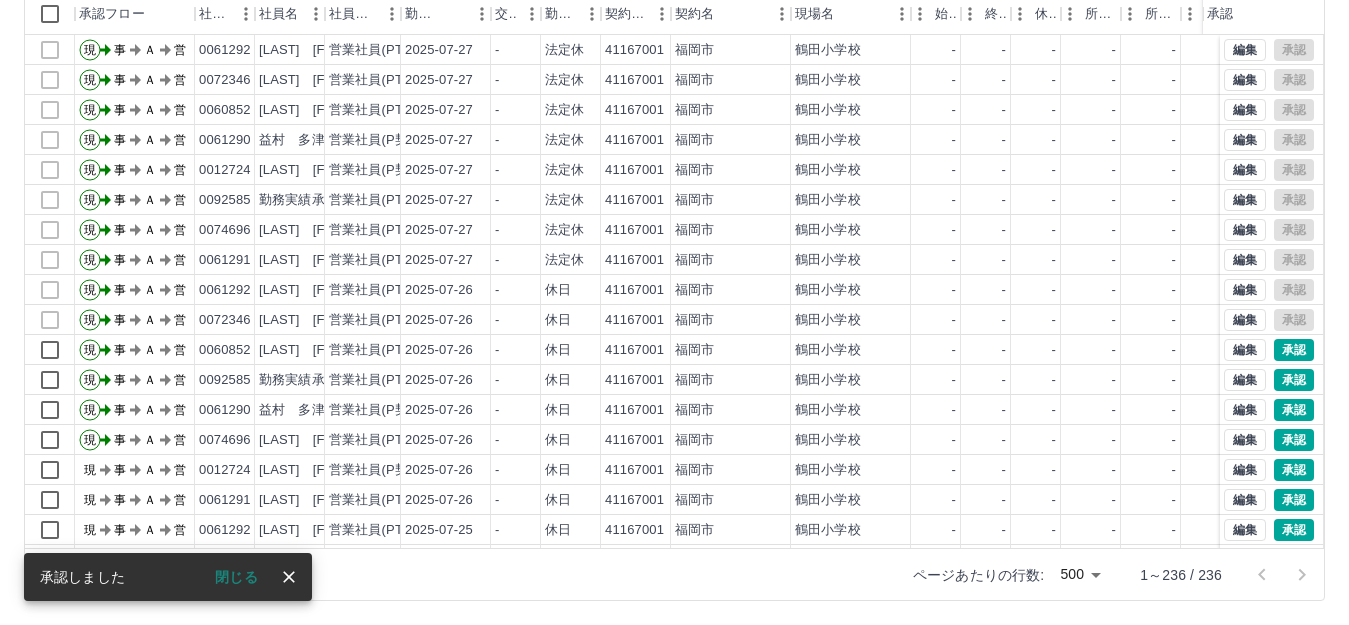 scroll, scrollTop: 1160, scrollLeft: 0, axis: vertical 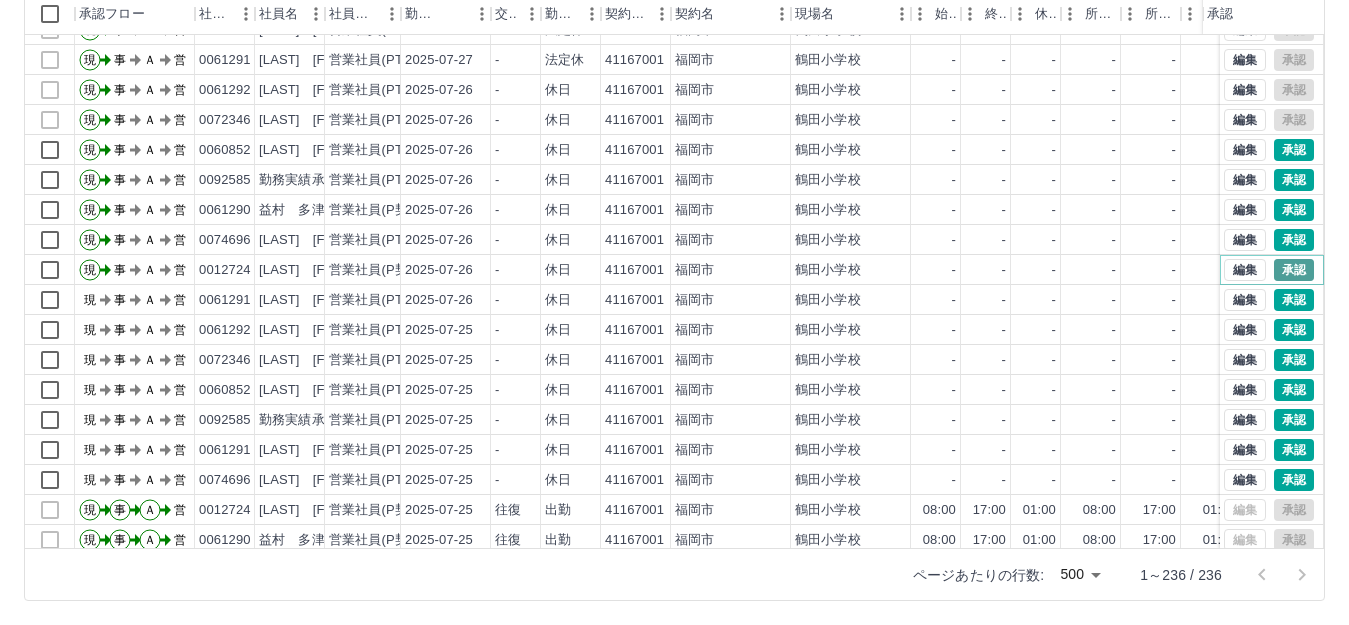 click on "承認" at bounding box center (1294, 270) 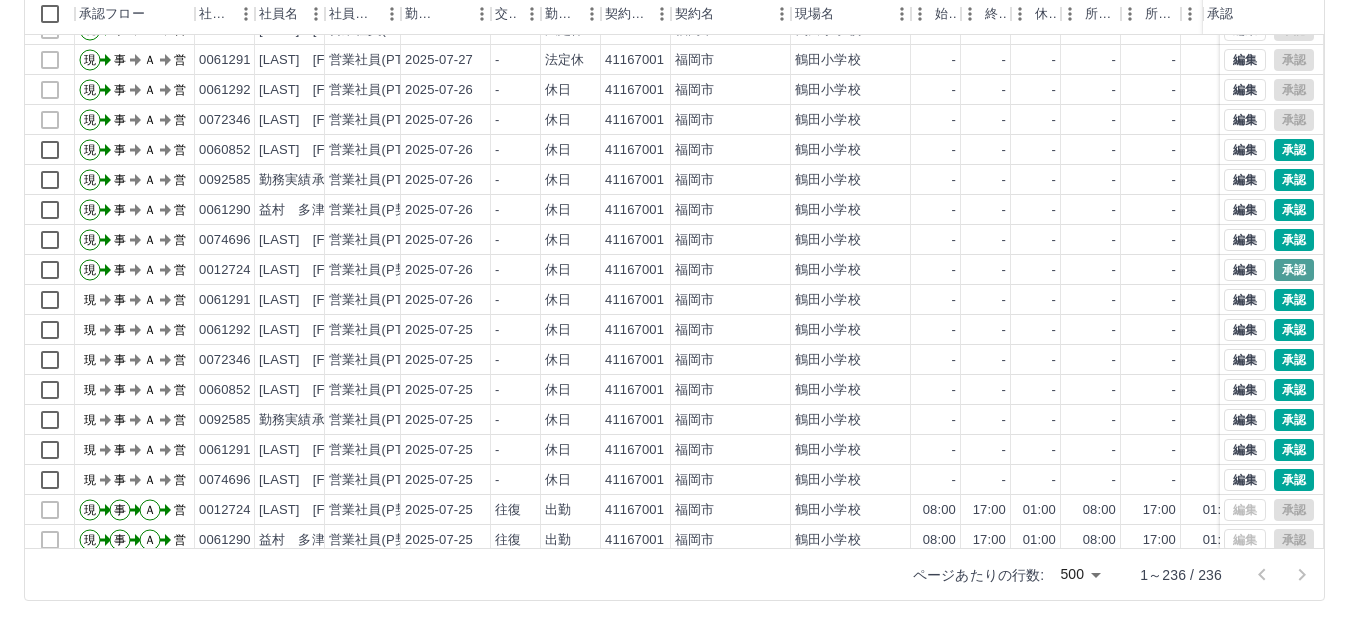 click at bounding box center [674, 312] 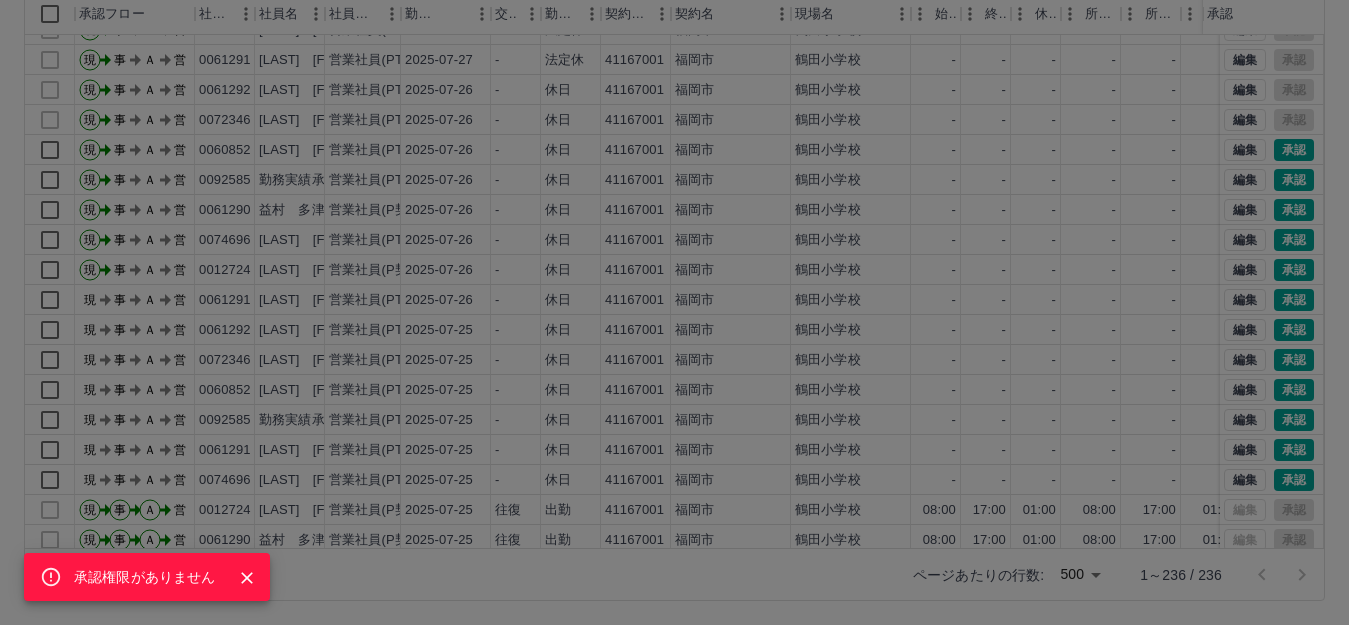 click on "承認権限がありません" at bounding box center [674, 312] 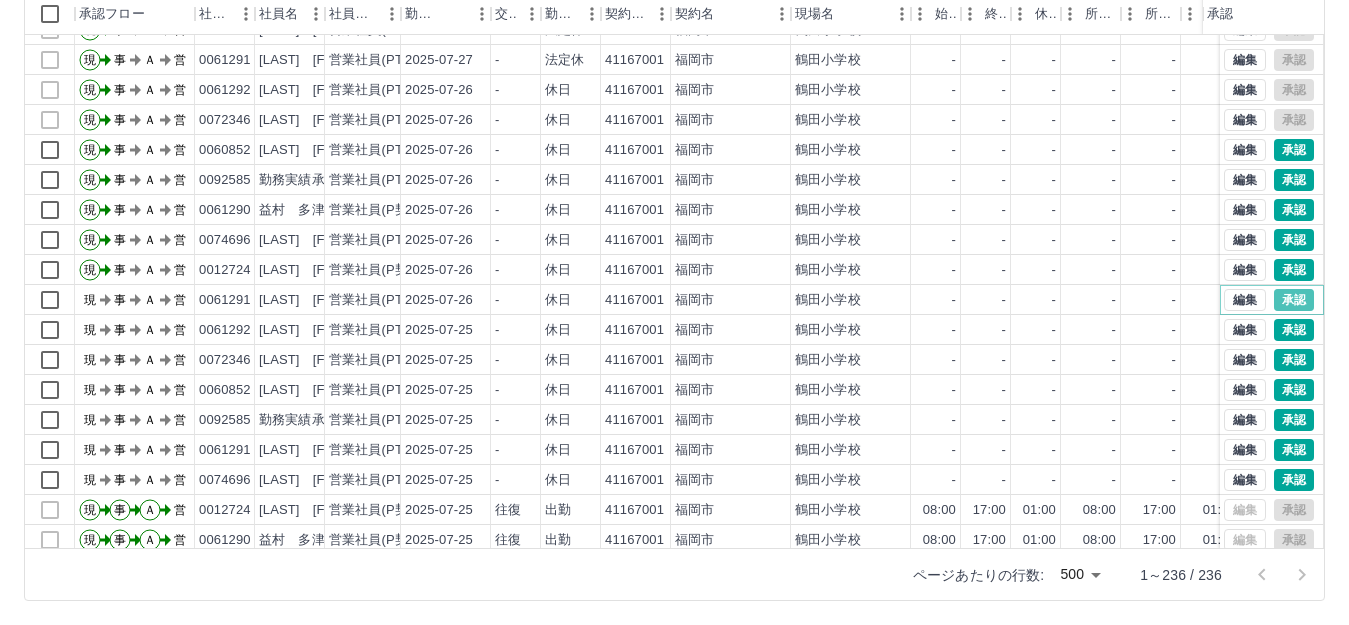 click on "承認" at bounding box center [1294, 300] 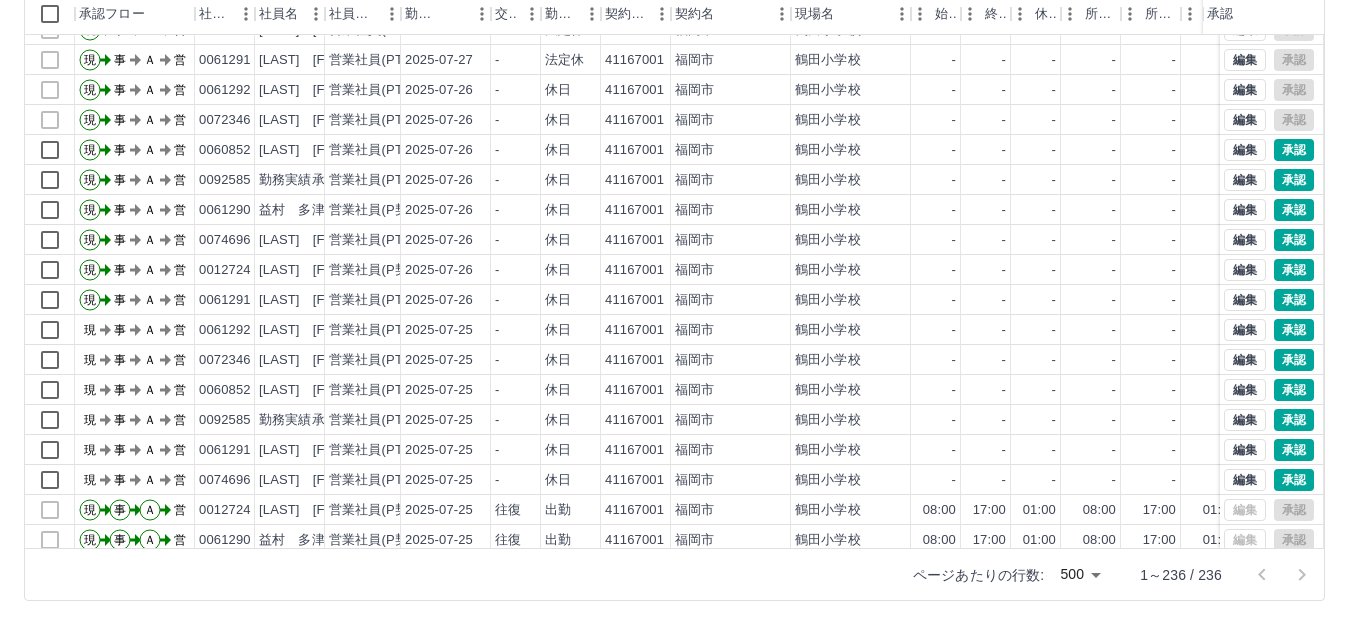 click at bounding box center (674, 312) 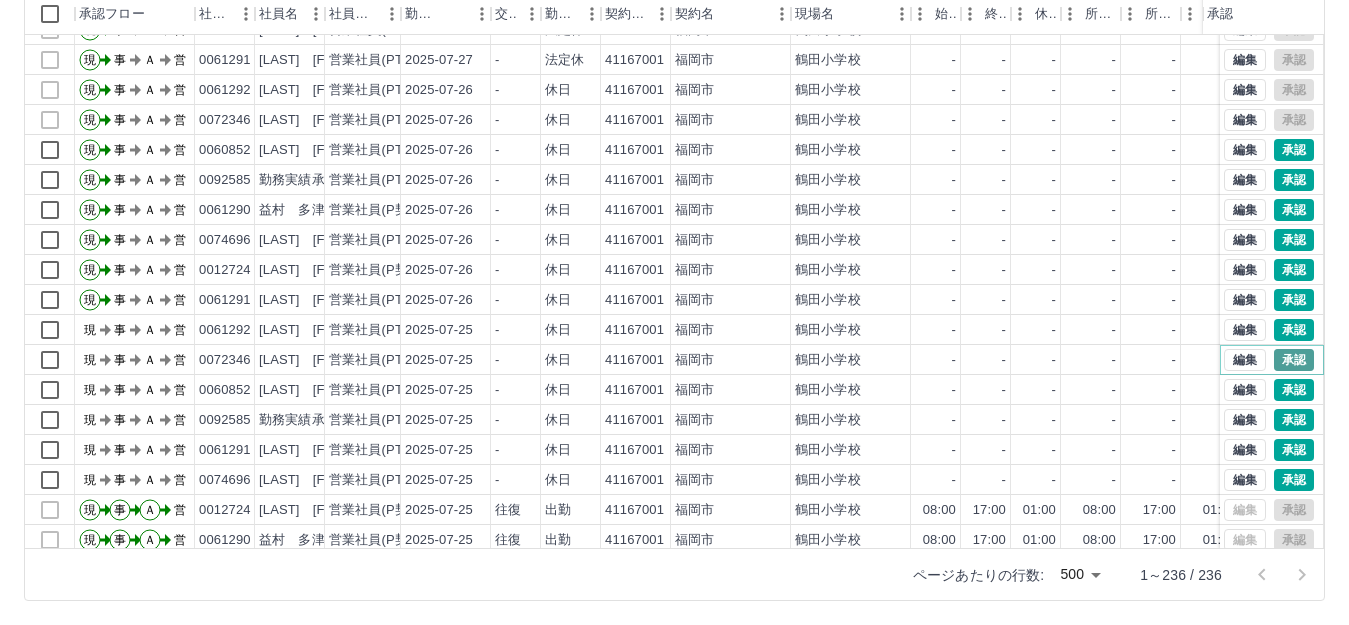 click on "承認" at bounding box center [1294, 360] 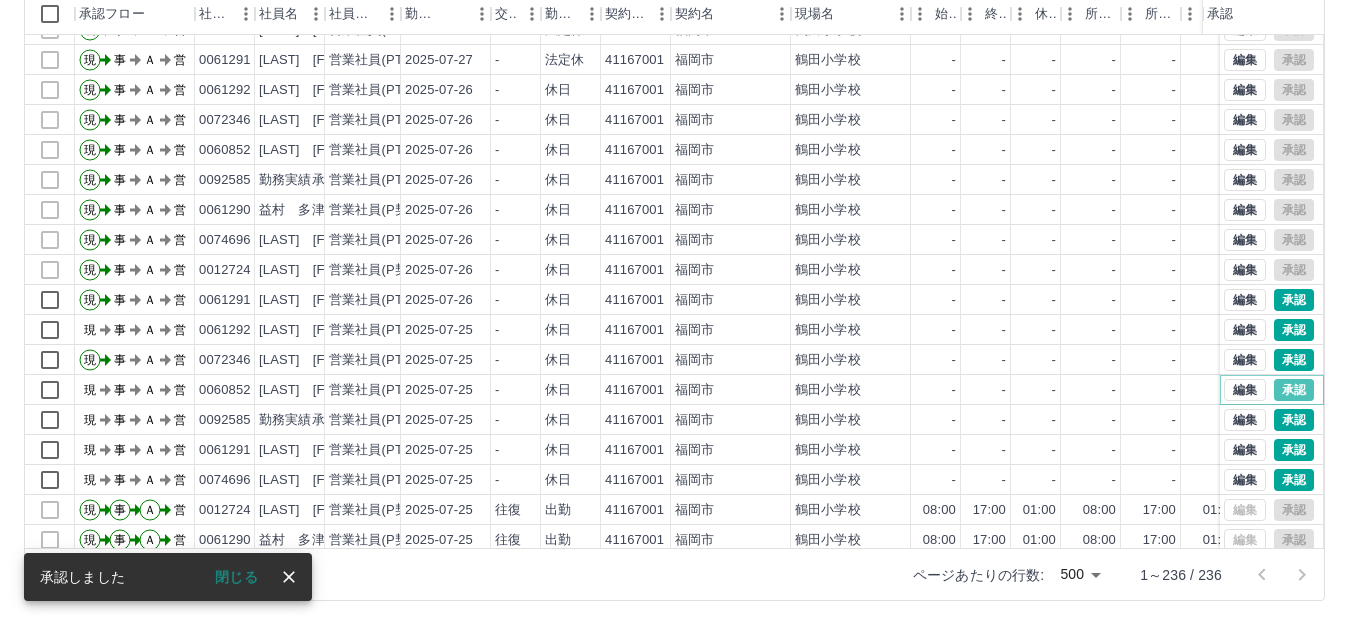 click on "承認" at bounding box center [1294, 390] 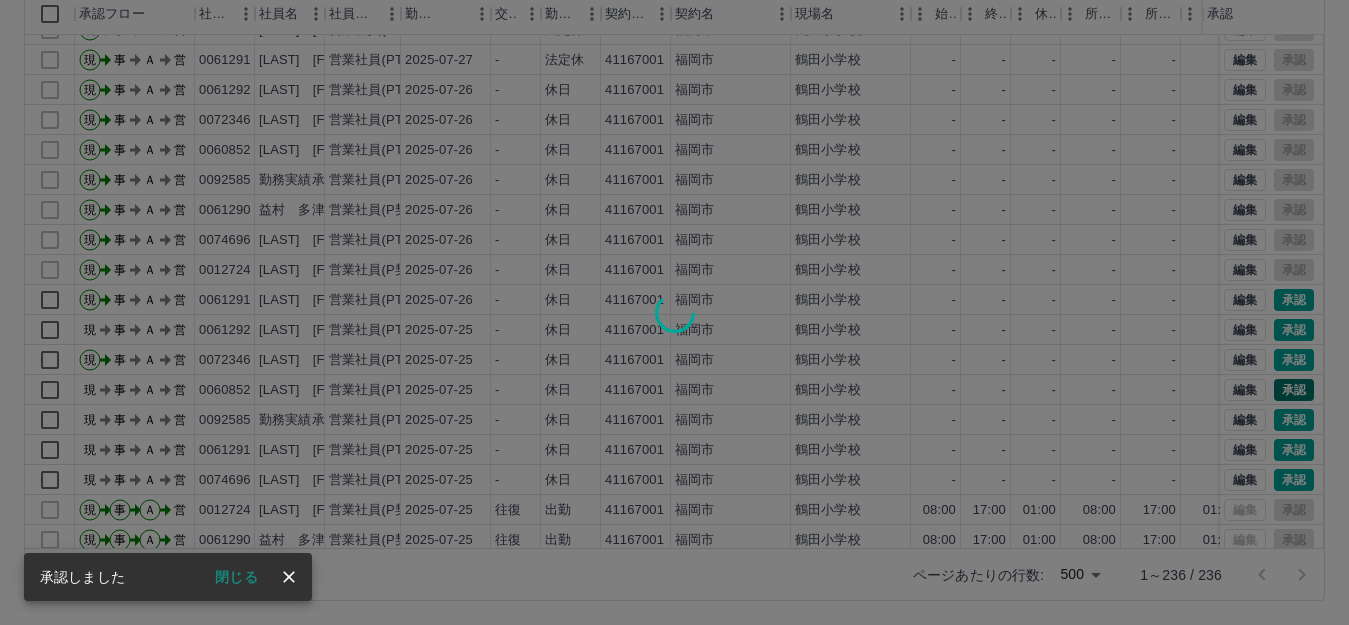 click at bounding box center (674, 312) 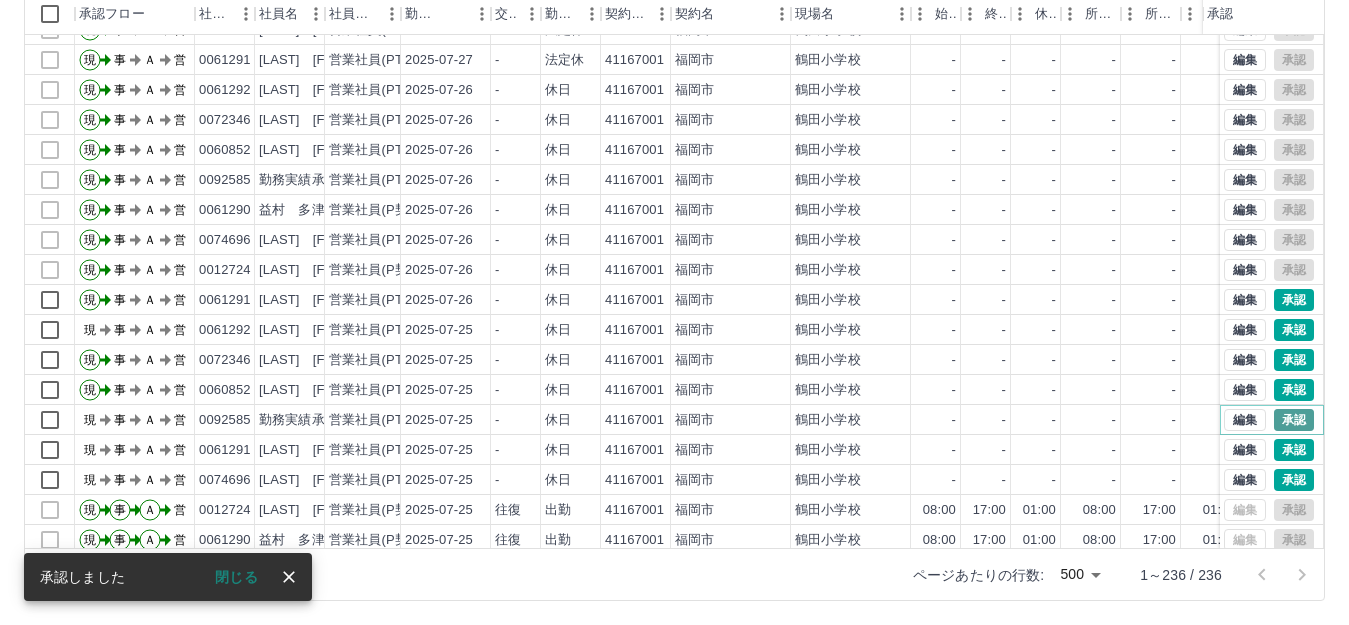 click on "承認" at bounding box center (1294, 420) 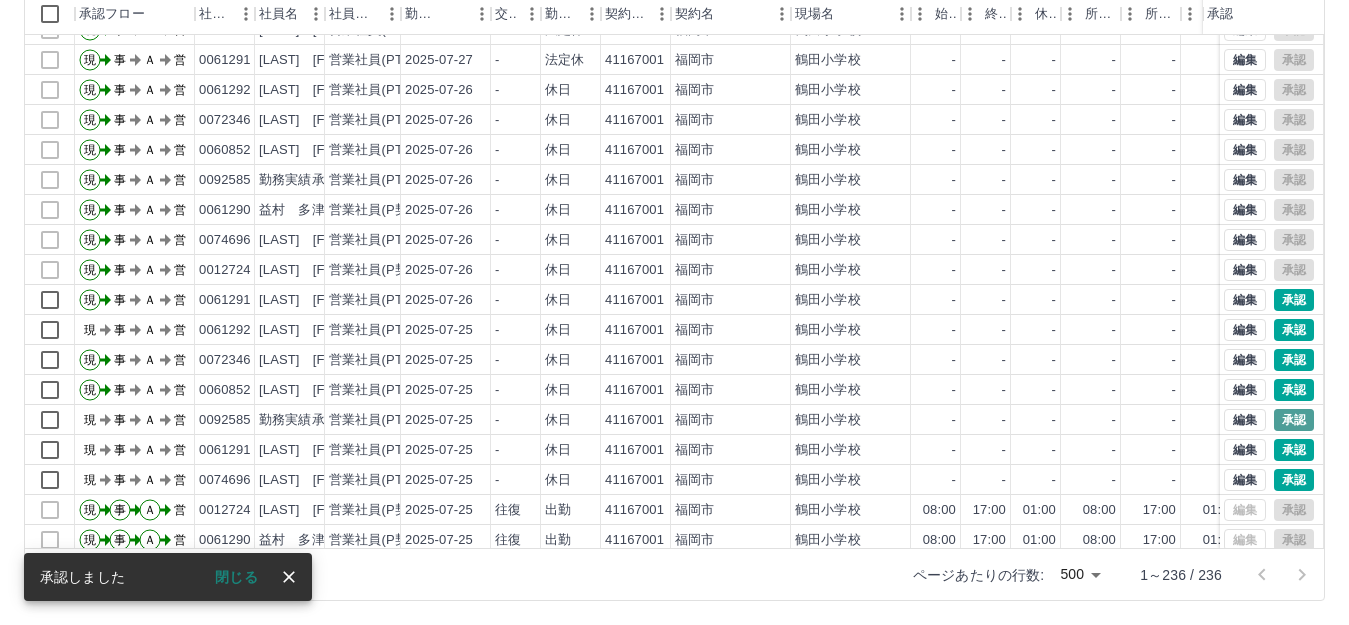 click at bounding box center [674, 312] 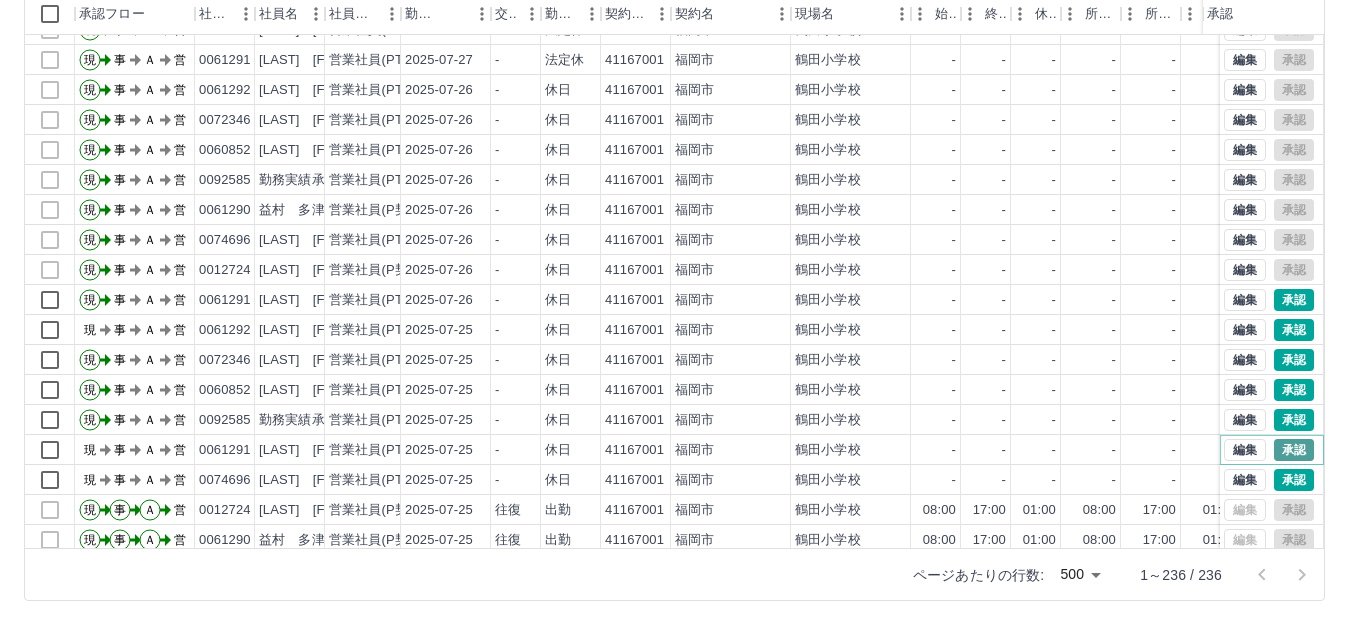 click on "承認" at bounding box center (1294, 450) 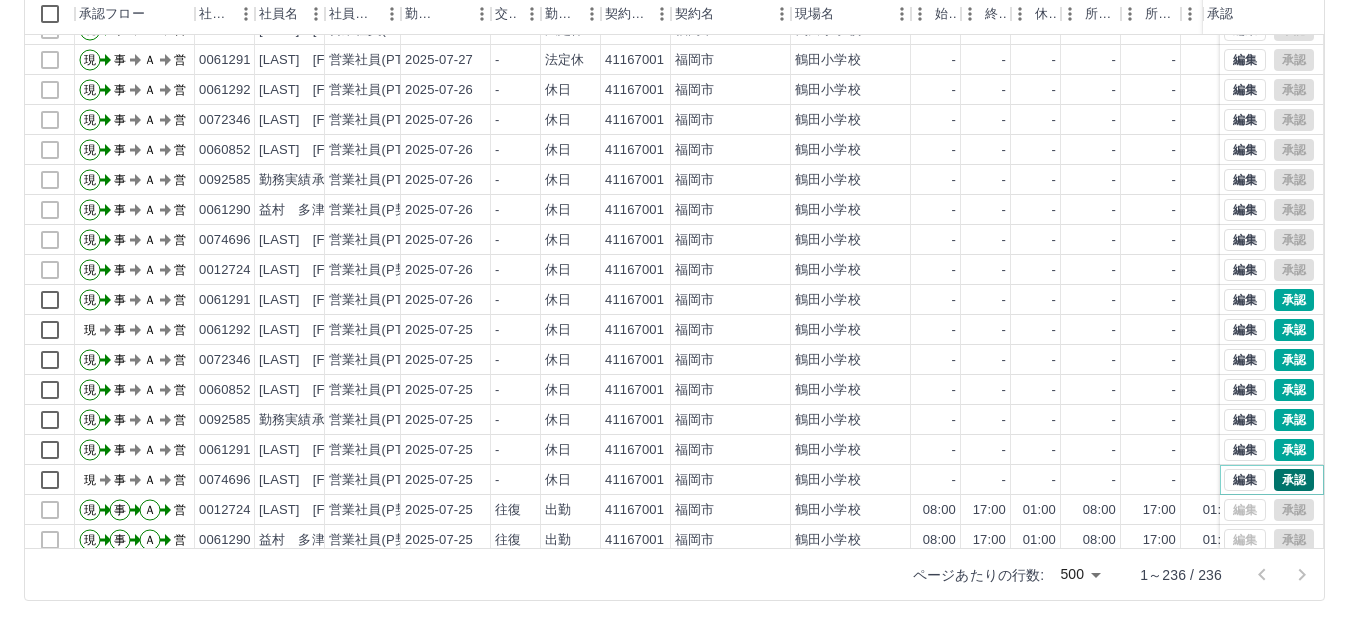 click on "承認" at bounding box center [1294, 480] 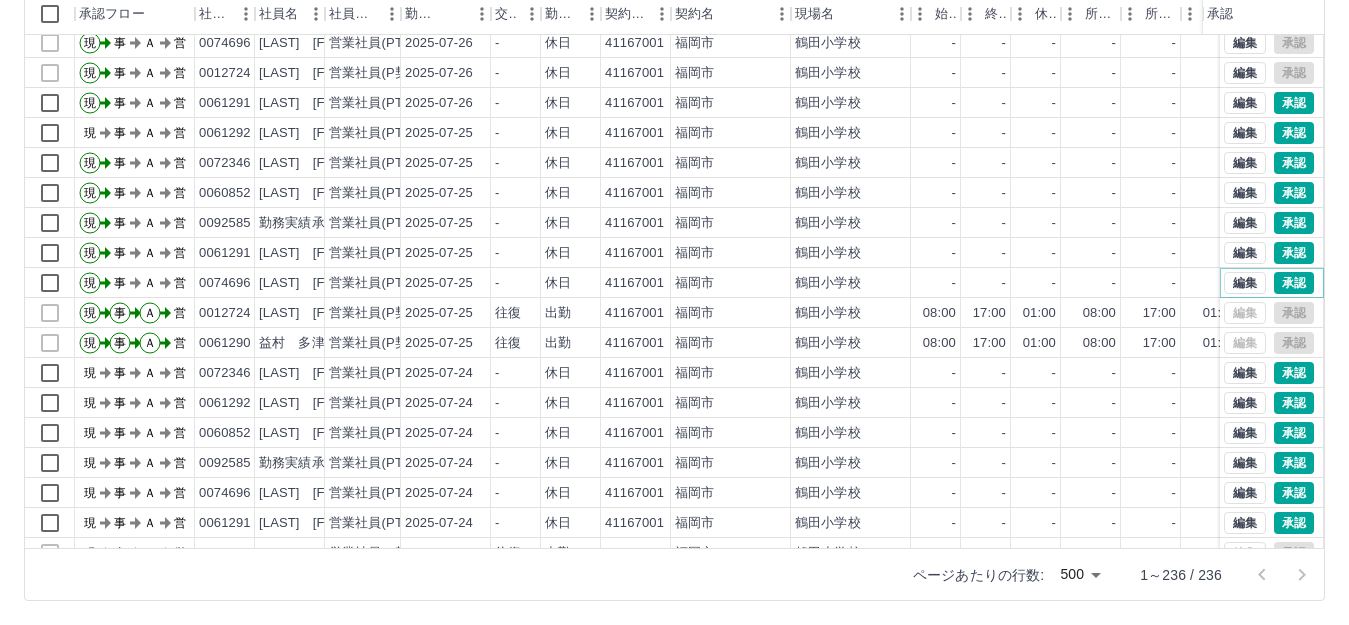 scroll, scrollTop: 1360, scrollLeft: 0, axis: vertical 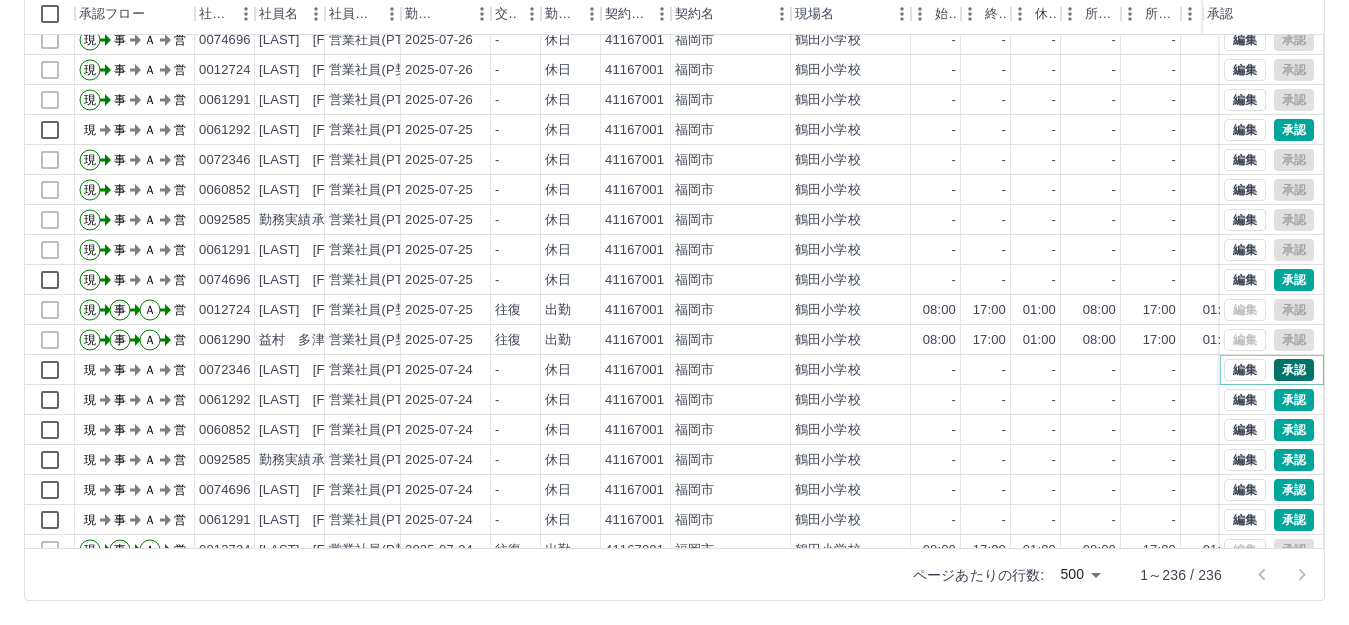 click on "承認" at bounding box center (1294, 370) 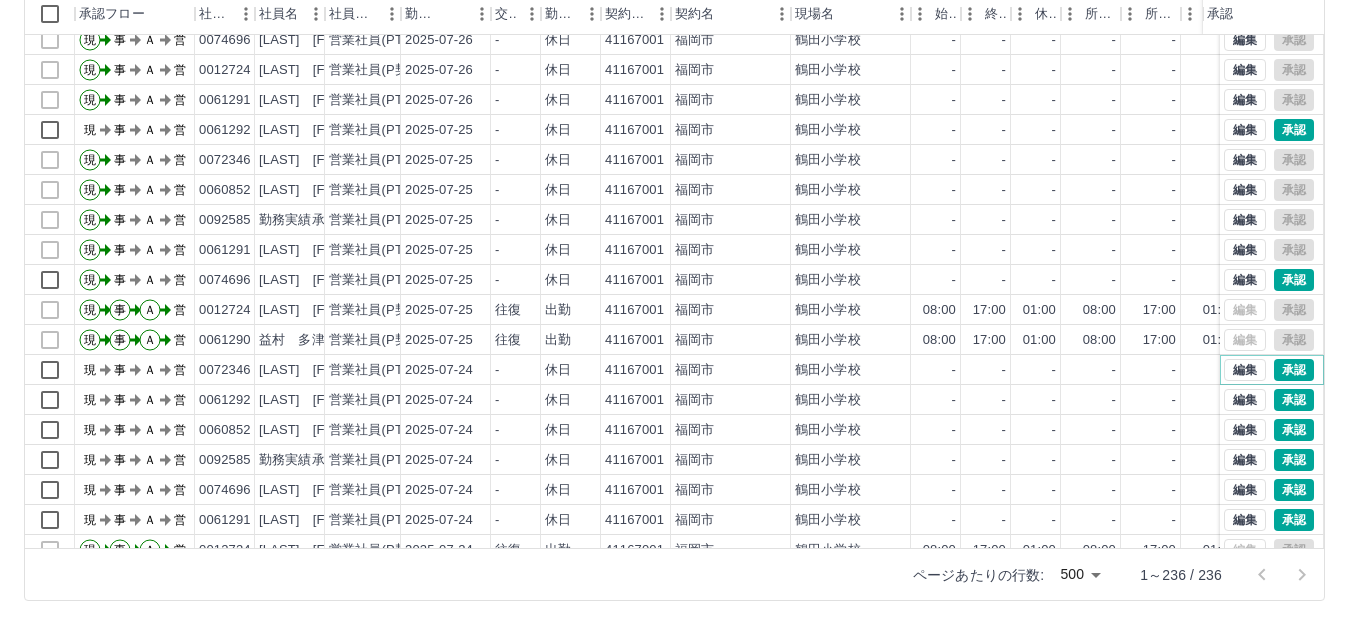 click on "勤務実績承認 前月 2025年07月 次月 今月 月選択 承認モード 削除モード 一括承認 列一覧 フィルター 行間隔 エクスポート 承認フロー 社員番号 社員名 社員区分 勤務日 交通費 勤務区分 契約コード 契約名 現場名 始業 終業 休憩 所定開始 所定終業 所定休憩 拘束 勤務 遅刻等 コメント ステータス 承認 現 事 Ａ 営 0092585 [LAST]　[FIRST] 営業社員(PT契約) 2025-07-26  -  休日 41167001 [CITY] [SCHOOL_NAME] - - - - - - 00:00 00:00 00:00 事務担当者承認待 現 事 Ａ 営 0061290 [LAST]　[FIRST] 営業社員(P契約) 2025-07-26  -  休日 41167001 [CITY] [SCHOOL_NAME] - - - - - - 00:00 00:00 00:00 事務担当者承認待 現 事 Ａ 営 0074696 [LAST]　[FIRST] 営業社員(PT契約) 2025-07-26  -  休日 41167001 [CITY] [SCHOOL_NAME] - - - - - - 00:00 00:00 00:00 事務担当者承認待 現 事 Ａ 営 0012724 [LAST]　[FIRST] 営業社員(P契約) 2025-07-26  -  休日 - -" at bounding box center [674, 227] 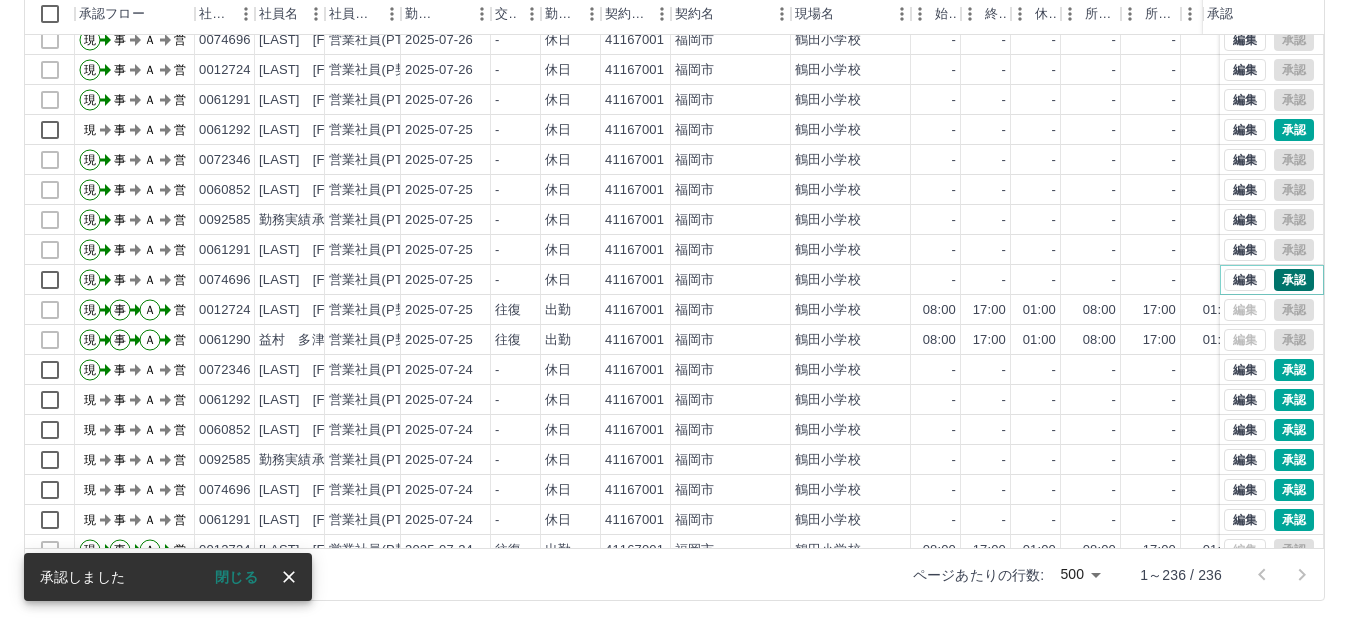 click on "承認" at bounding box center (1294, 280) 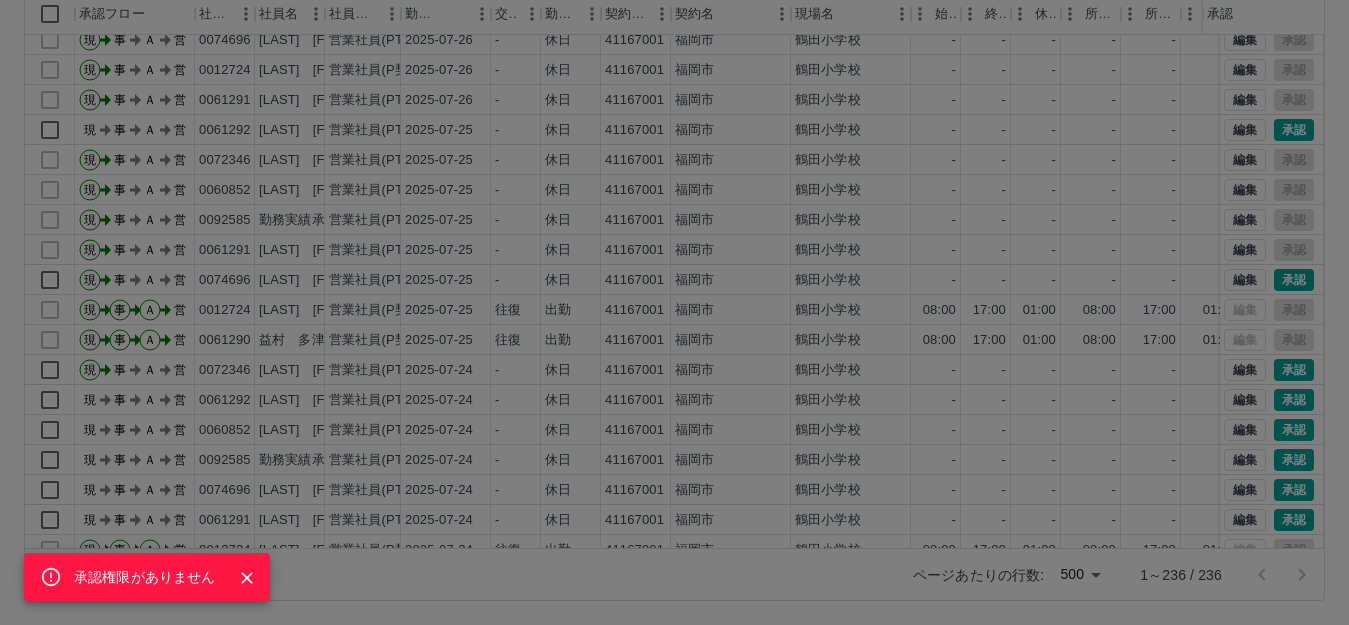 click on "承認権限がありません" at bounding box center (674, 312) 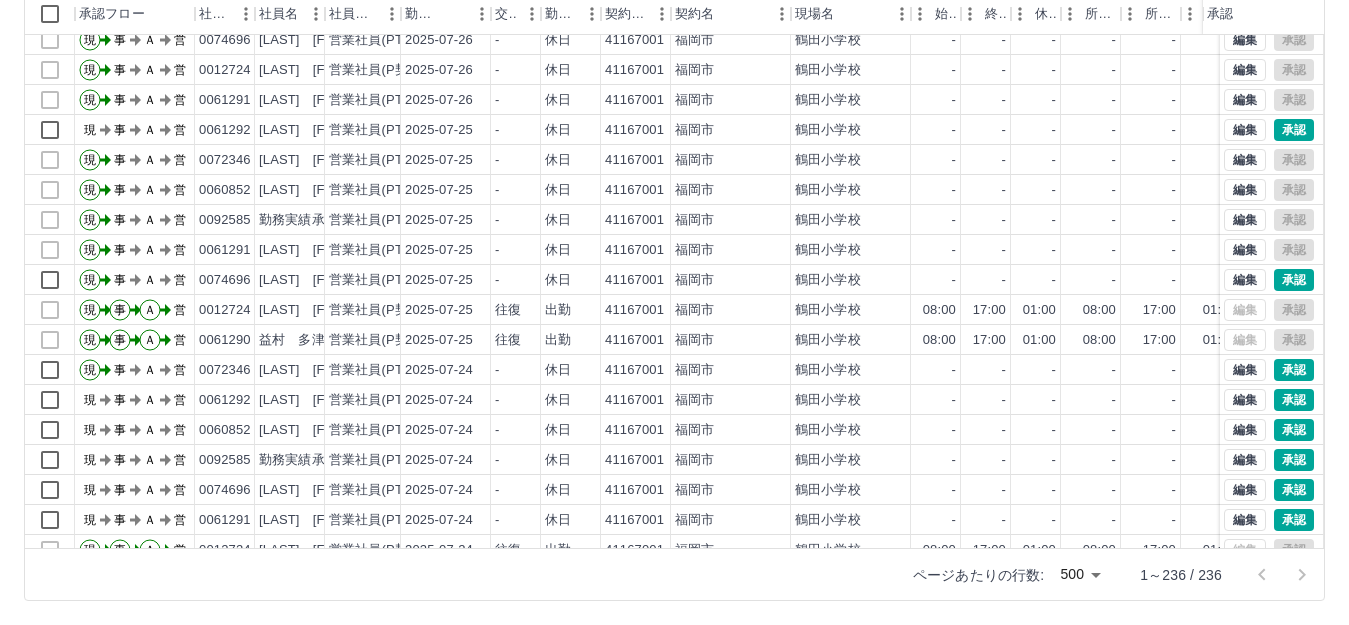 click on "承認権限がありません 勤務実績承認 前月 2025年07月 次月 今月 月選択 承認モード 削除モード 一括承認 列一覧 0 フィルター 行間隔 エクスポート 承認フロー 社員番号 社員名 社員区分 勤務日 交通費 勤務区分 契約コード 契約名 現場名 始業 終業 休憩 所定開始 所定終業 所定休憩 拘束 勤務 遅刻等 コメント ステータス 承認 現 事 Ａ 営 0092585 [LAST]　[FIRST] 営業社員(PT契約) 2025-07-26  -  休日 41167001 [CITY] [SCHOOL_NAME] - - - - - - 00:00 00:00 00:00 事務担当者承認待 現 事 Ａ 営 0061290 [LAST]　[FIRST] 営業社員(P契約) 2025-07-26  -  休日 41167001 [CITY] [SCHOOL_NAME] - - - - - - 00:00 00:00 00:00 事務担当者承認待 現 事 Ａ 営 0074696 [LAST]　[FIRST] 営業社員(PT契約) 2025-07-26  -  休日 41167001 [CITY] [SCHOOL_NAME] - - - - - - 00:00 00:00 00:00 事務担当者承認待 現 事 Ａ 営 0012724 [LAST]　[FIRST] 2025-07-26  -  -" at bounding box center [674, 227] 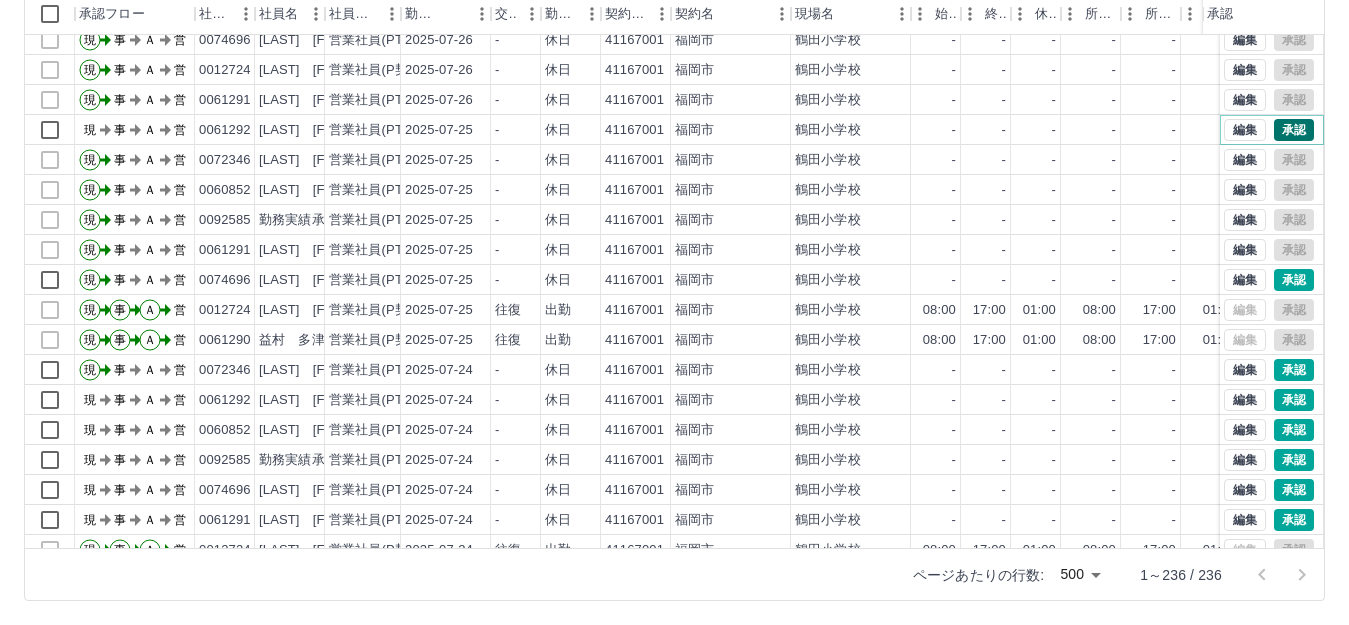 click on "承認" at bounding box center [1294, 130] 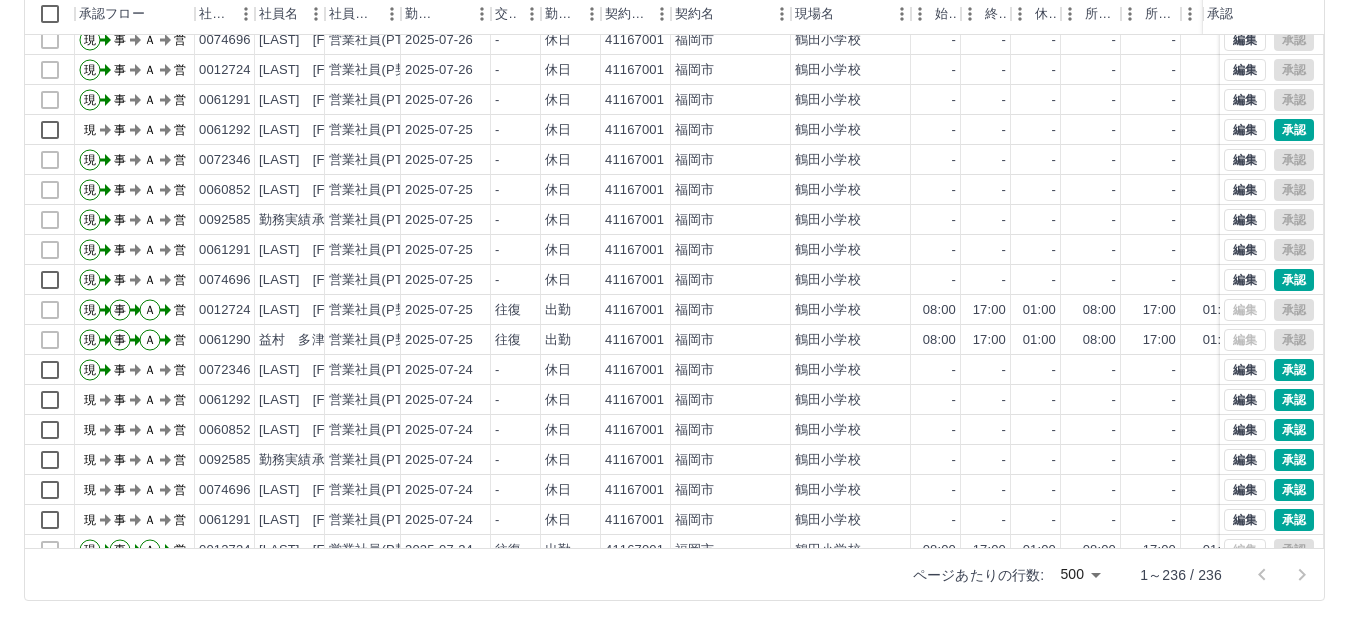 click at bounding box center (674, 312) 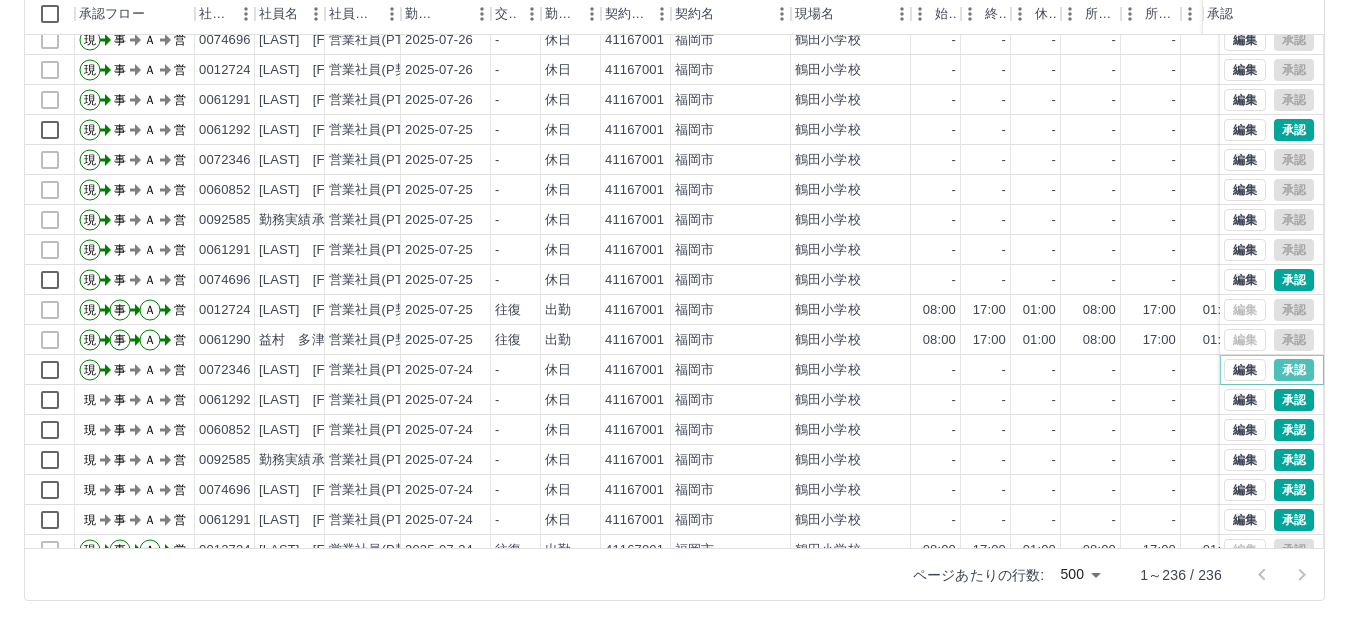 click on "承認" at bounding box center [1294, 370] 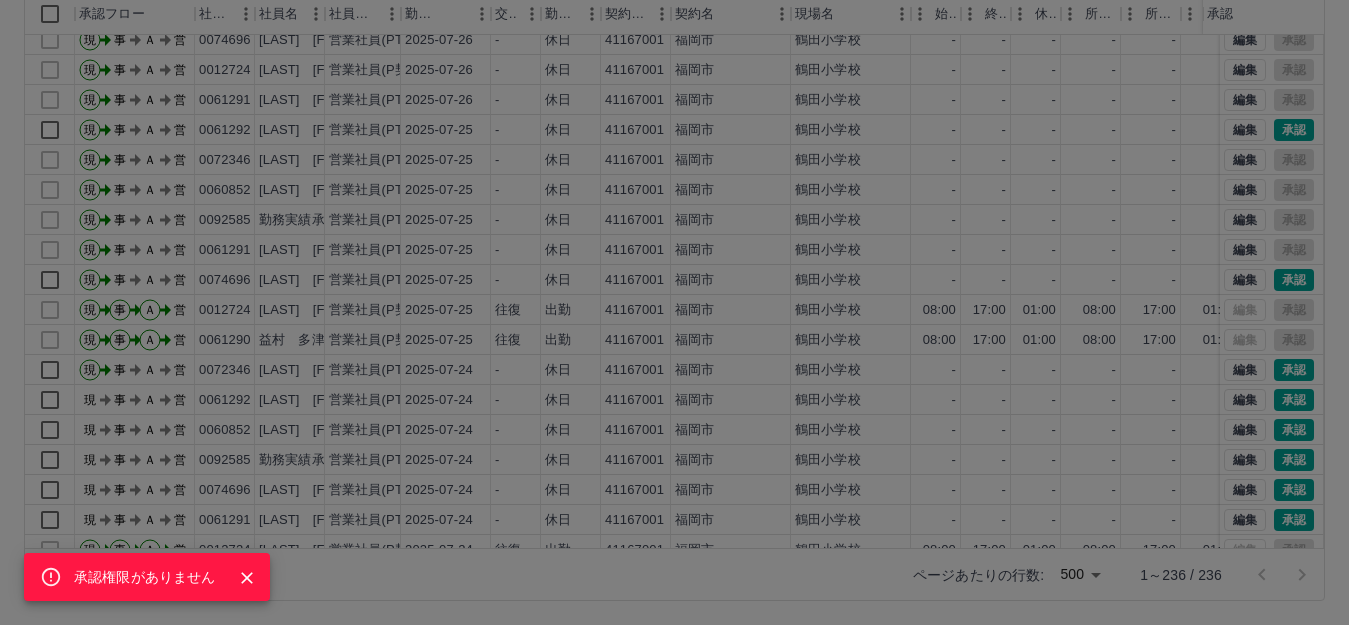 click on "承認権限がありません" at bounding box center [674, 312] 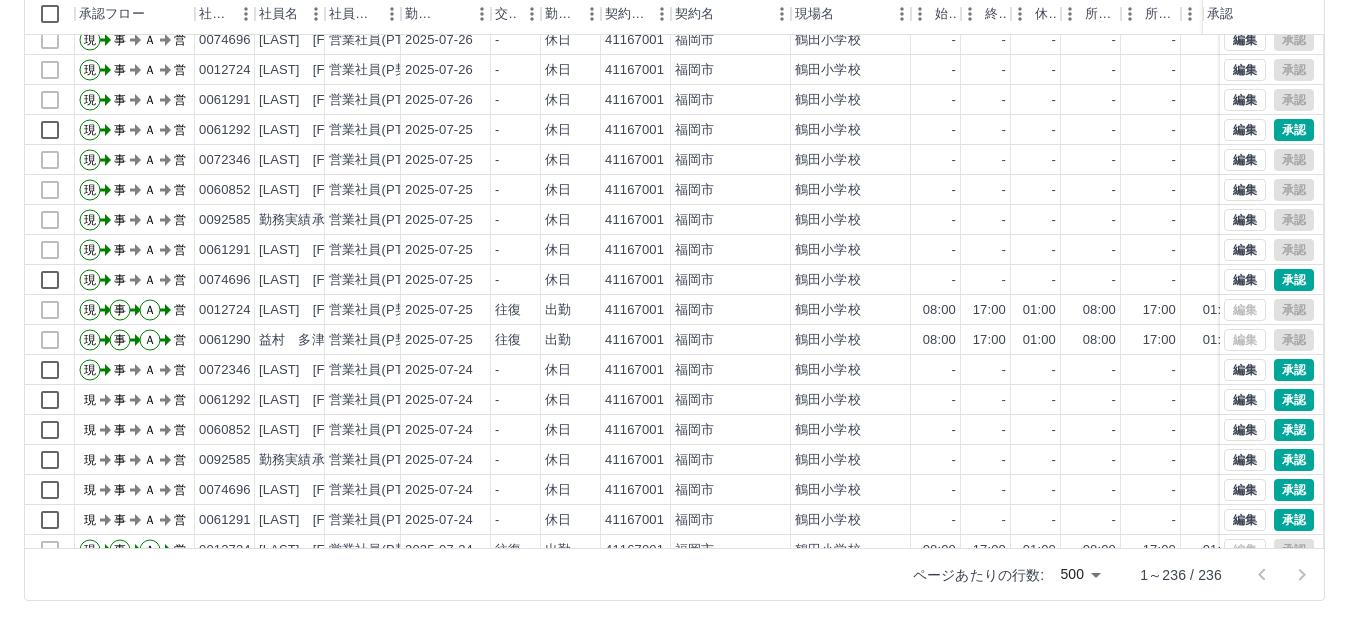 click on "承認権限がありません 勤務実績承認 前月 2025年07月 次月 今月 月選択 承認モード 削除モード 一括承認 列一覧 0 フィルター 行間隔 エクスポート 承認フロー 社員番号 社員名 社員区分 勤務日 交通費 勤務区分 契約コード 契約名 現場名 始業 終業 休憩 所定開始 所定終業 所定休憩 拘束 勤務 遅刻等 コメント ステータス 承認 現 事 Ａ 営 0092585 [LAST]　[FIRST] 営業社員(PT契約) 2025-07-26  -  休日 41167001 [CITY] [SCHOOL_NAME] - - - - - - 00:00 00:00 00:00 事務担当者承認待 現 事 Ａ 営 0061290 [LAST]　[FIRST] 営業社員(P契約) 2025-07-26  -  休日 41167001 [CITY] [SCHOOL_NAME] - - - - - - 00:00 00:00 00:00 事務担当者承認待 現 事 Ａ 営 0074696 [LAST]　[FIRST] 営業社員(PT契約) 2025-07-26  -  休日 41167001 [CITY] [SCHOOL_NAME] - - - - - - 00:00 00:00 00:00 事務担当者承認待 現 事 Ａ 営 0012724 [LAST]　[FIRST] 2025-07-26  -  -" at bounding box center (674, 227) 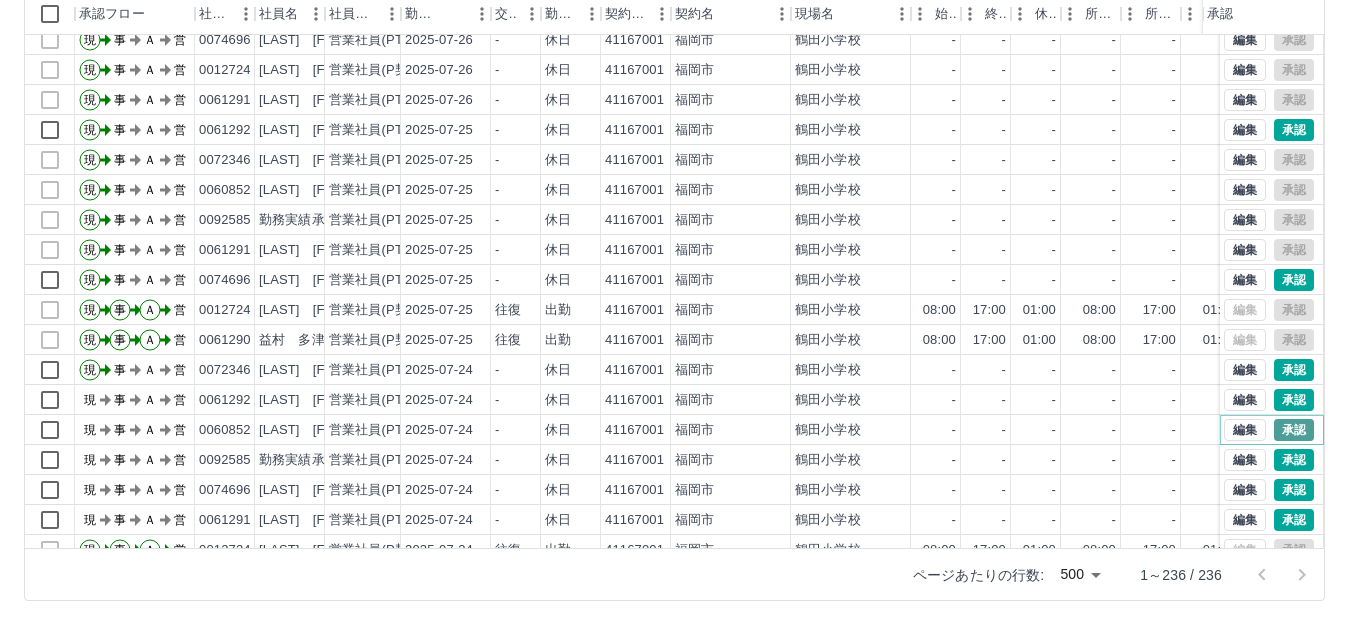 click on "承認" at bounding box center (1294, 430) 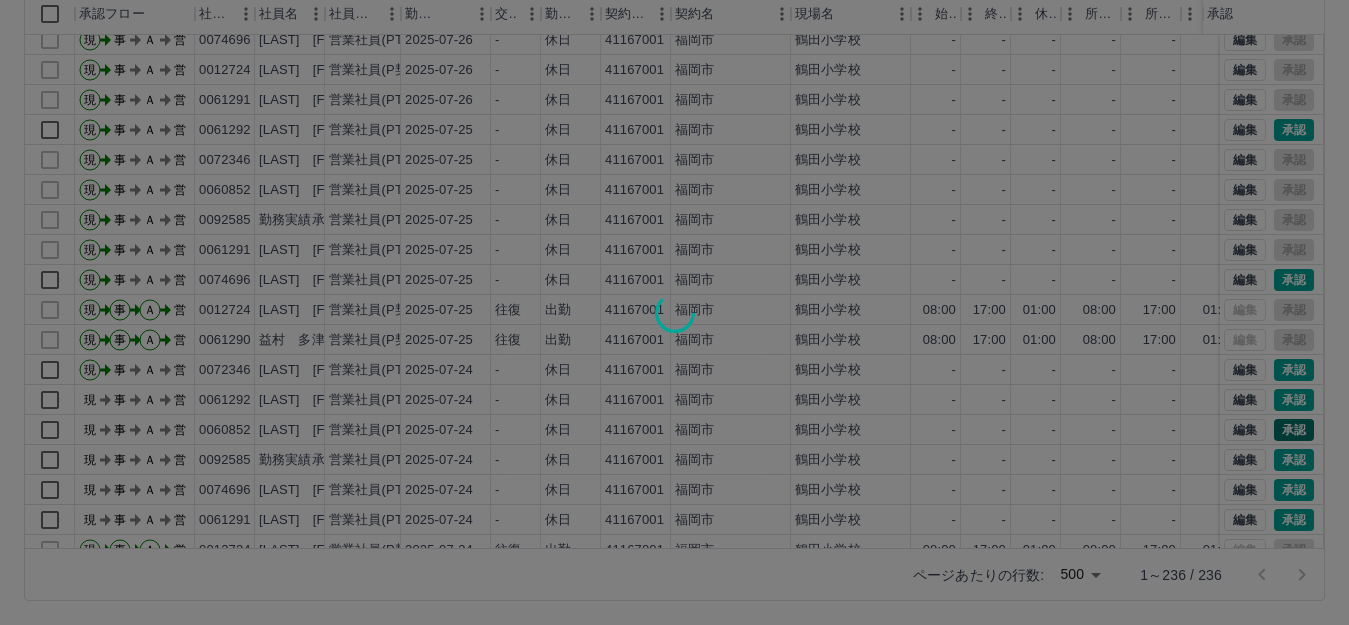 click at bounding box center [674, 312] 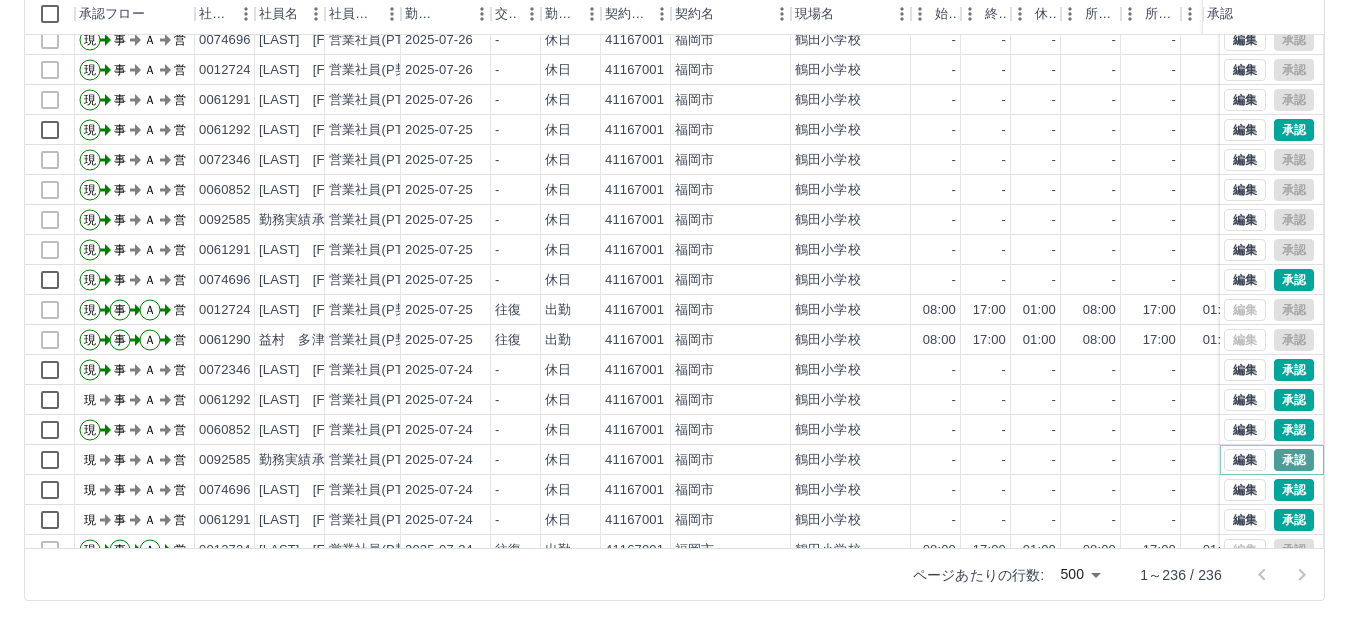 click on "承認" at bounding box center (1294, 460) 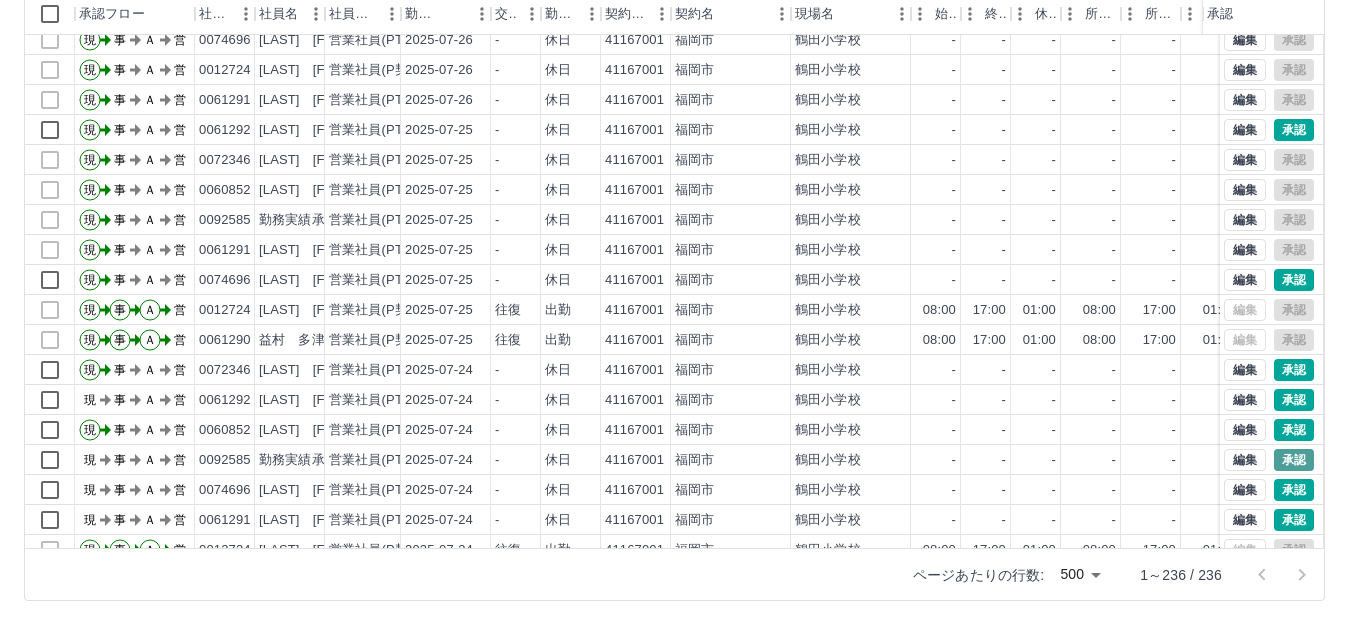 click at bounding box center [674, 312] 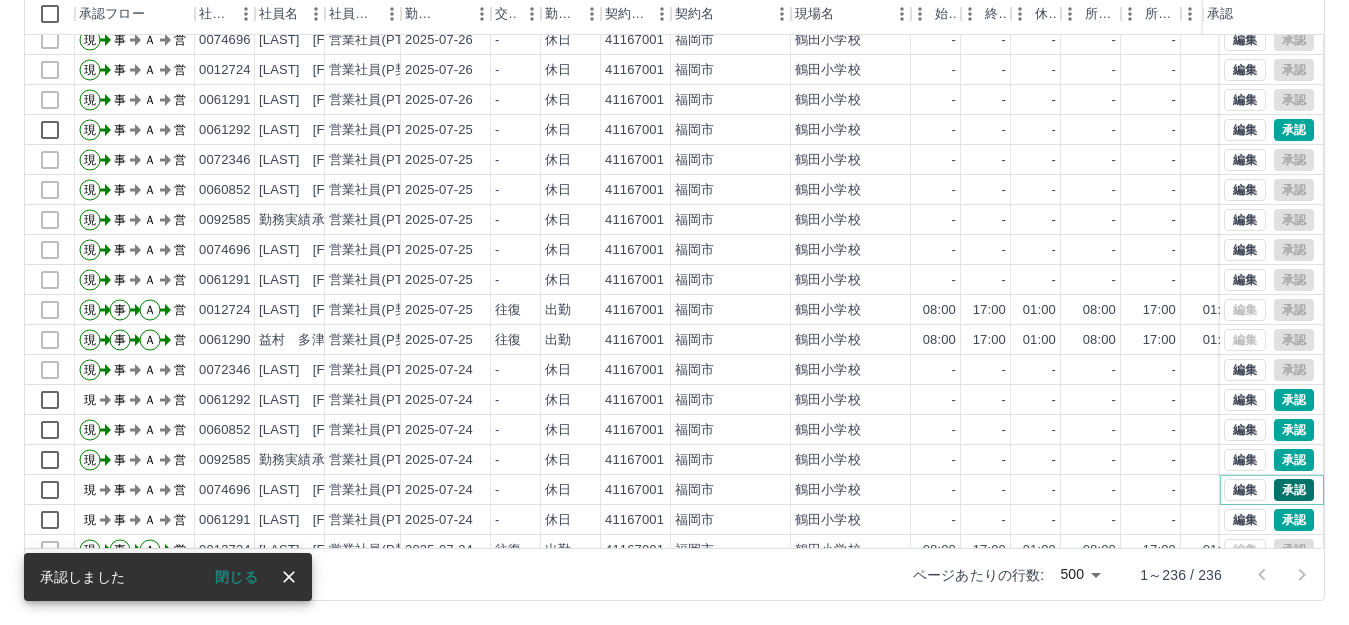 click on "承認" at bounding box center [1294, 490] 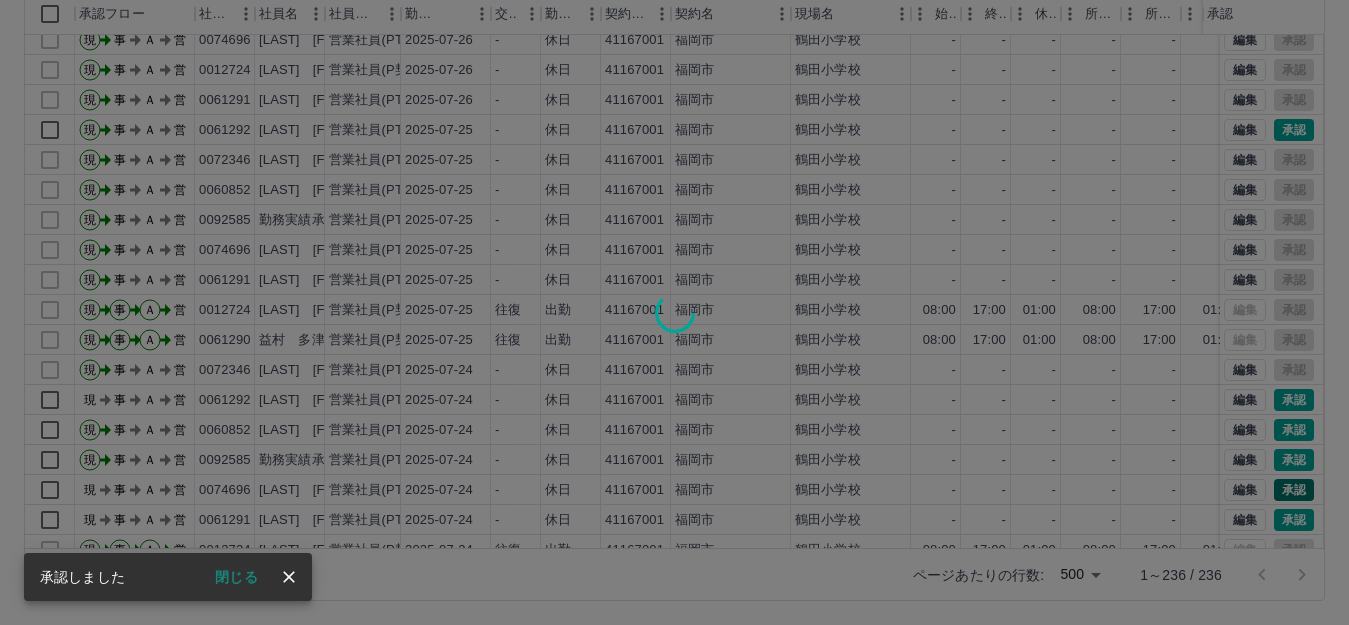 click at bounding box center (674, 312) 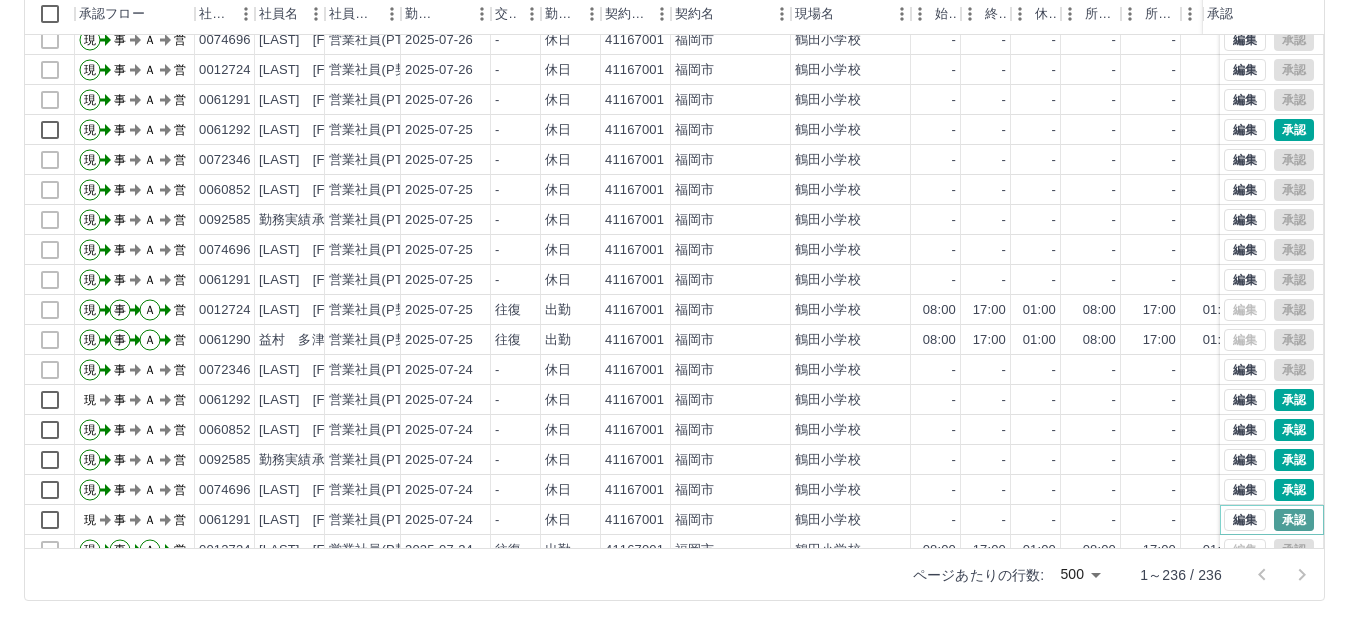 click on "承認" at bounding box center [1294, 520] 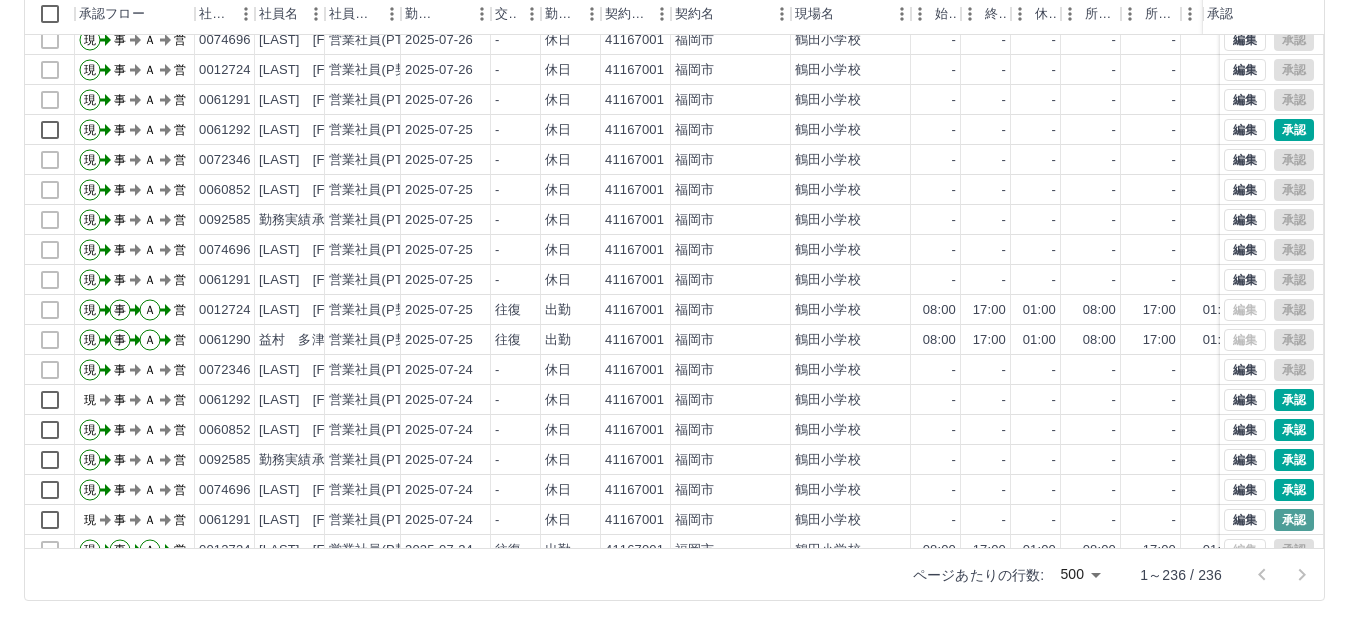 click at bounding box center [674, 312] 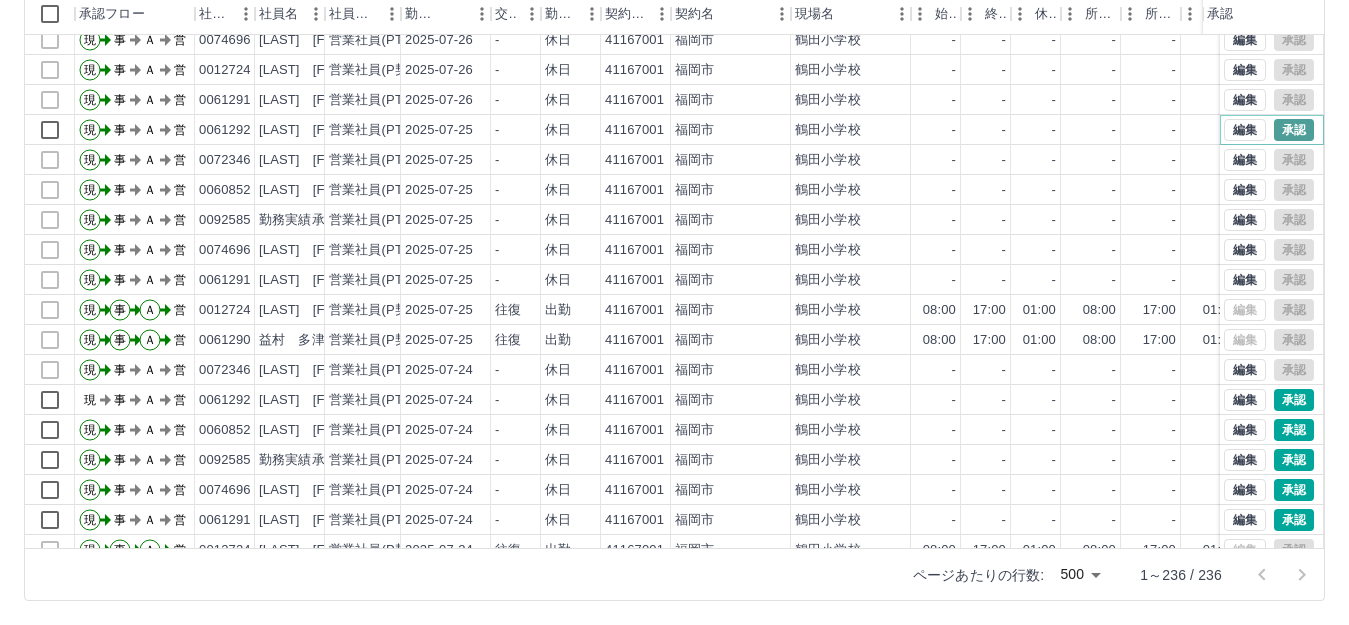click on "承認" at bounding box center [1294, 130] 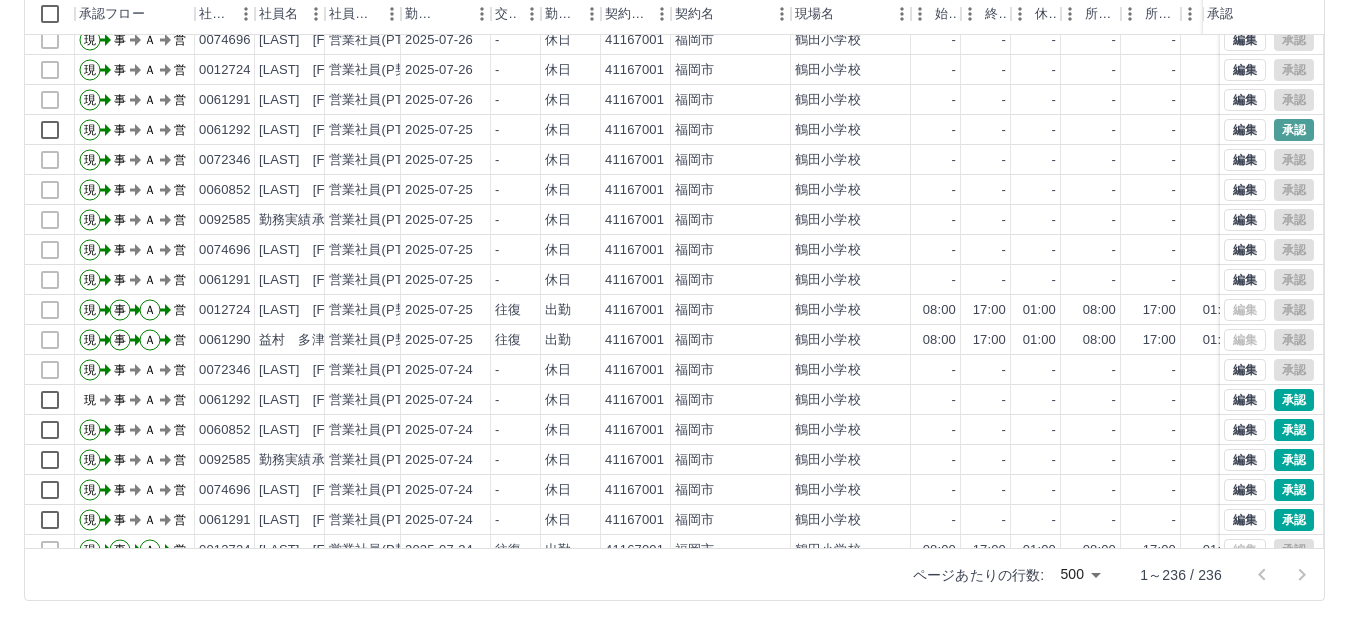 click at bounding box center (674, 312) 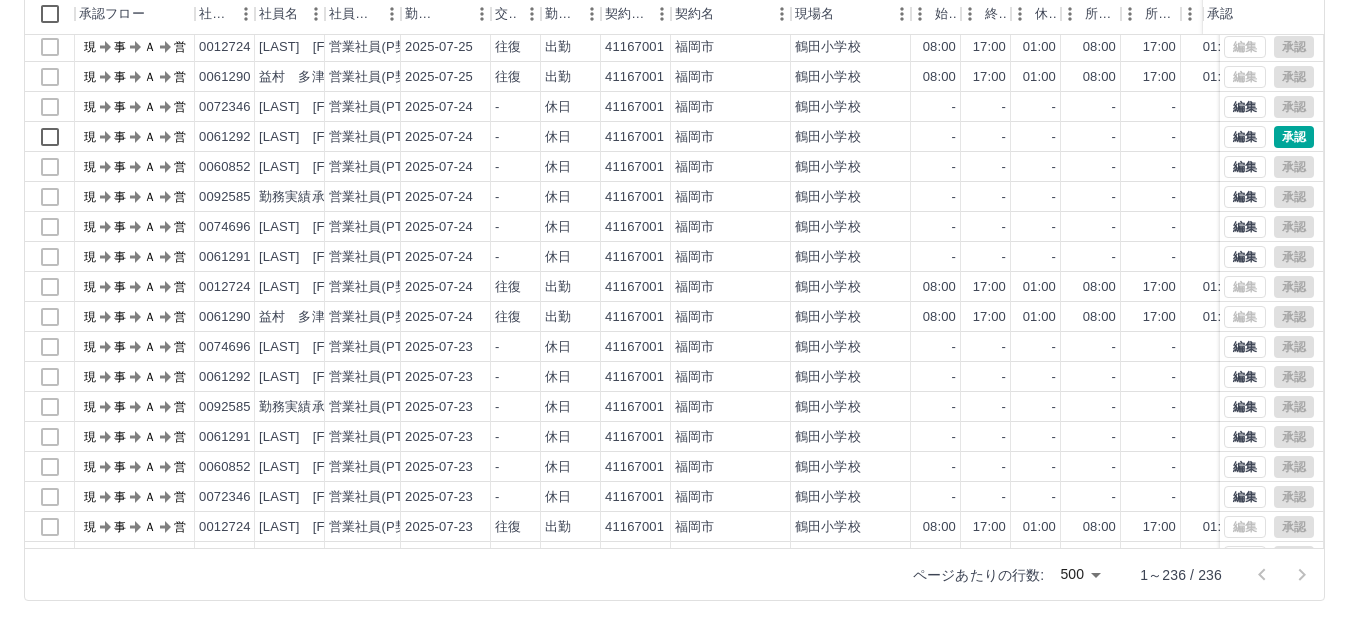 scroll, scrollTop: 1584, scrollLeft: 0, axis: vertical 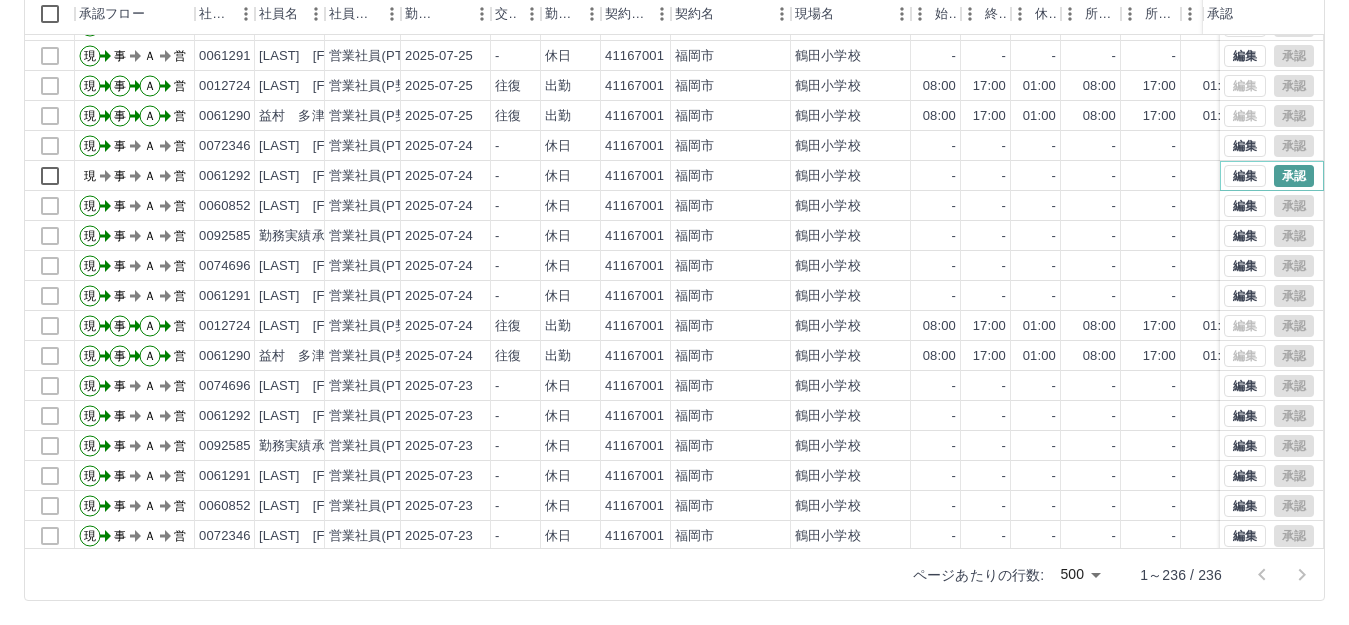 click on "承認" at bounding box center (1294, 176) 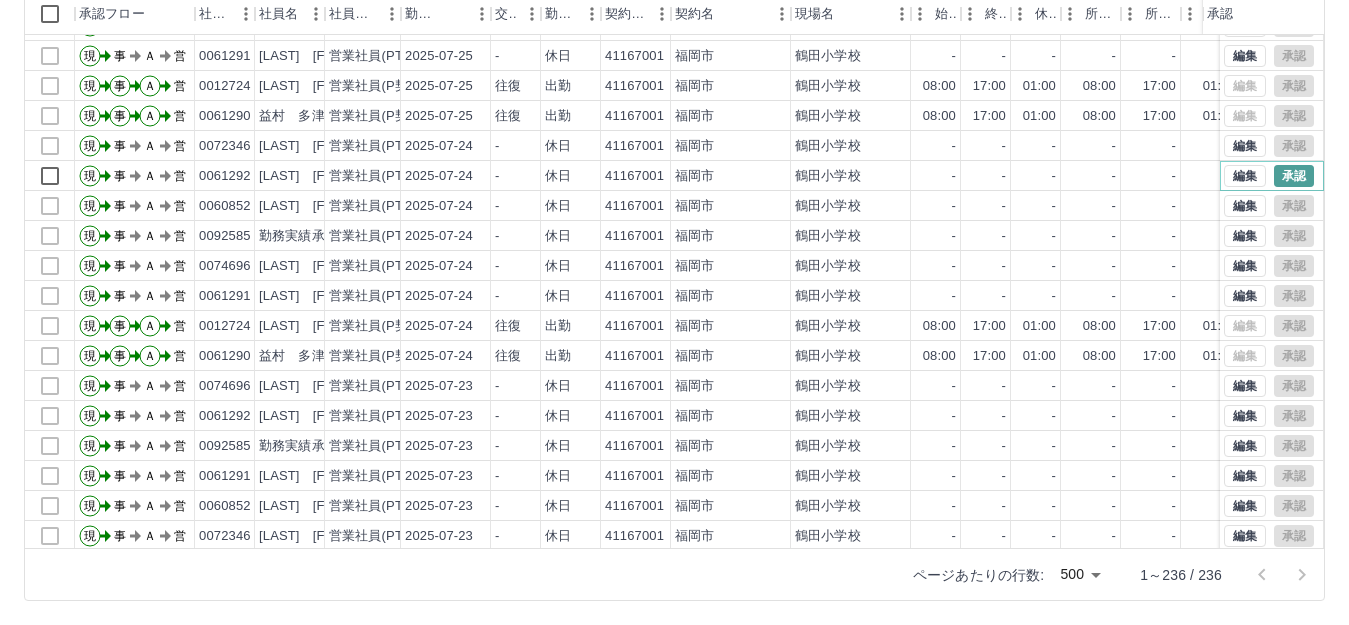 click on "承認" at bounding box center (1294, 176) 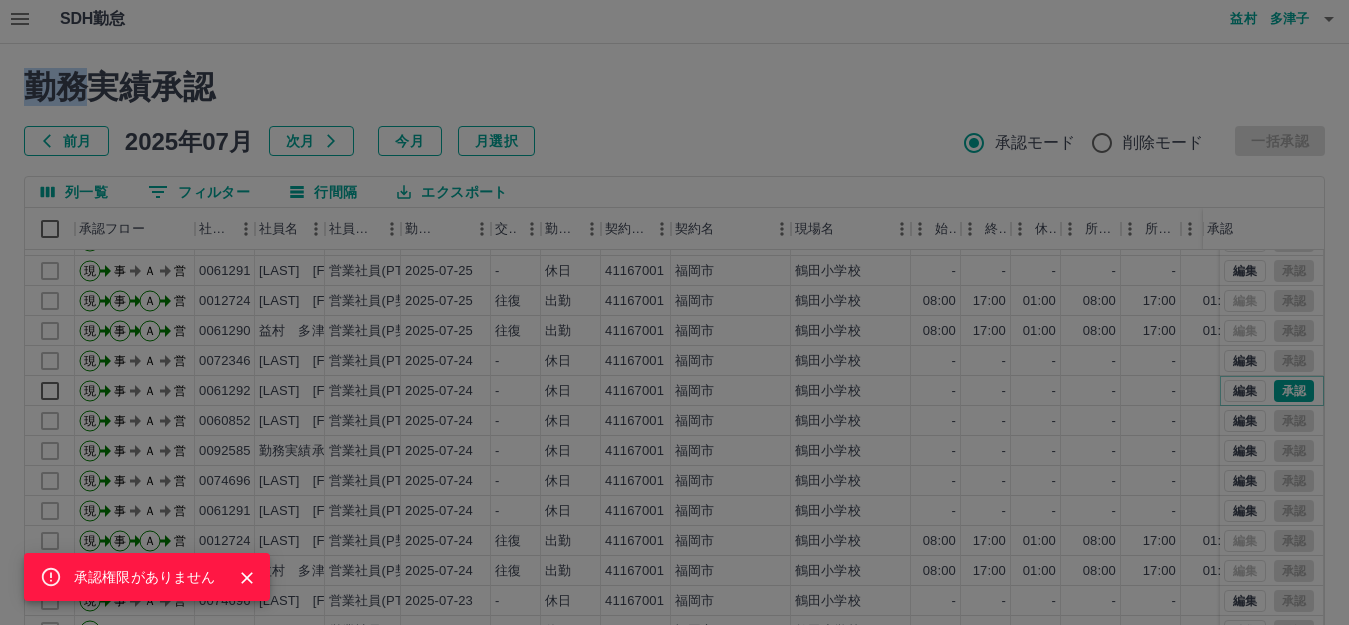 scroll, scrollTop: 0, scrollLeft: 0, axis: both 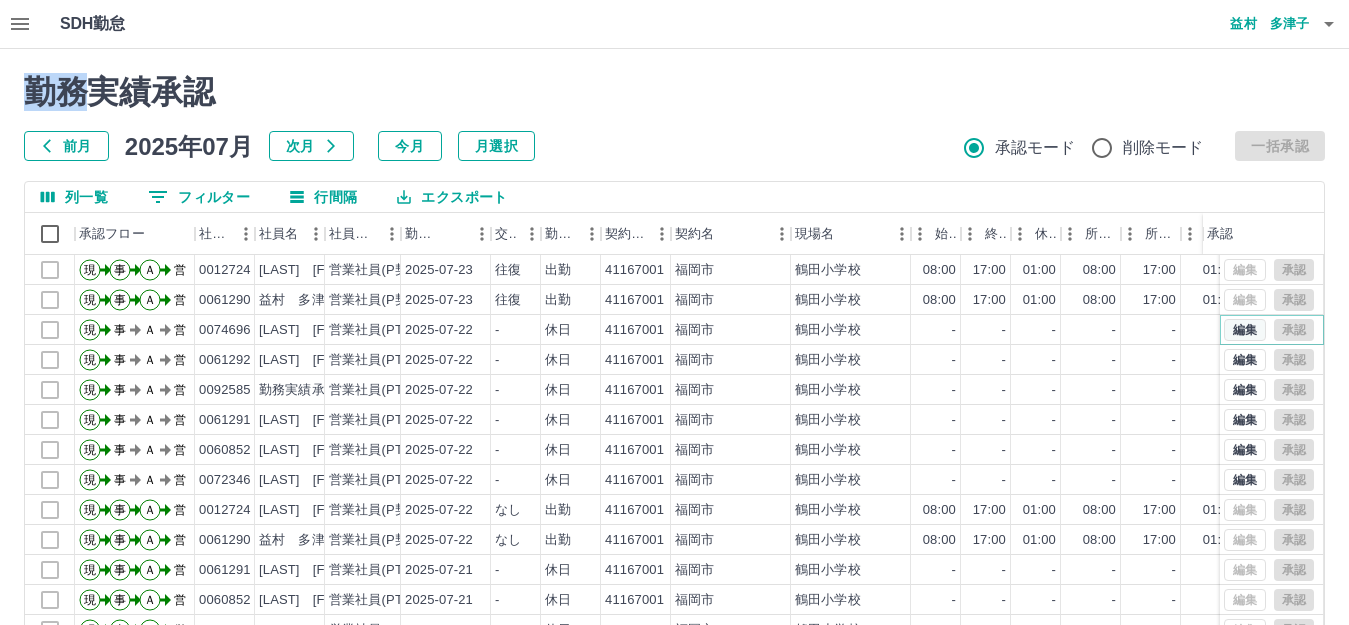 click on "編集" at bounding box center [1245, 330] 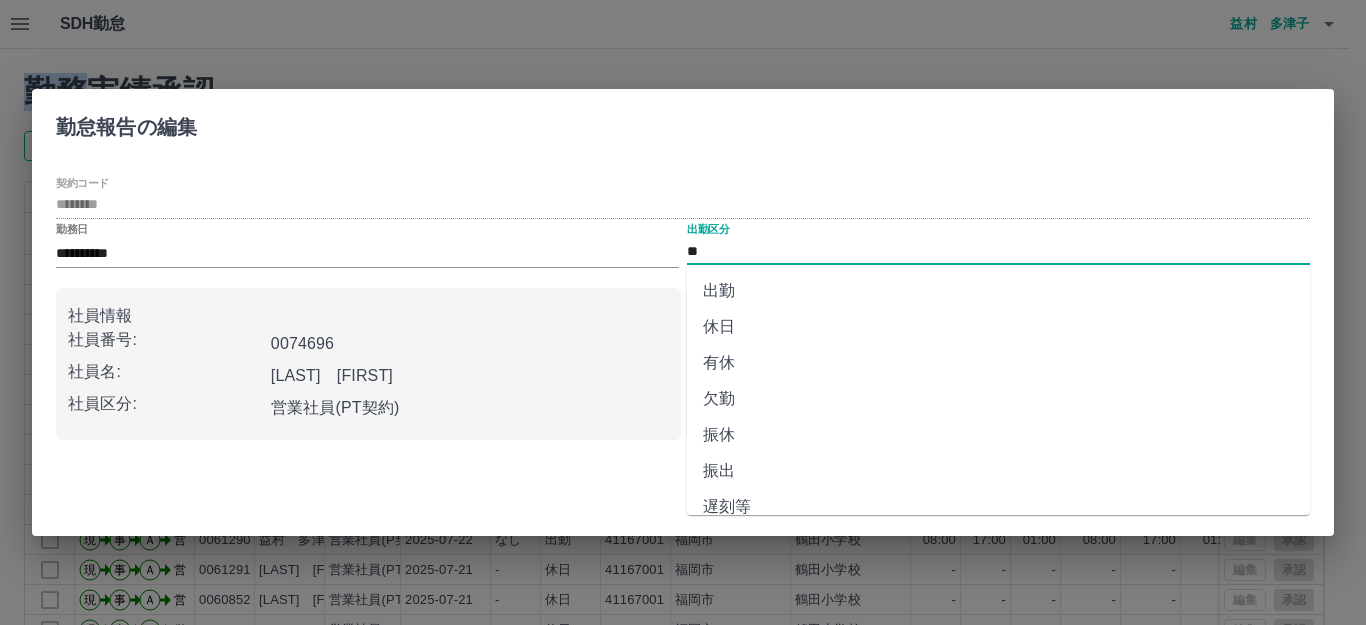 click on "**" at bounding box center (998, 251) 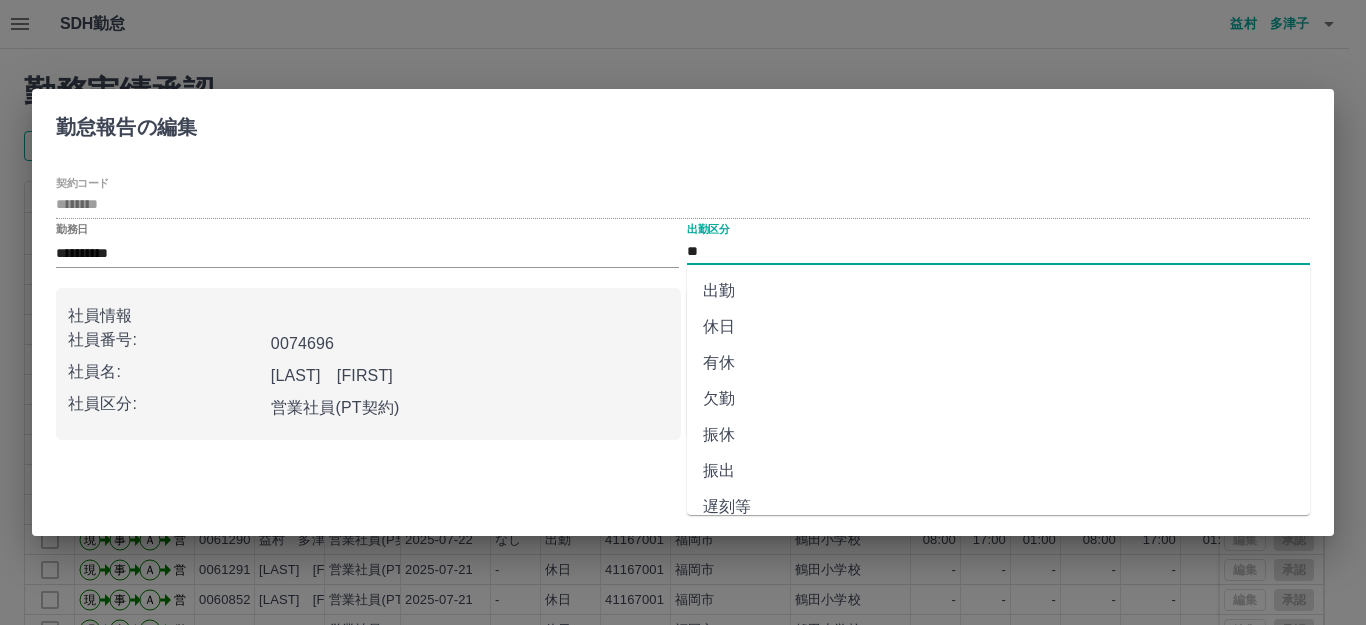 click on "出勤" at bounding box center [998, 291] 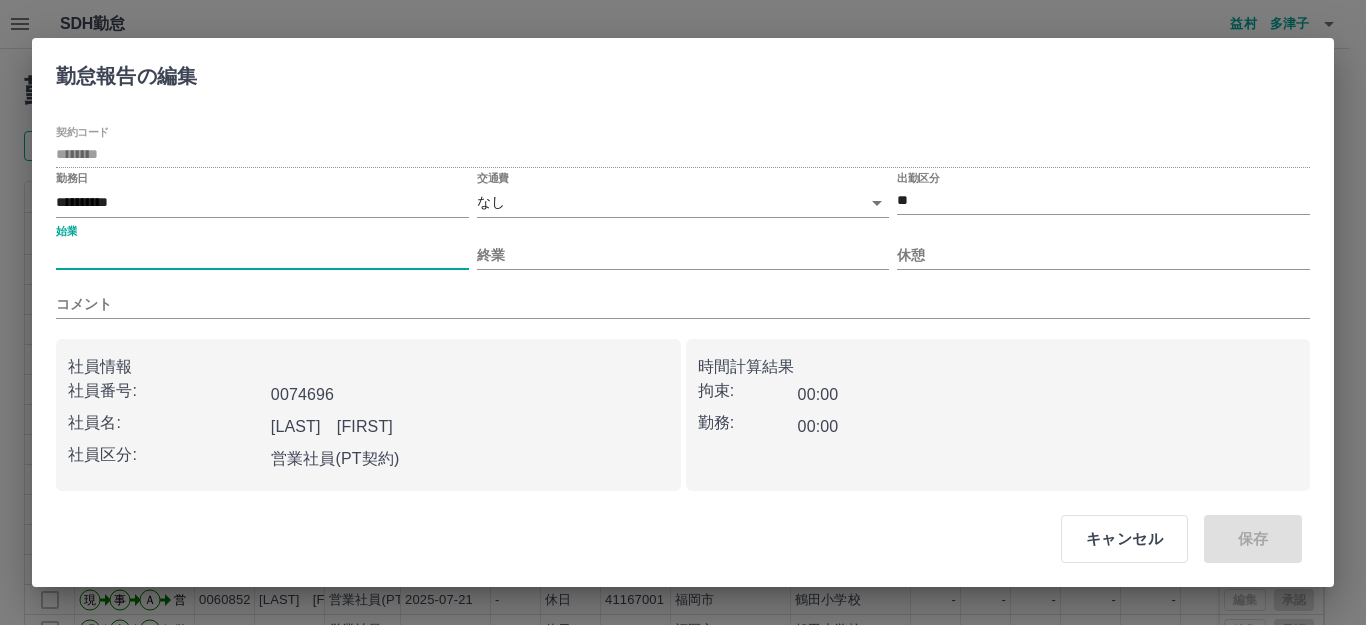 click on "始業" at bounding box center [262, 255] 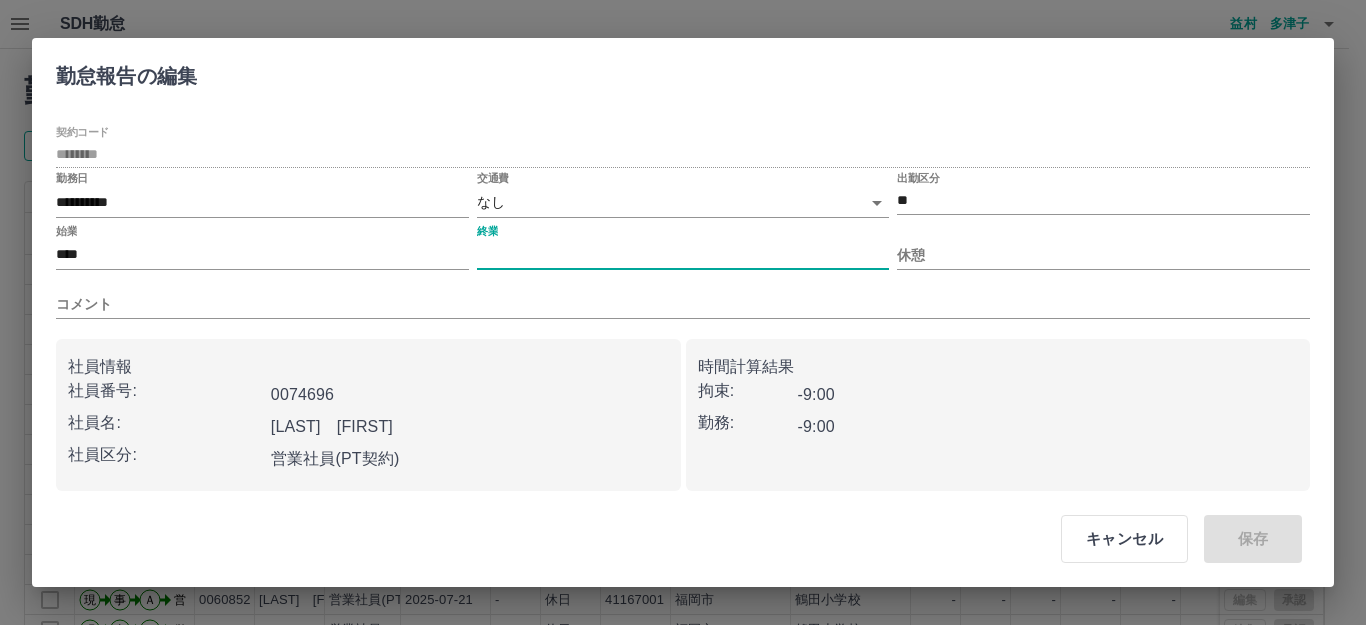 click on "終業" at bounding box center [683, 255] 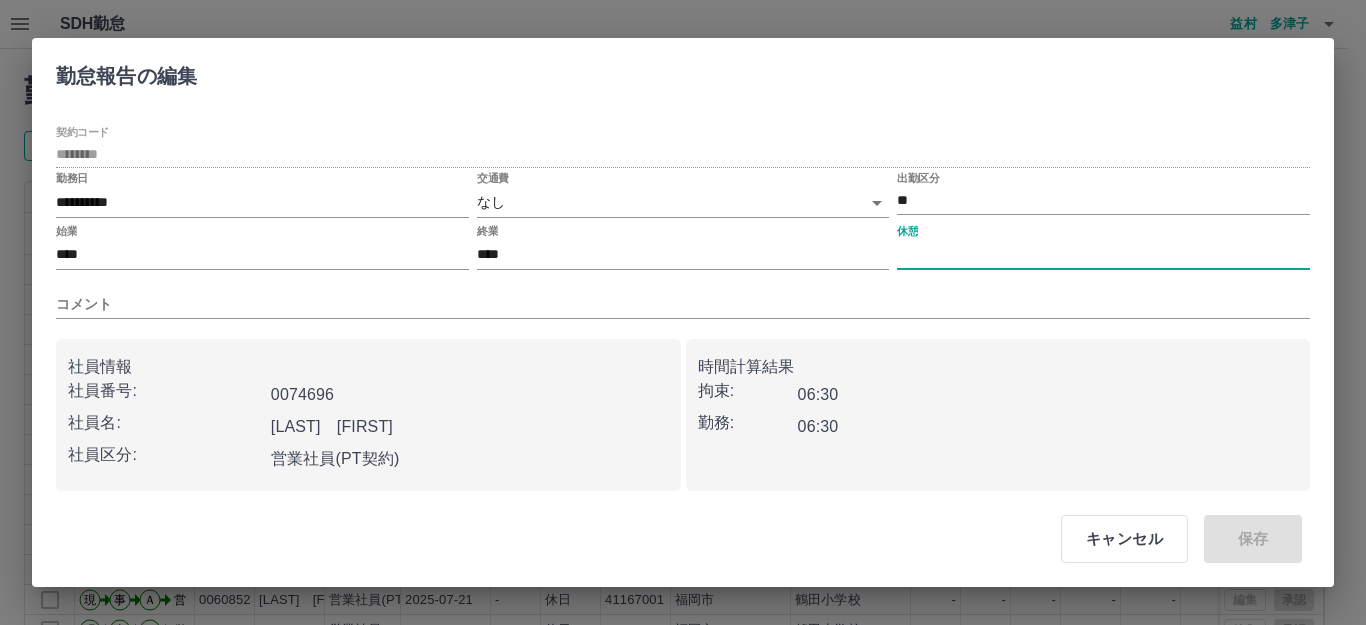 click on "休憩" at bounding box center (1103, 255) 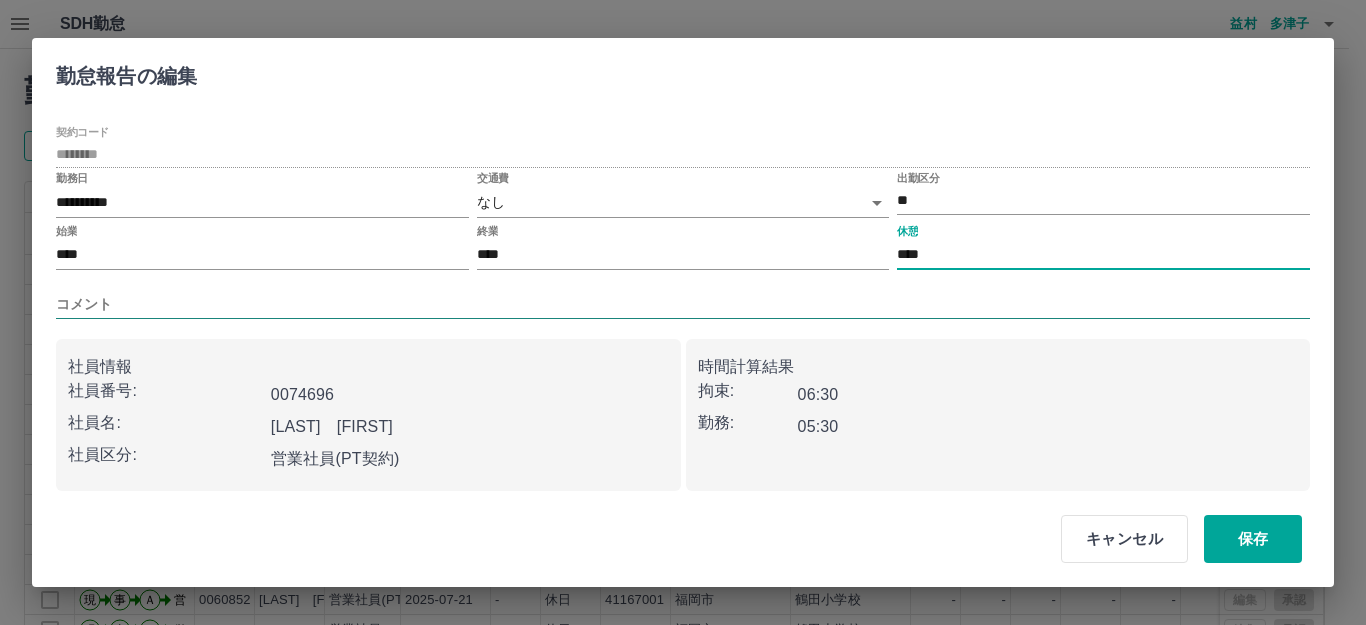 type on "****" 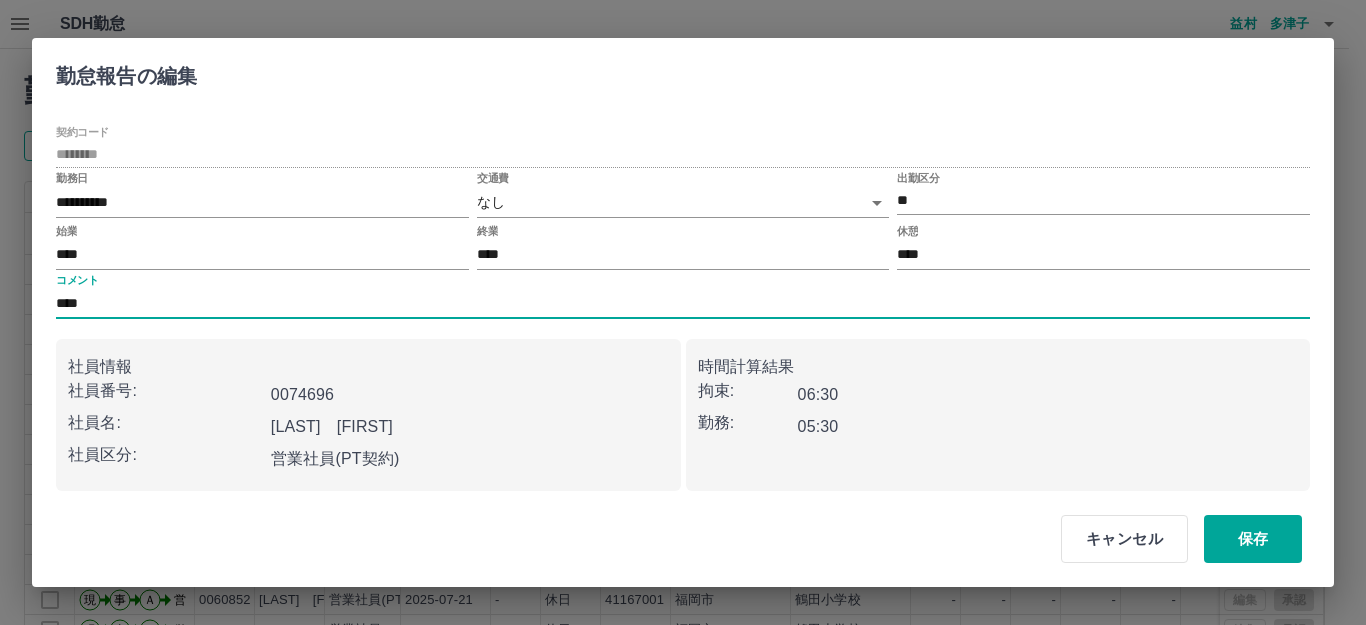 click on "****" at bounding box center (683, 304) 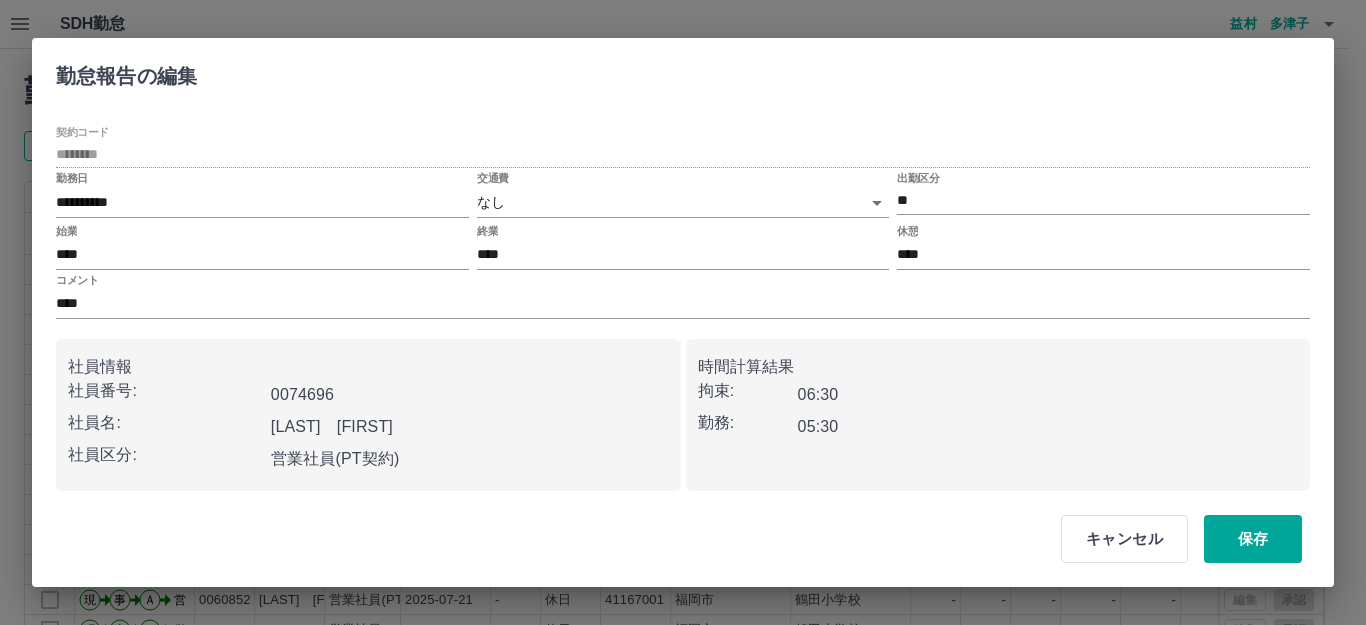 click on "**********" at bounding box center [683, 298] 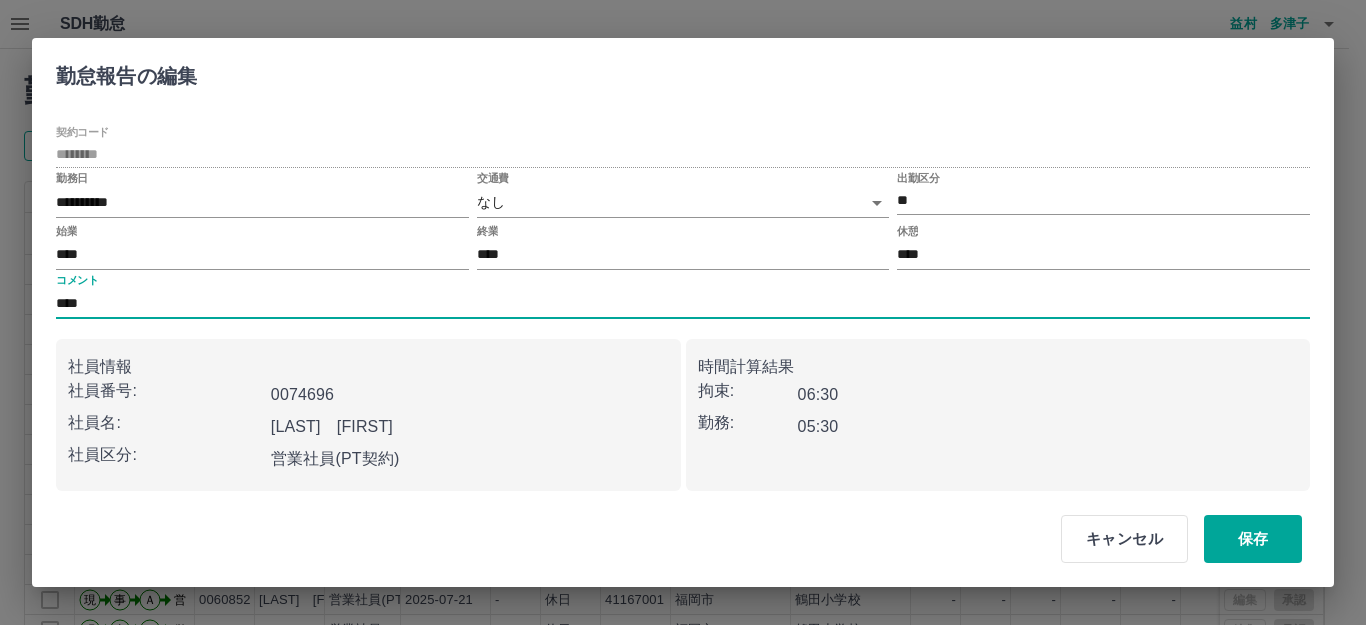 click on "****" at bounding box center [683, 304] 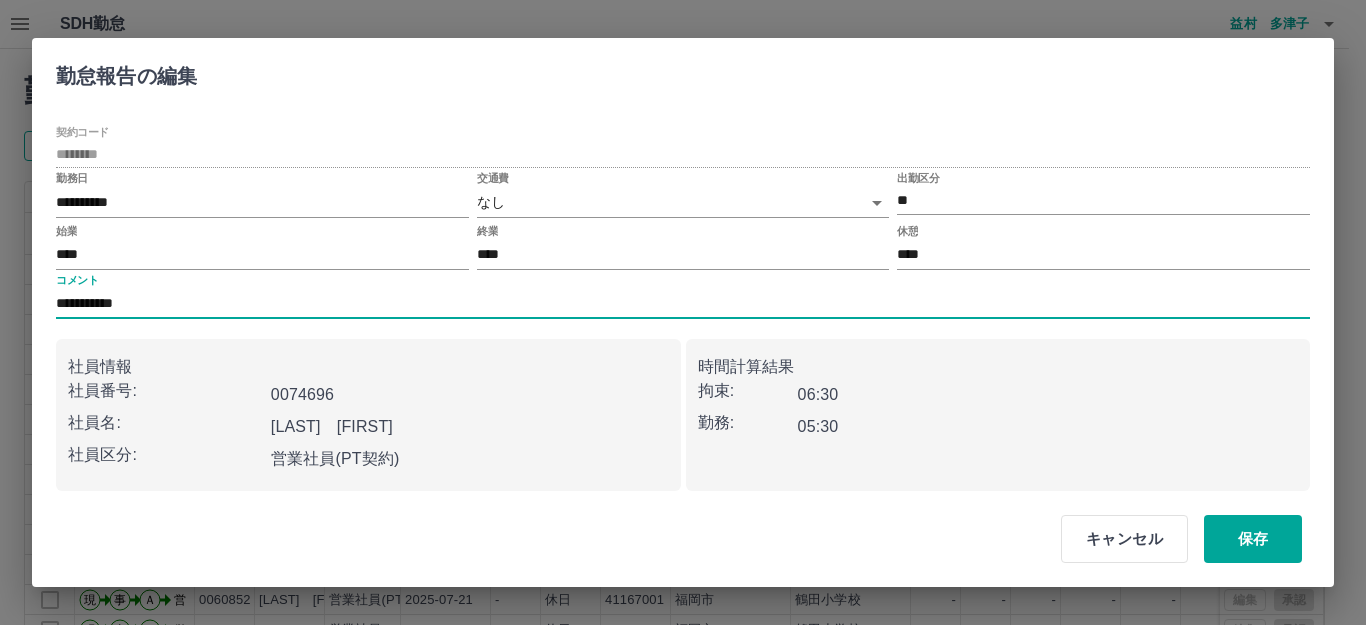 click on "**********" at bounding box center (683, 304) 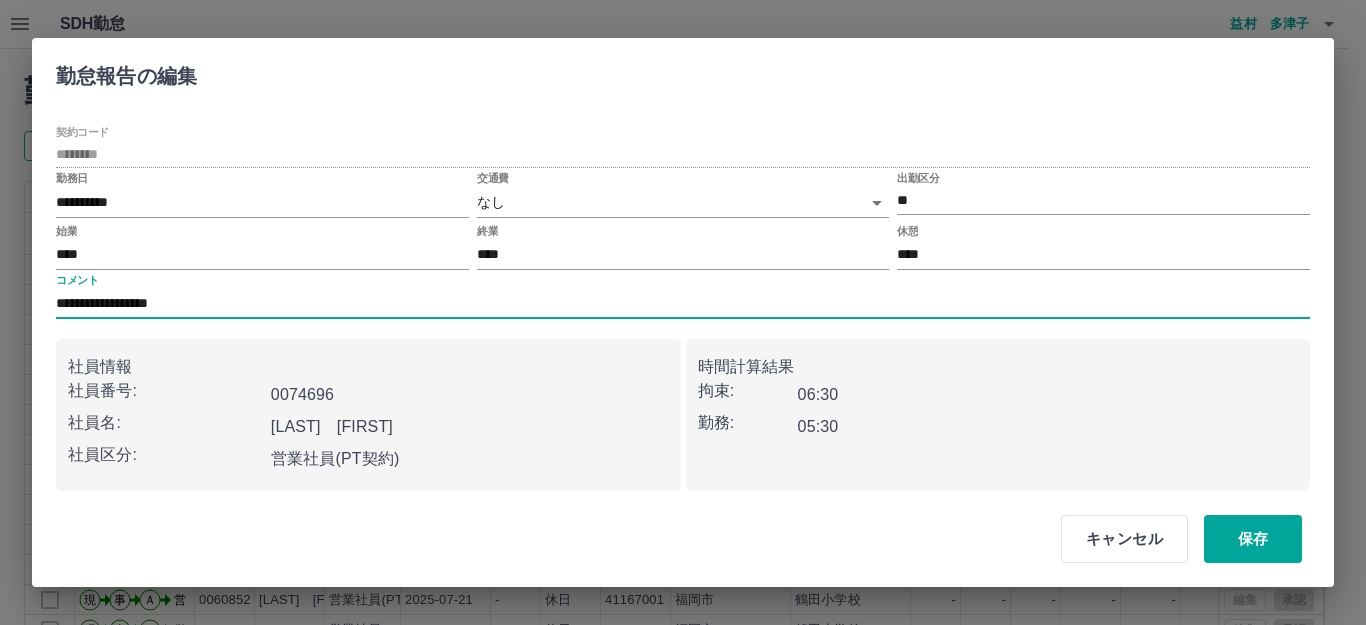 click on "**********" at bounding box center [683, 304] 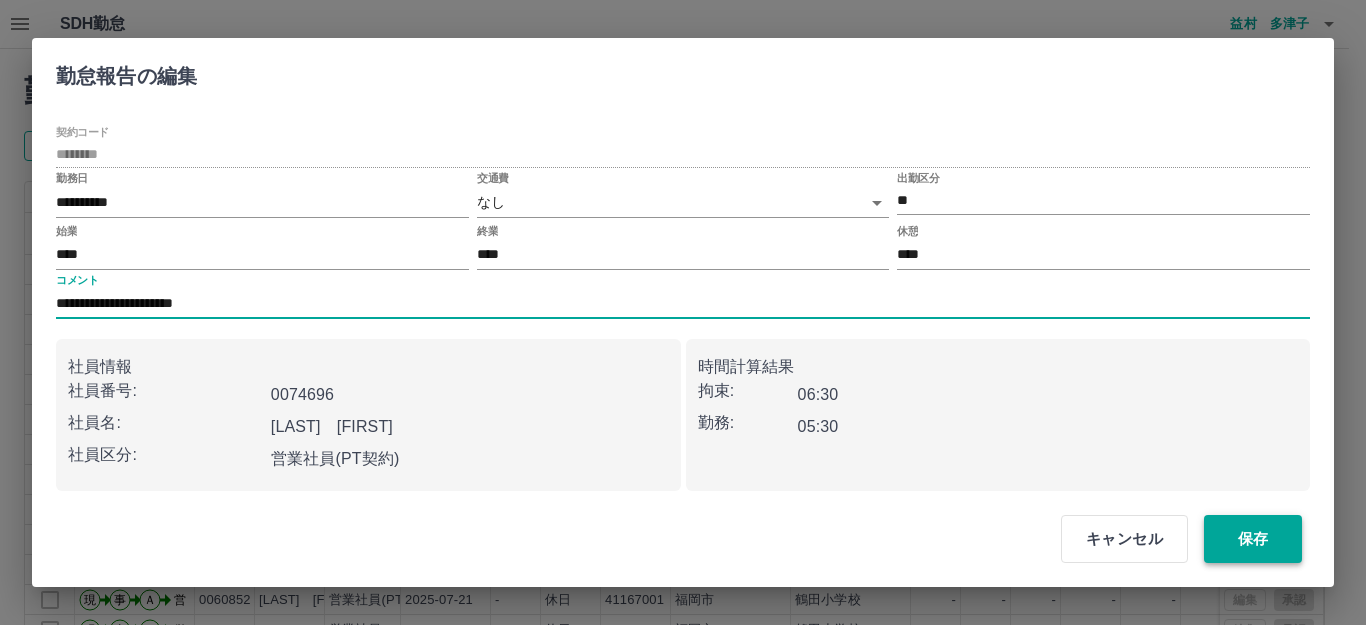 type on "**********" 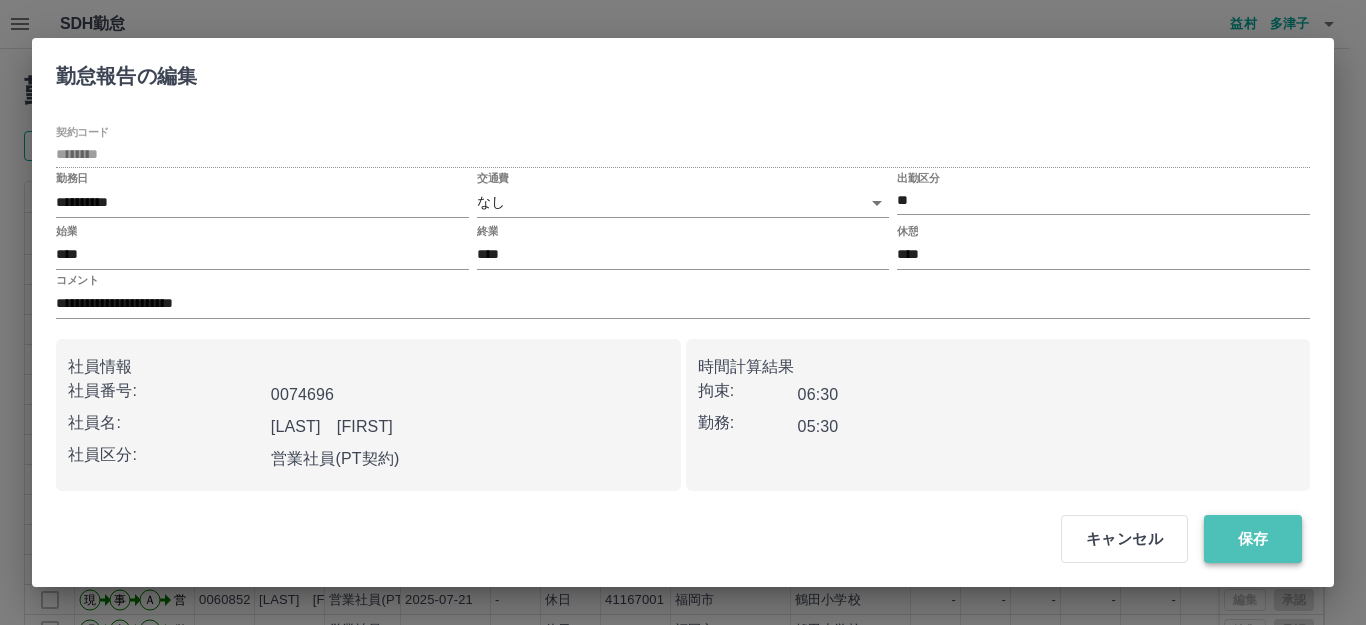click on "保存" at bounding box center [1253, 539] 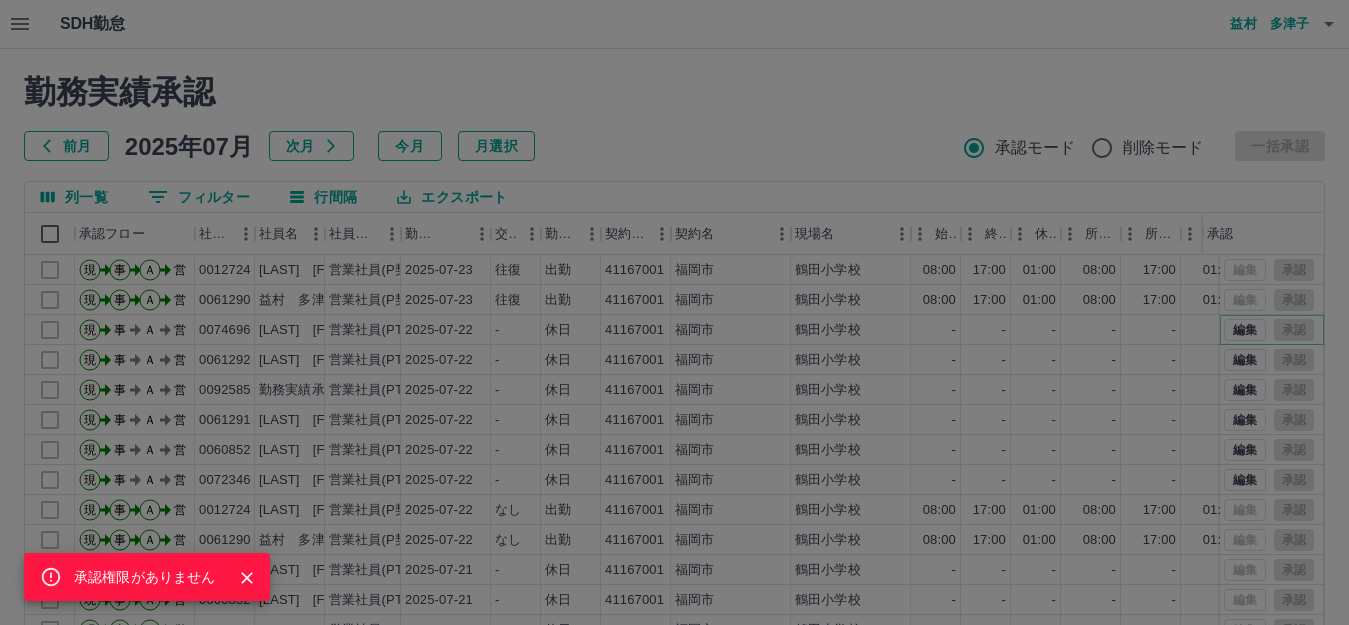 scroll, scrollTop: 100, scrollLeft: 0, axis: vertical 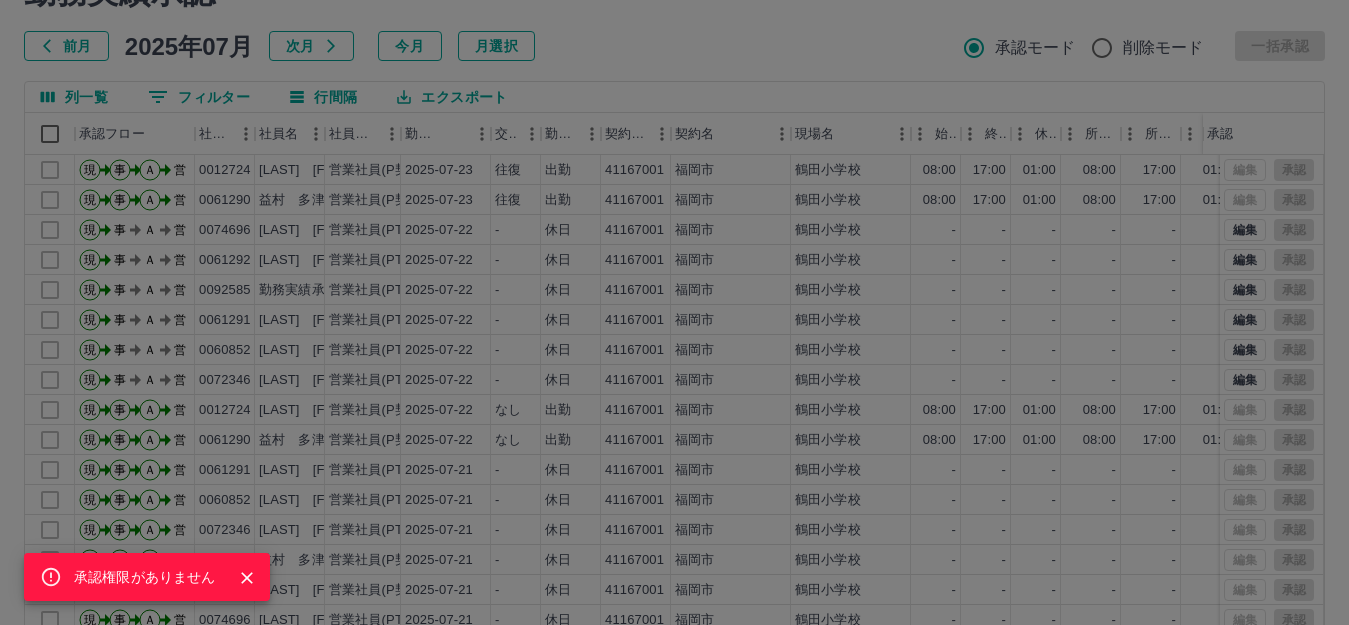 click 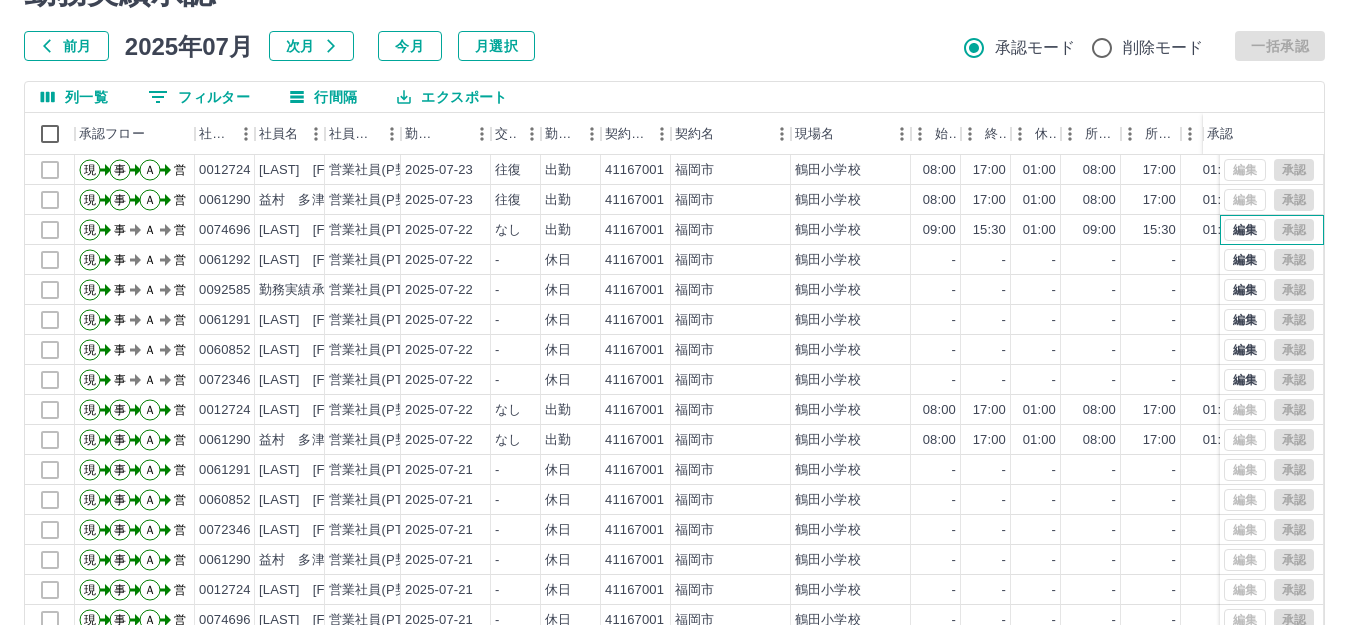 click on "編集 承認" at bounding box center [1269, 230] 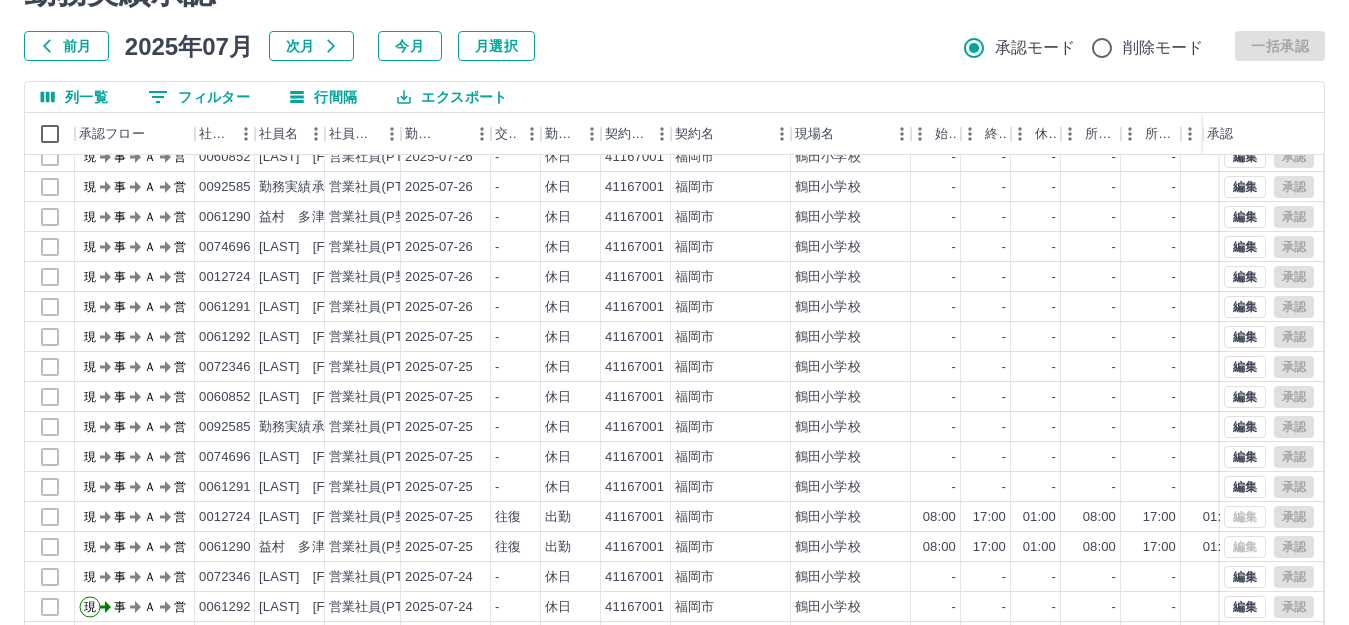 scroll, scrollTop: 1200, scrollLeft: 0, axis: vertical 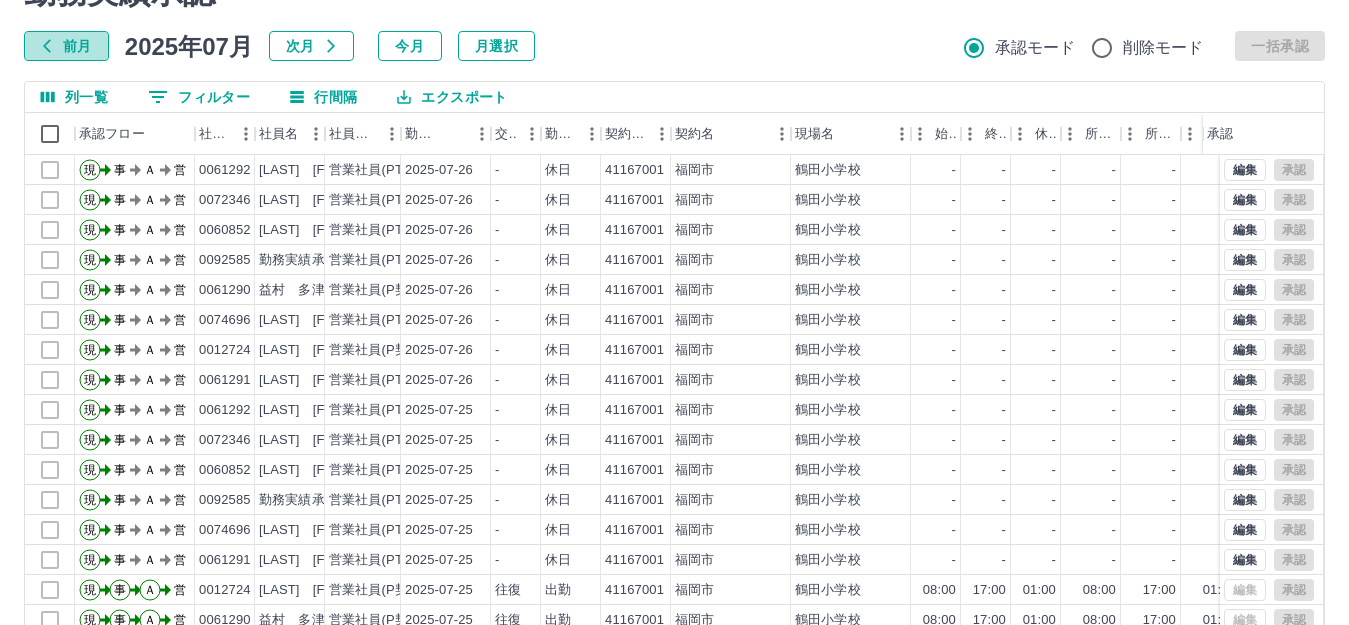 click 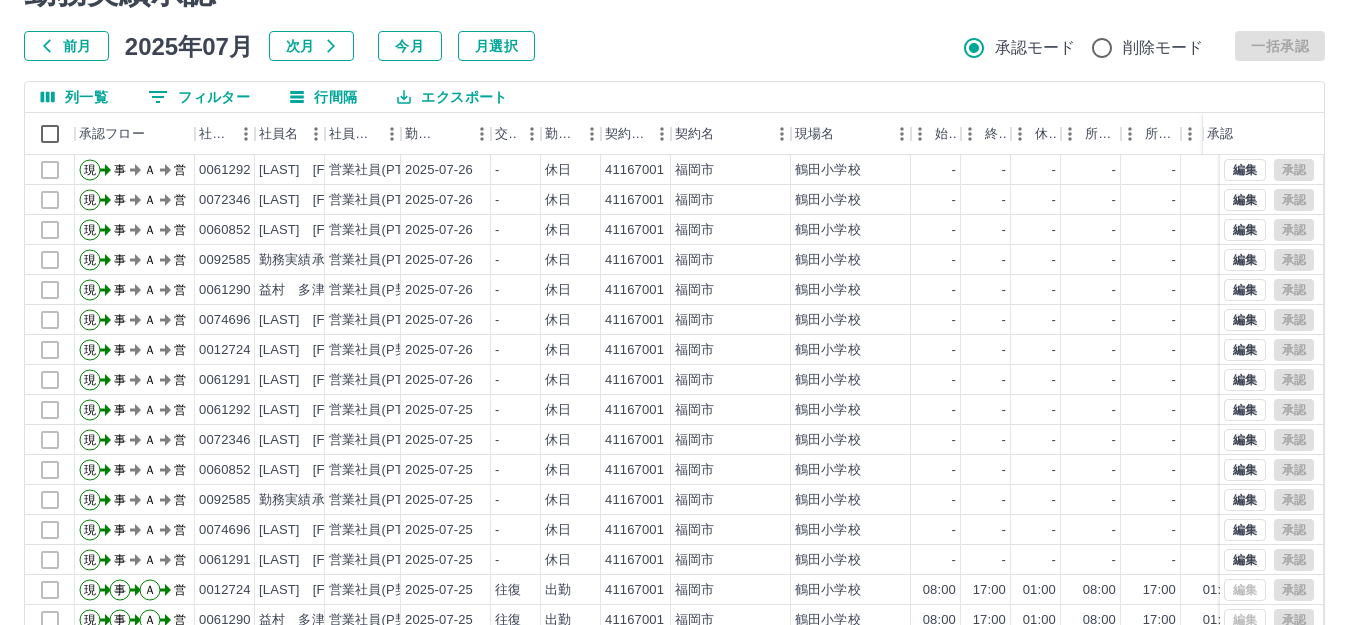 scroll, scrollTop: 0, scrollLeft: 0, axis: both 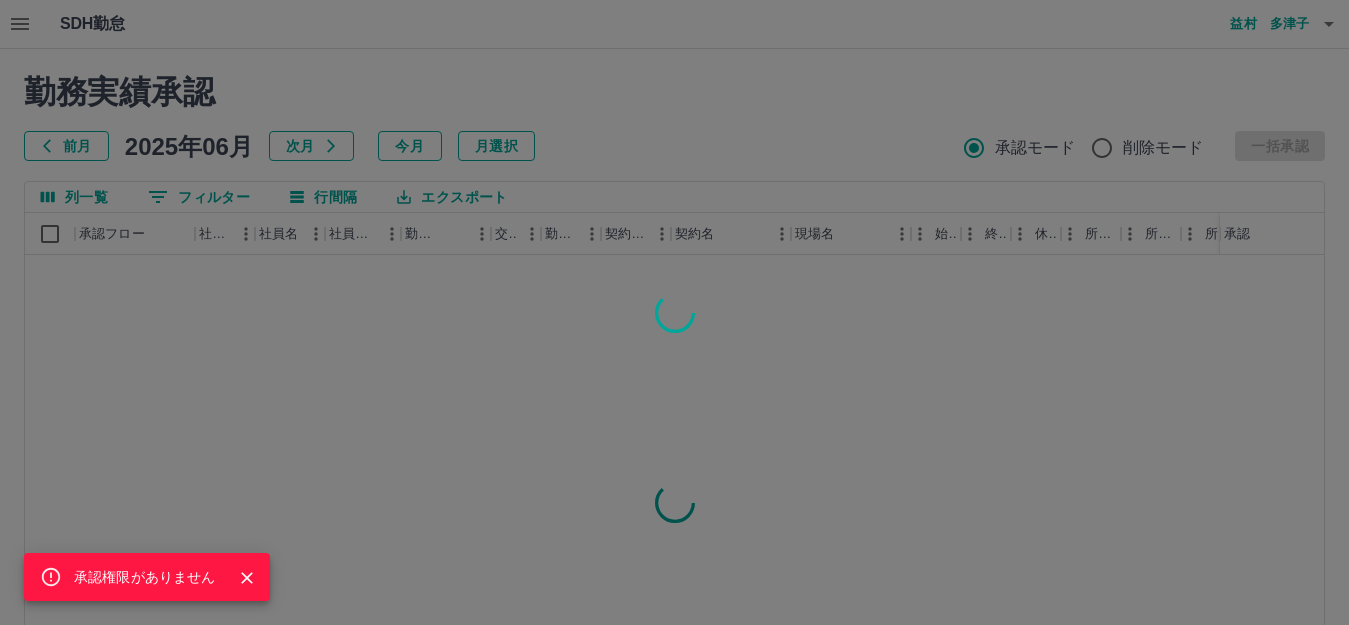 click on "承認権限がありません" at bounding box center (674, 312) 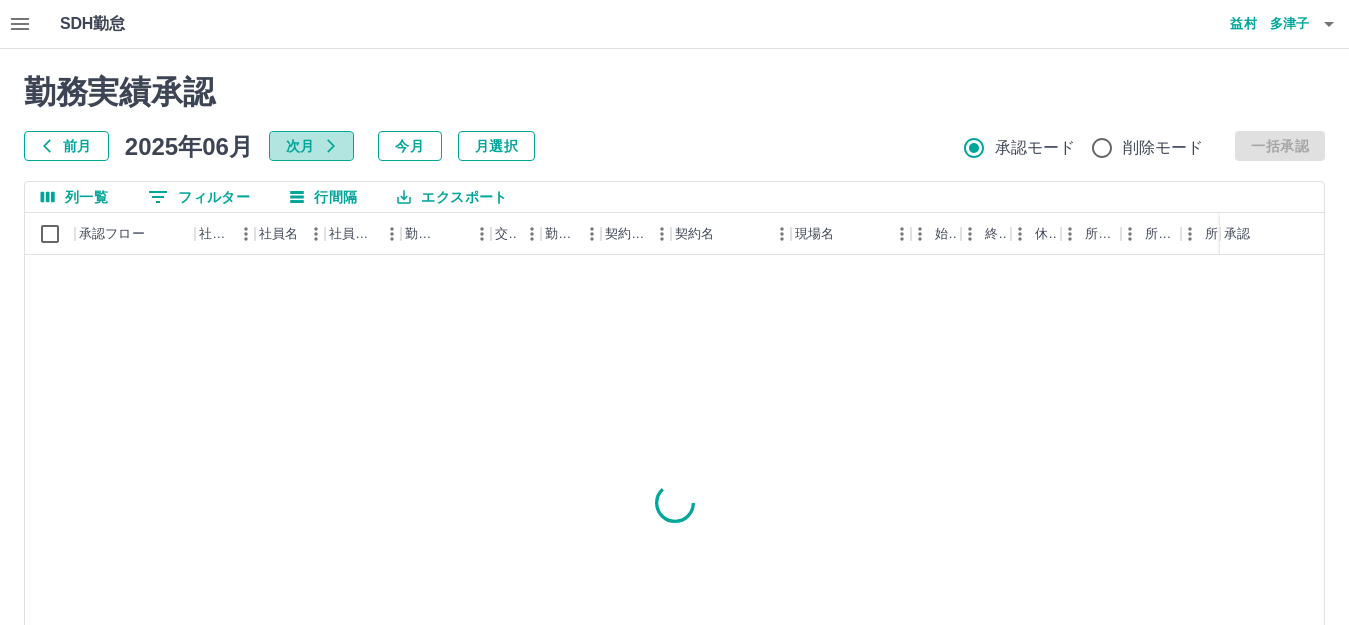 click 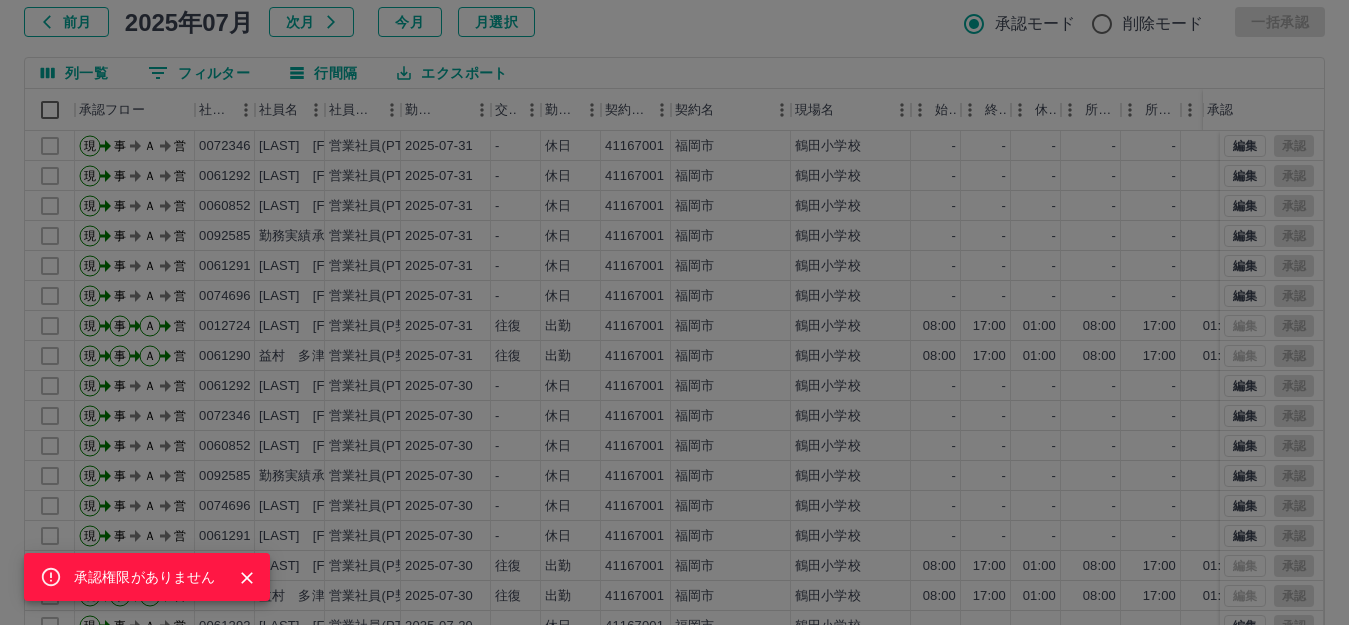 scroll, scrollTop: 0, scrollLeft: 0, axis: both 